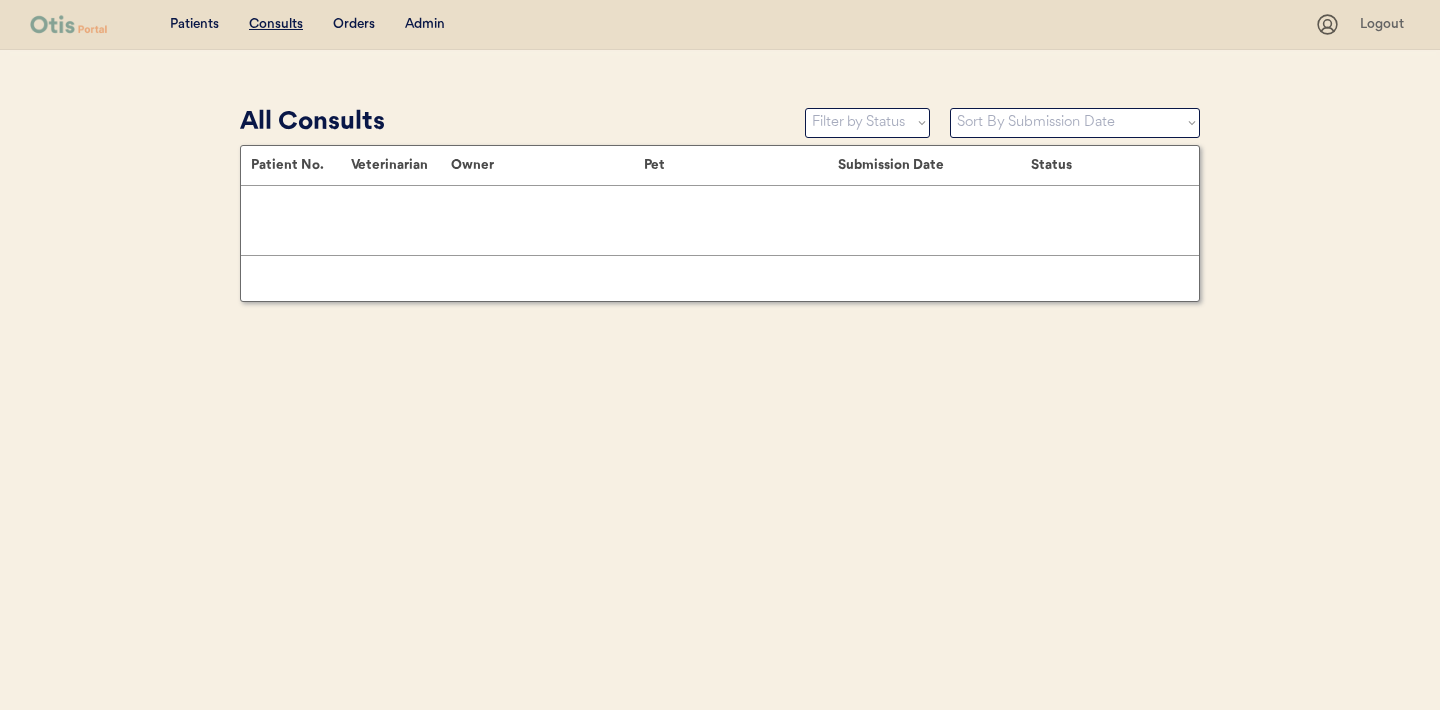 scroll, scrollTop: 0, scrollLeft: 0, axis: both 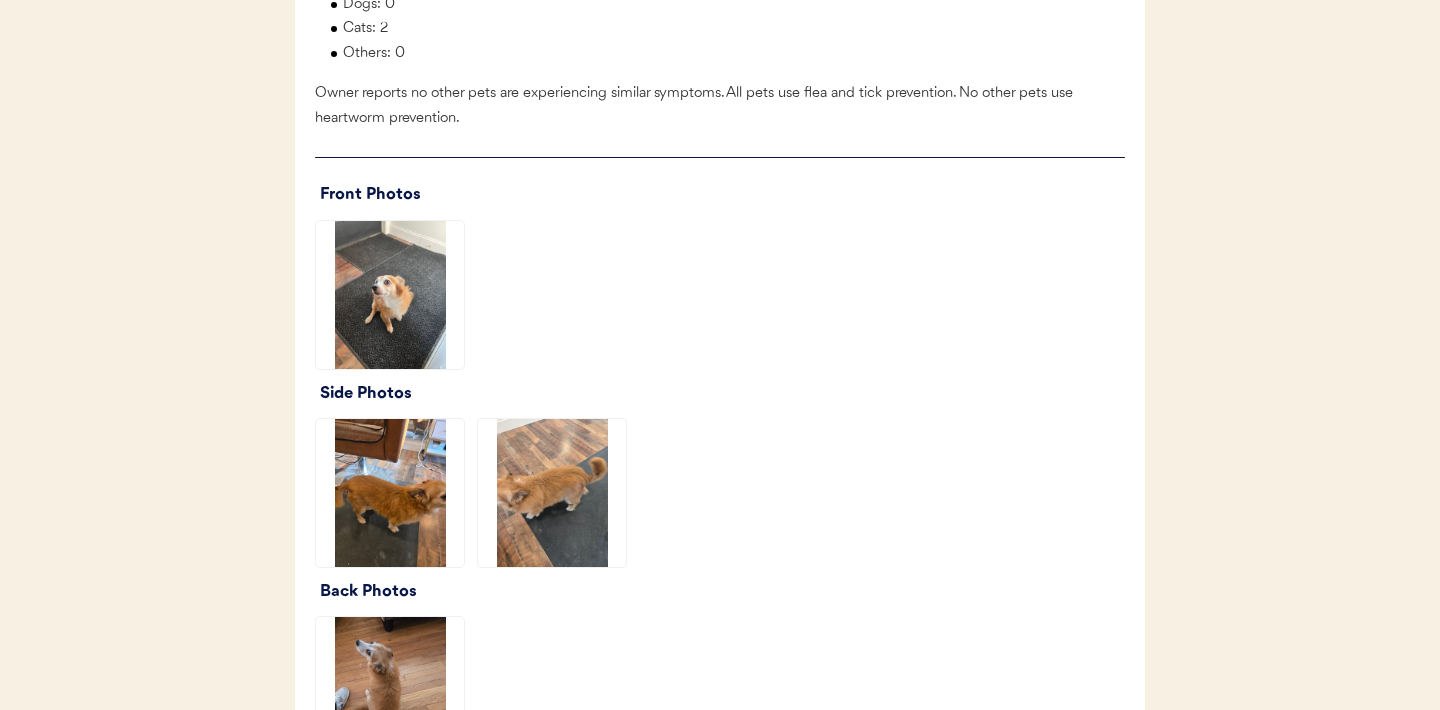 click 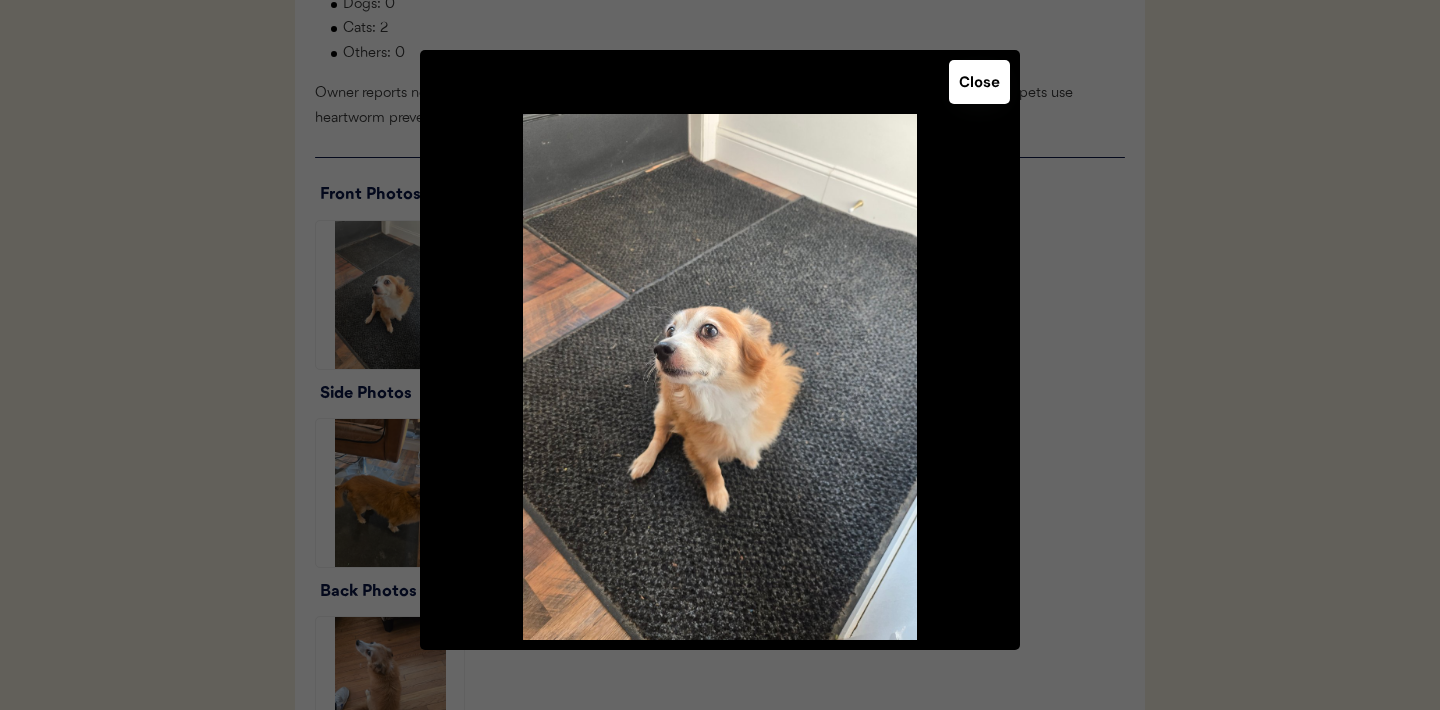 click on "Close" at bounding box center [979, 82] 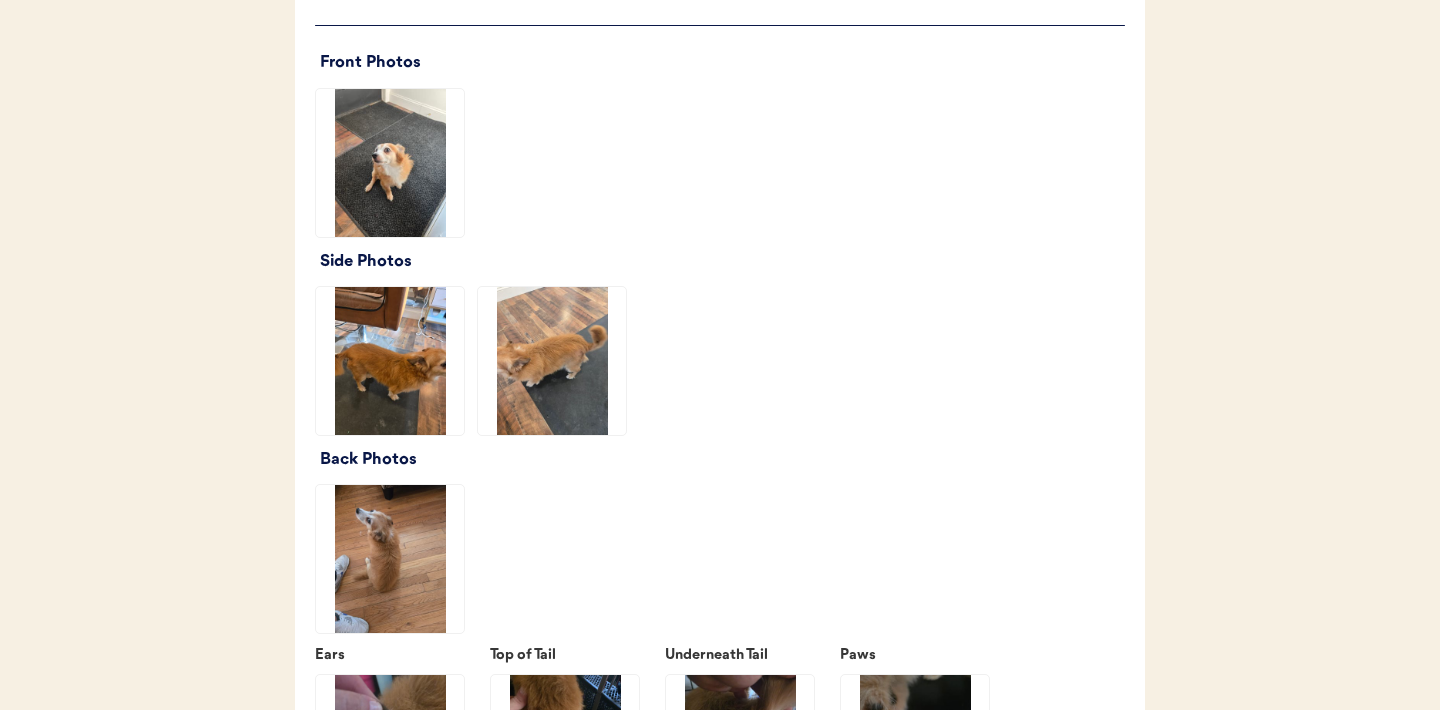 scroll, scrollTop: 2411, scrollLeft: 0, axis: vertical 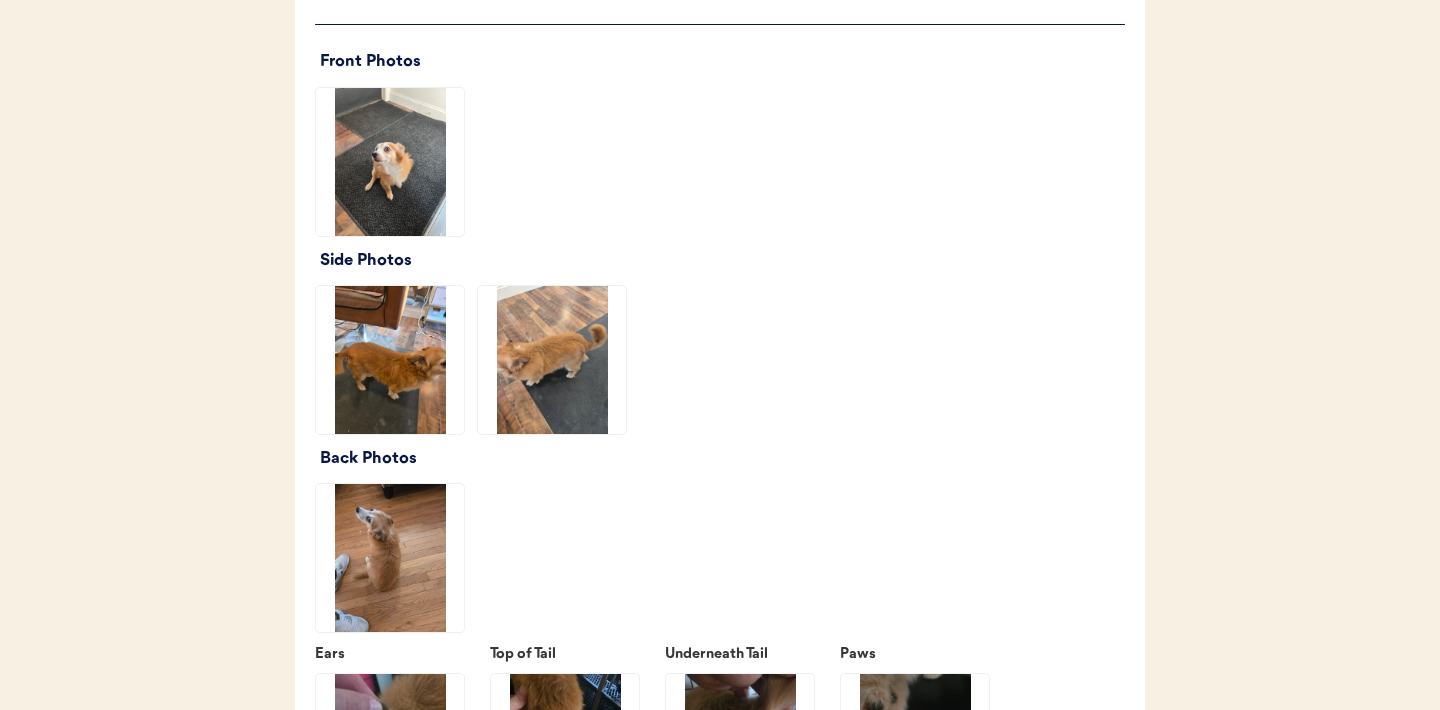 click 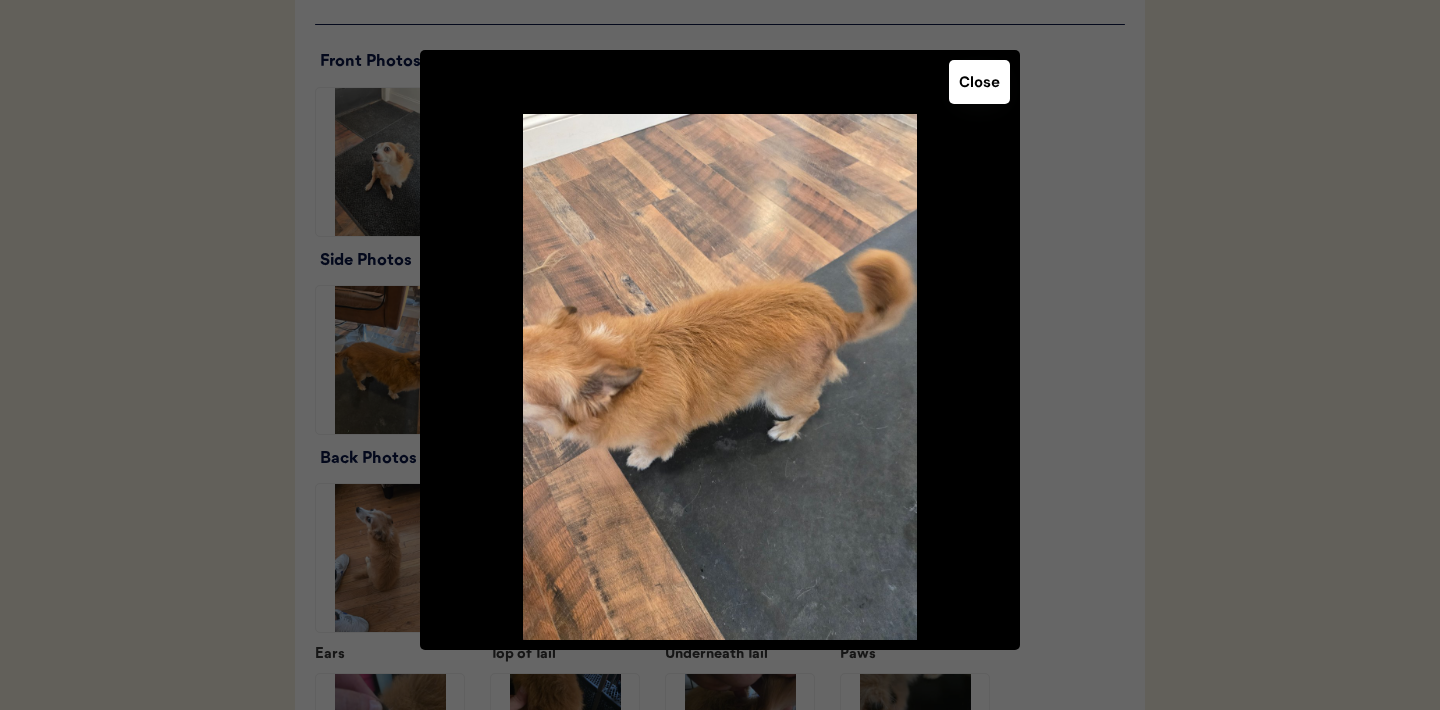 click on "Close" at bounding box center (979, 82) 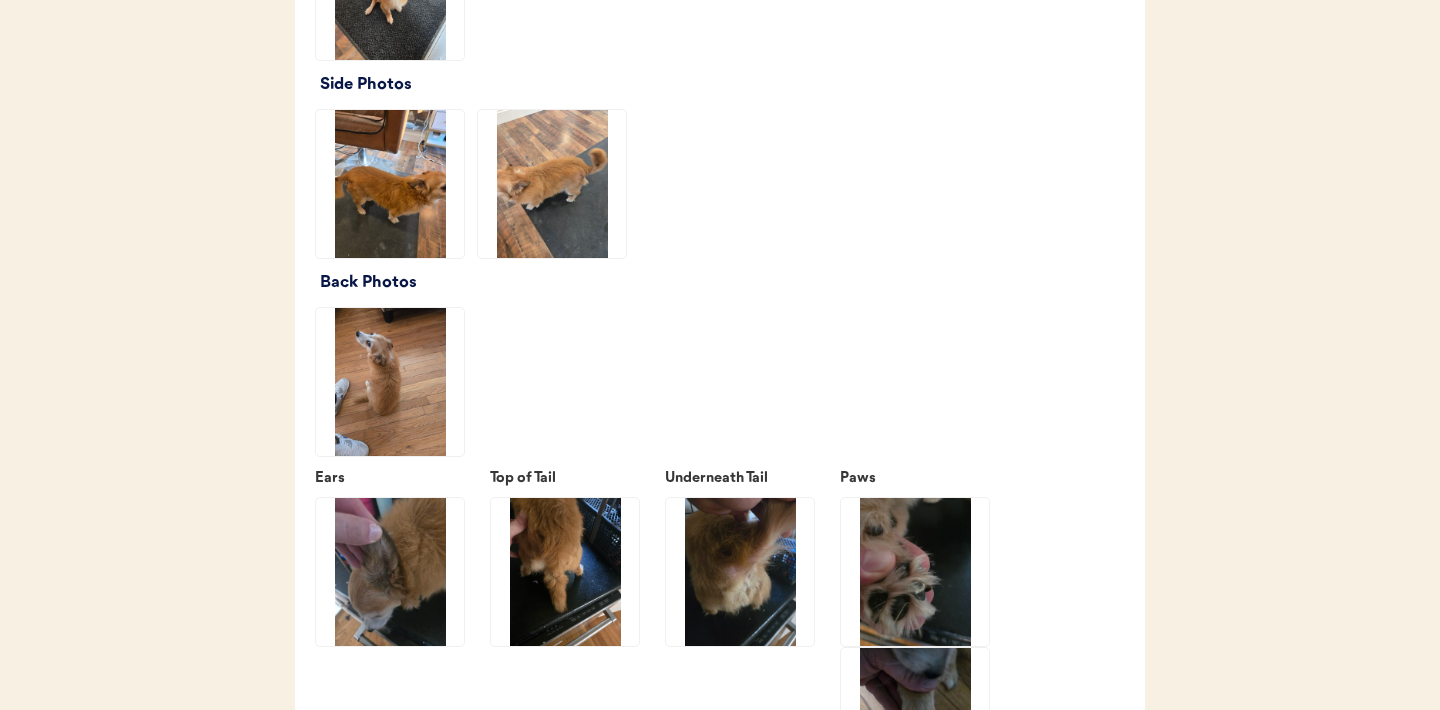 scroll, scrollTop: 2590, scrollLeft: 0, axis: vertical 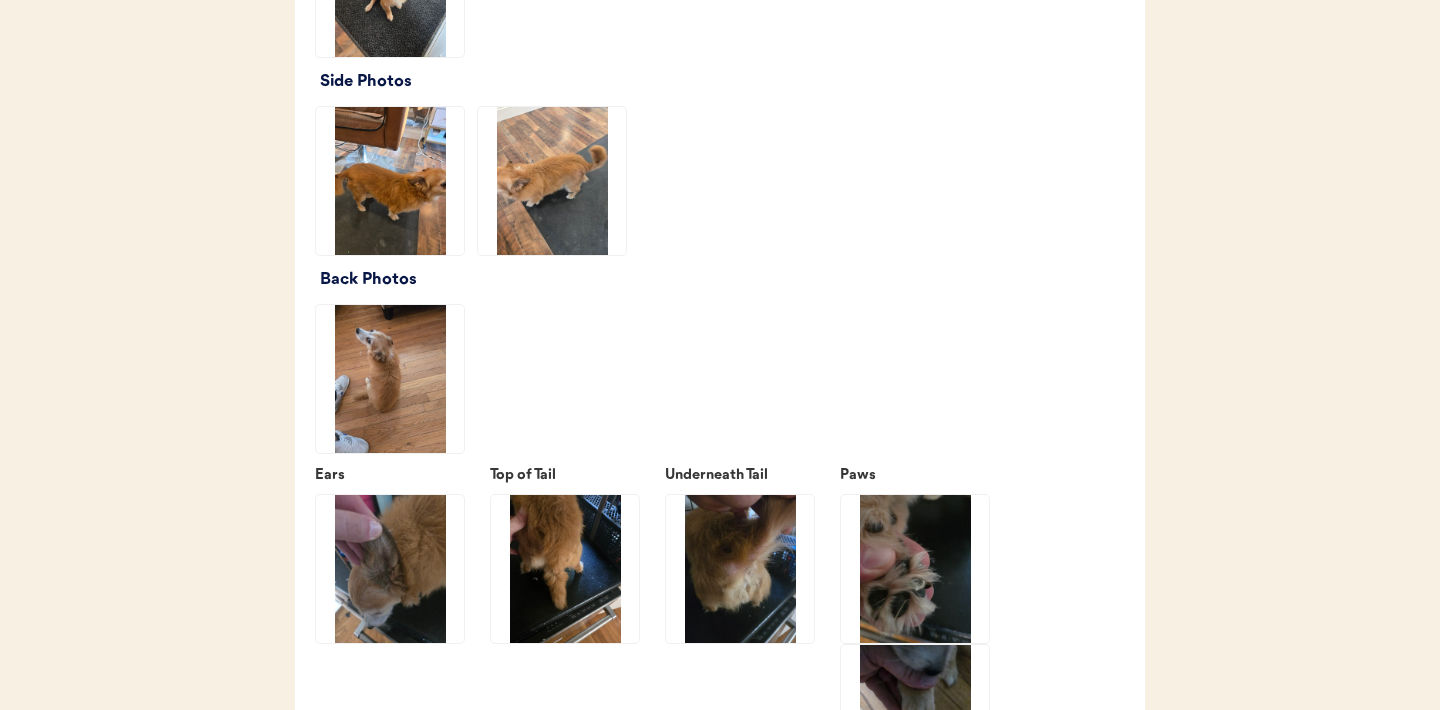 click 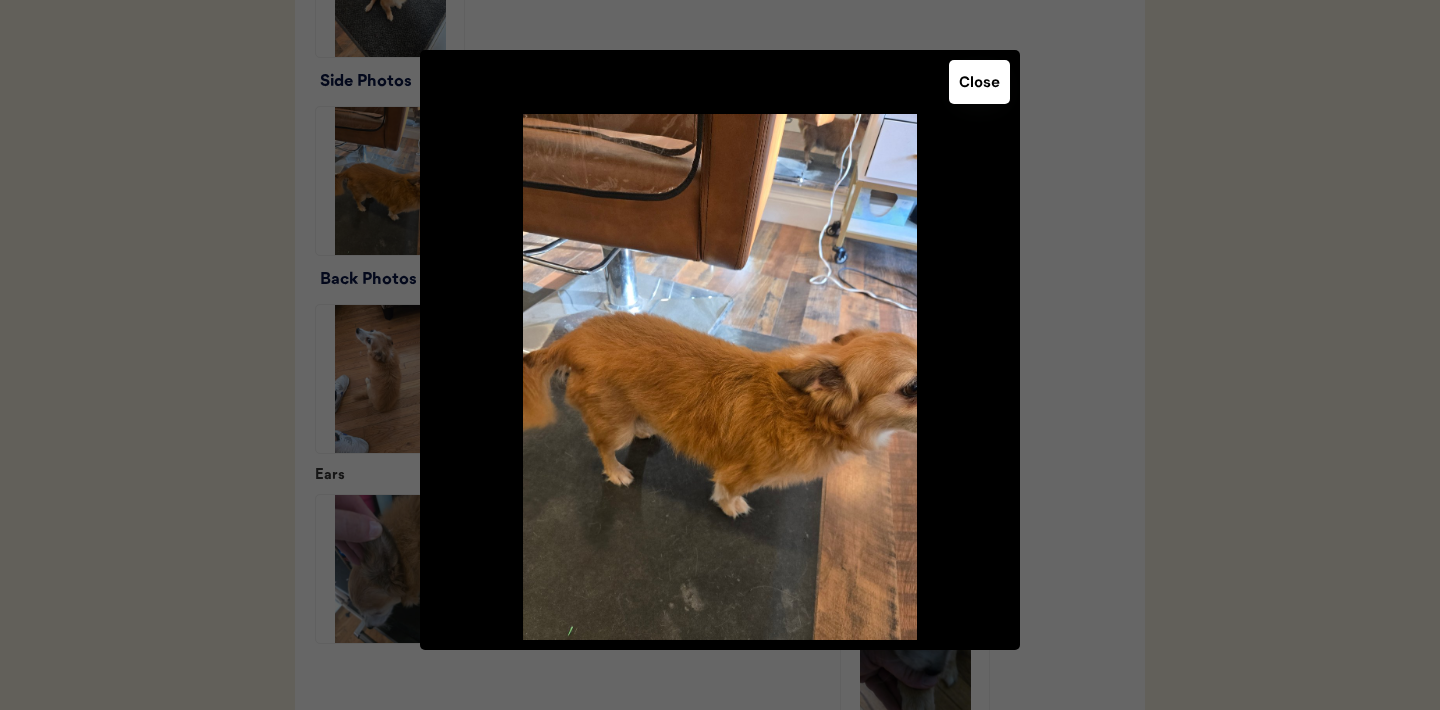 click on "Close" at bounding box center (979, 82) 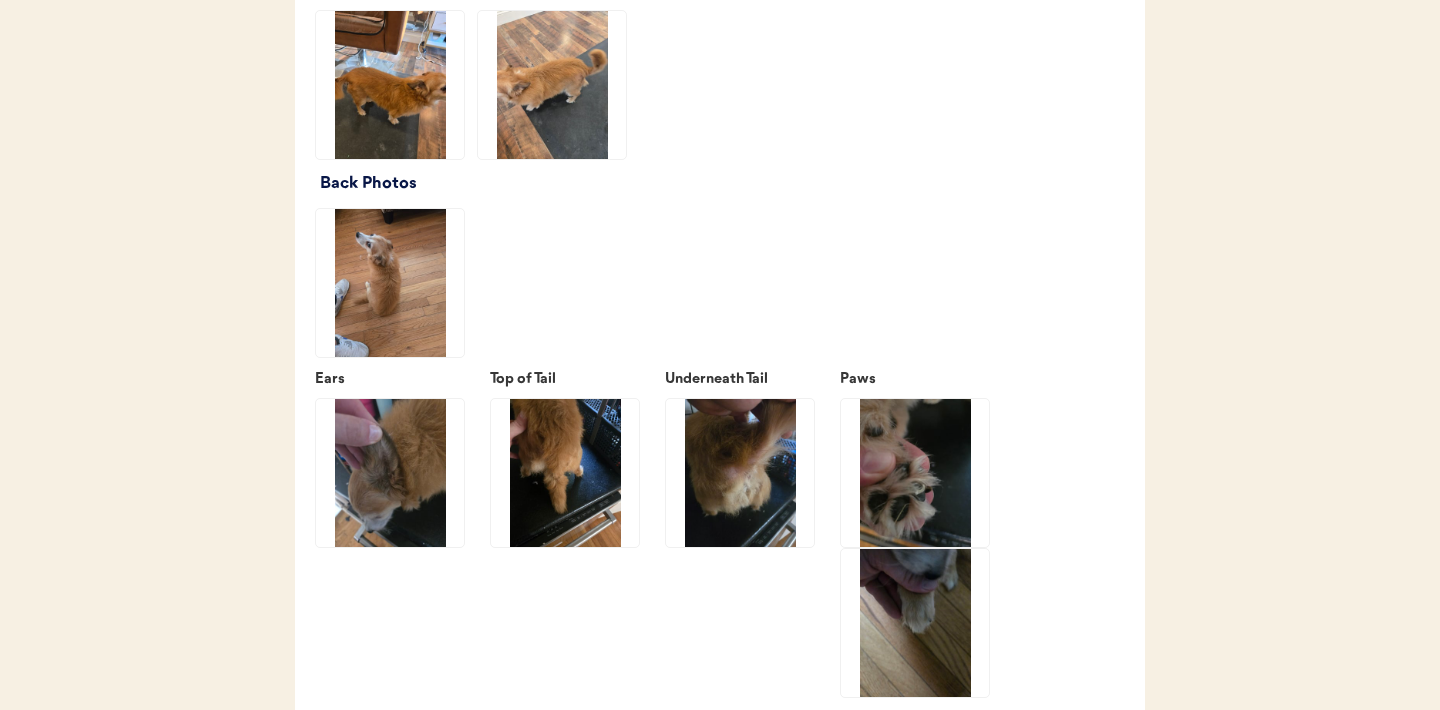 scroll, scrollTop: 2728, scrollLeft: 0, axis: vertical 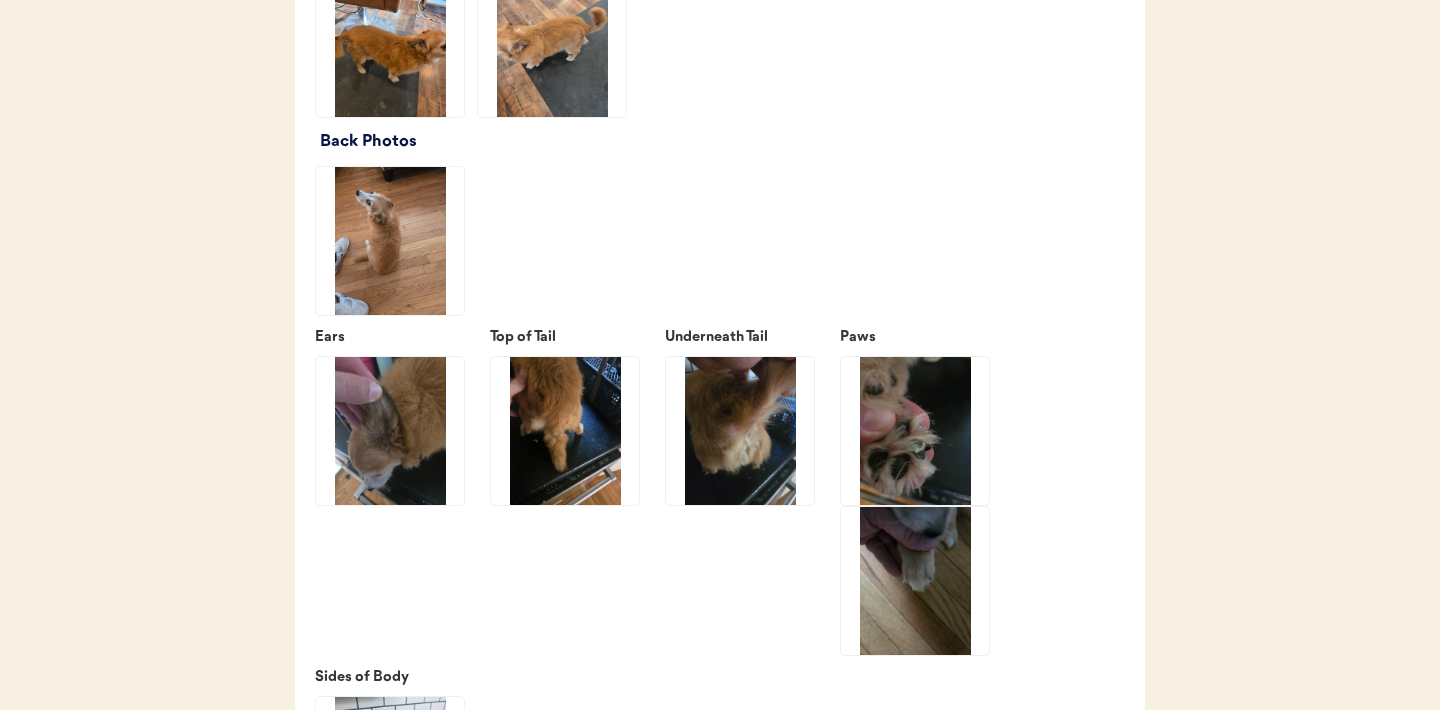 click 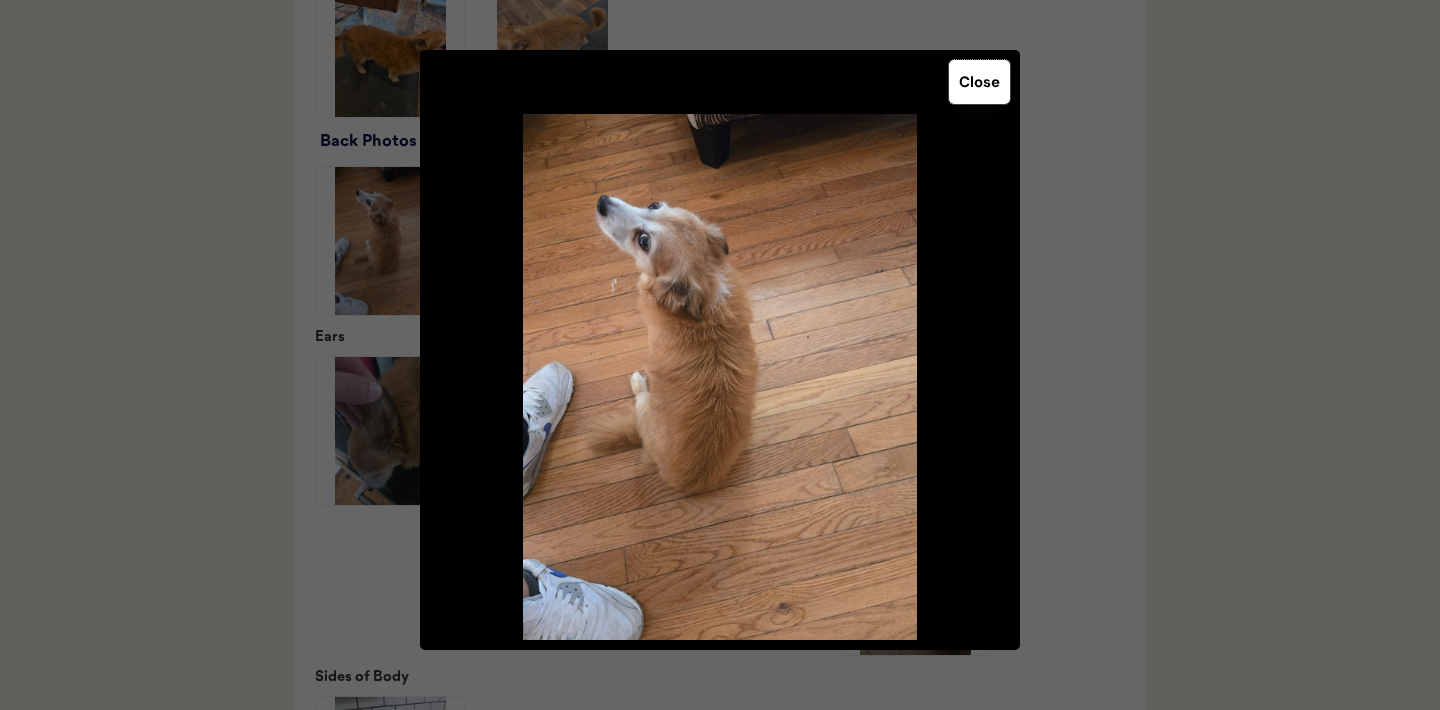 click on "Close" at bounding box center [979, 82] 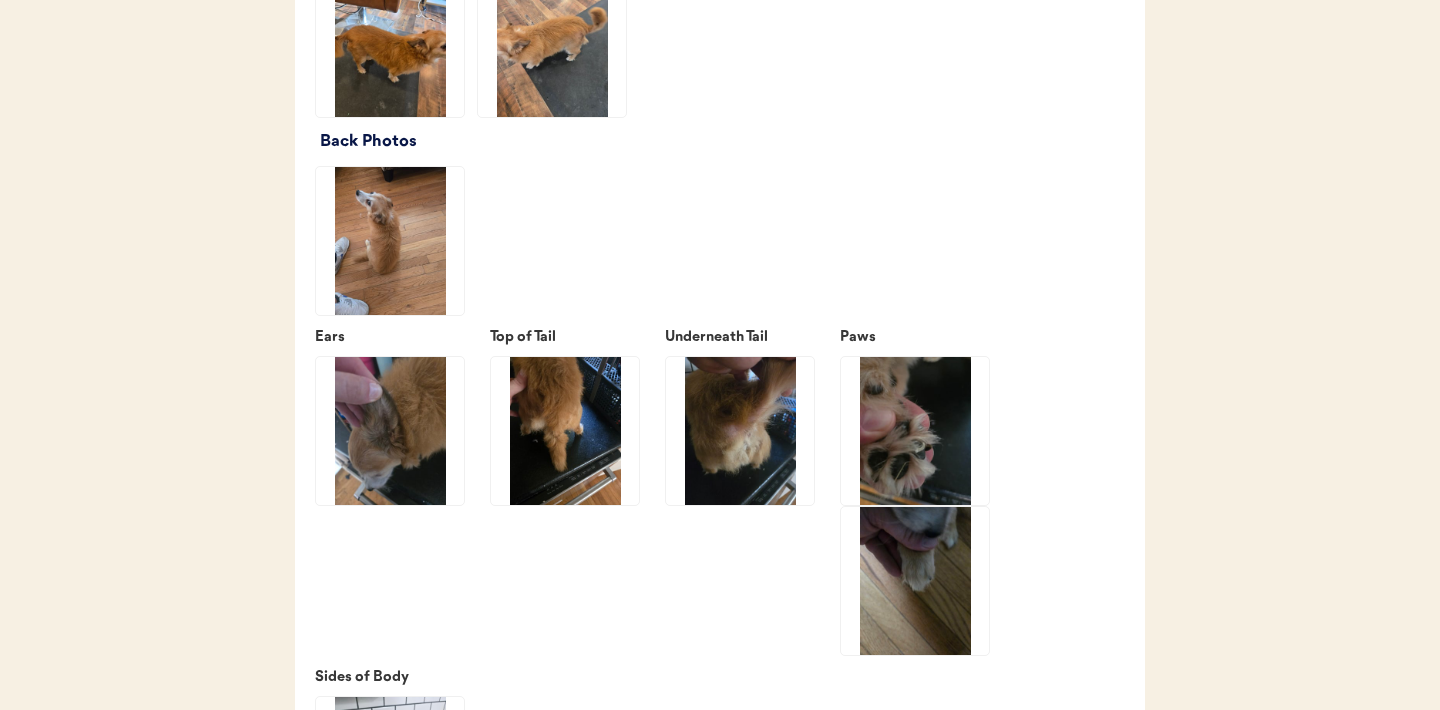 click 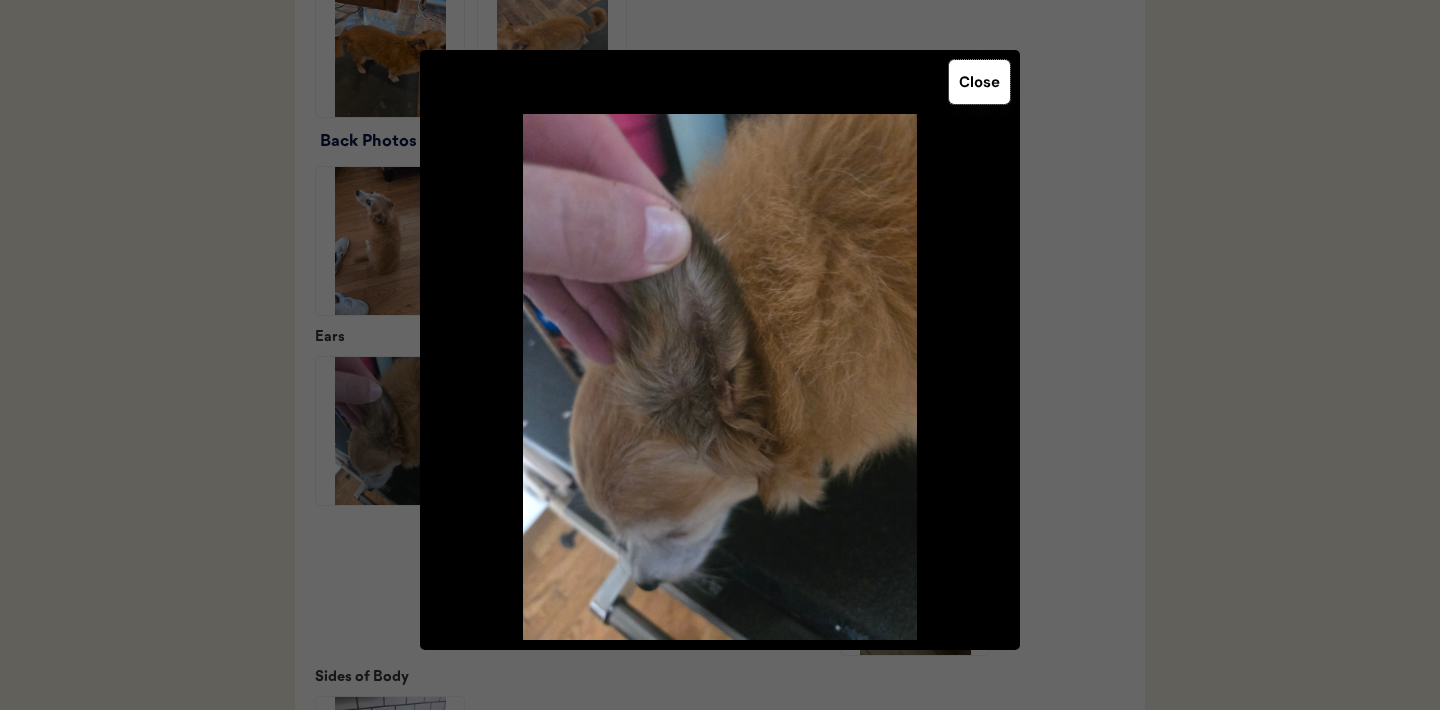 click on "Close" at bounding box center (979, 82) 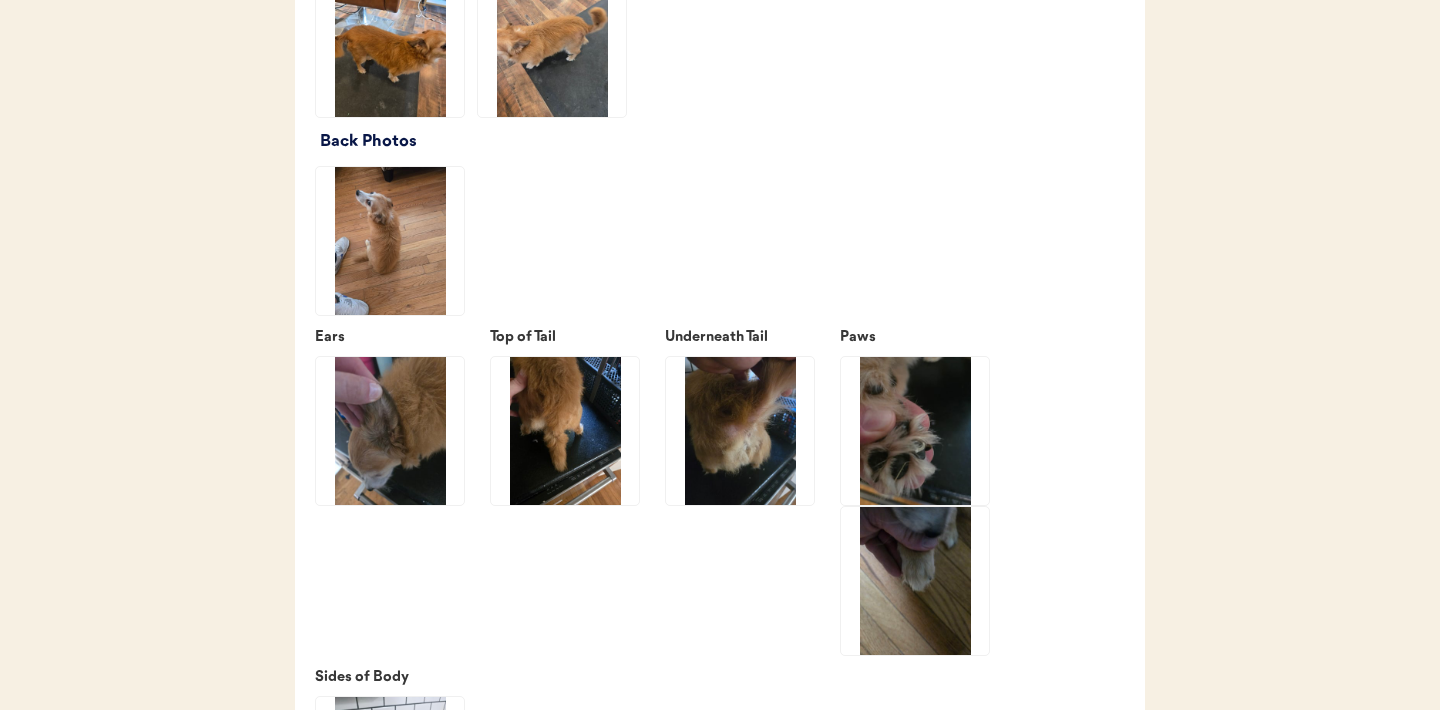 click 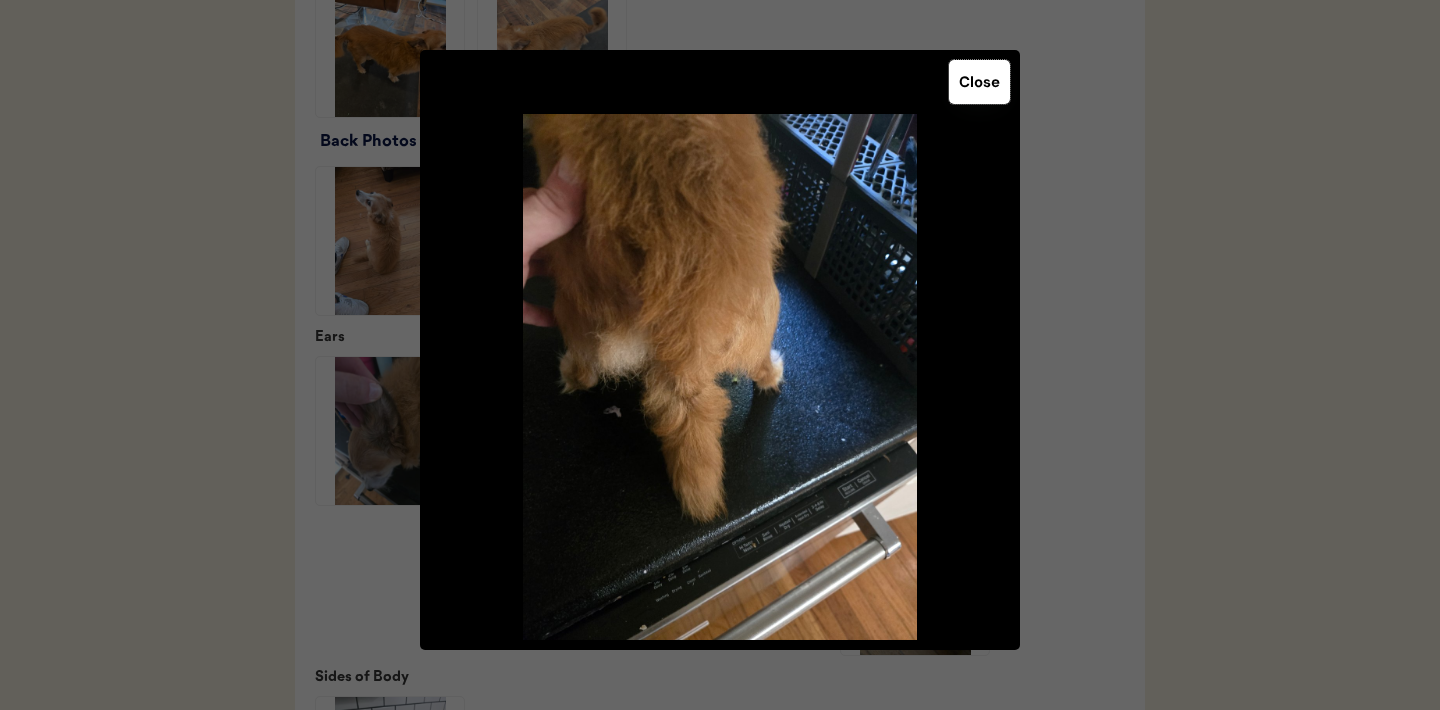 click on "Close" at bounding box center (979, 82) 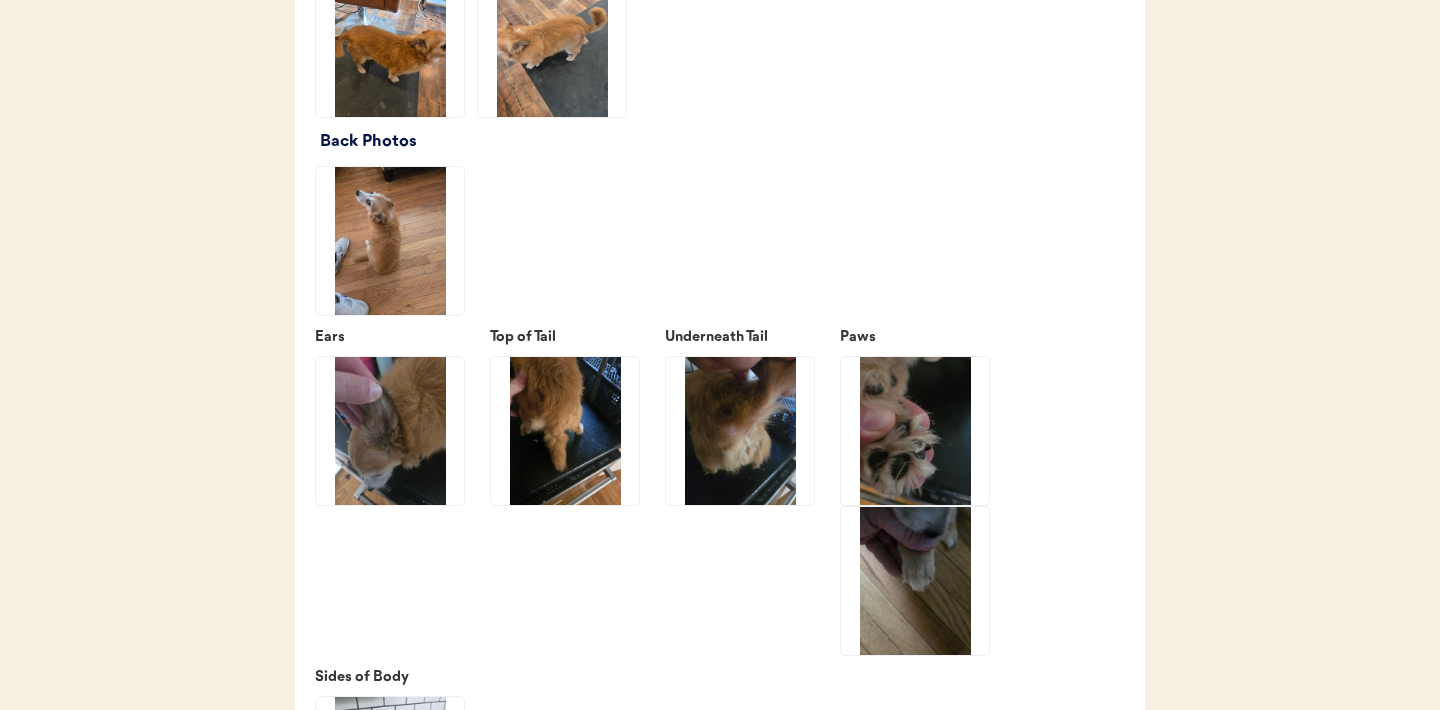 click 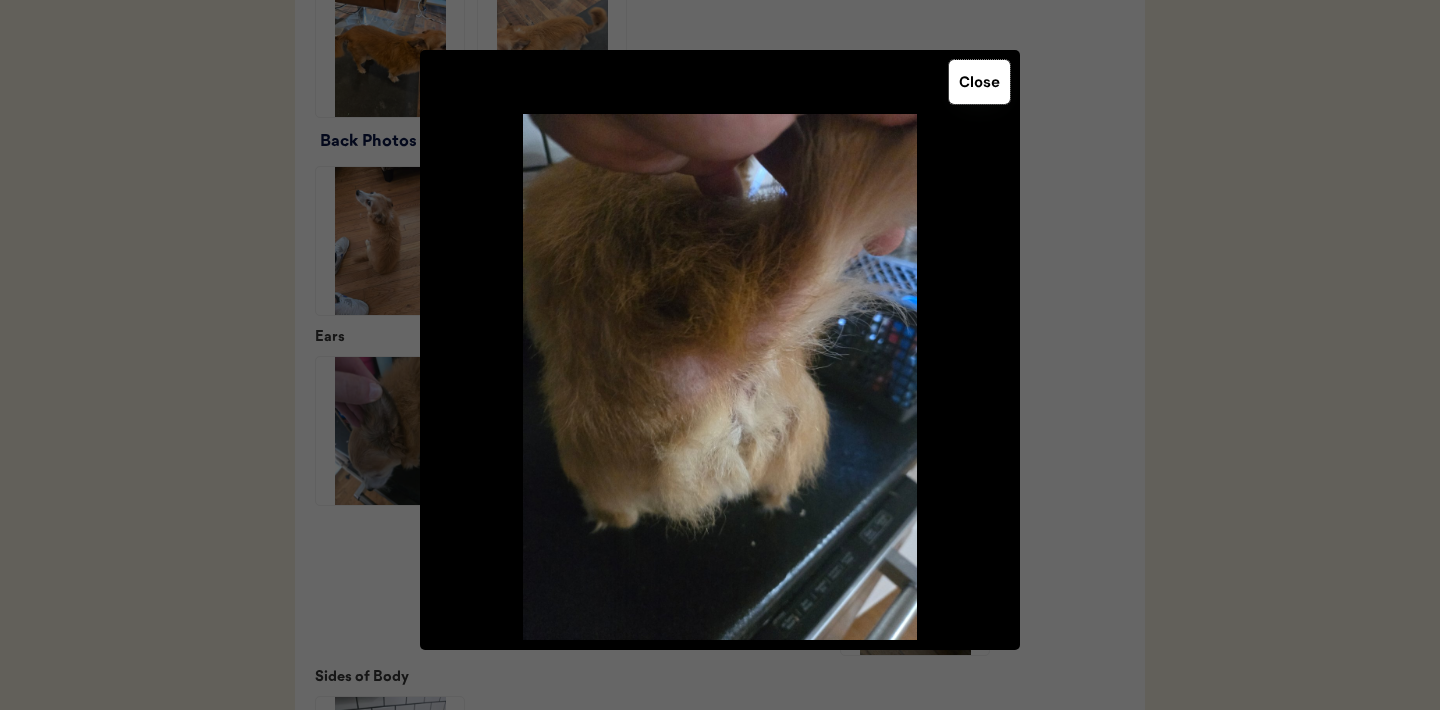 click on "Close" at bounding box center (979, 82) 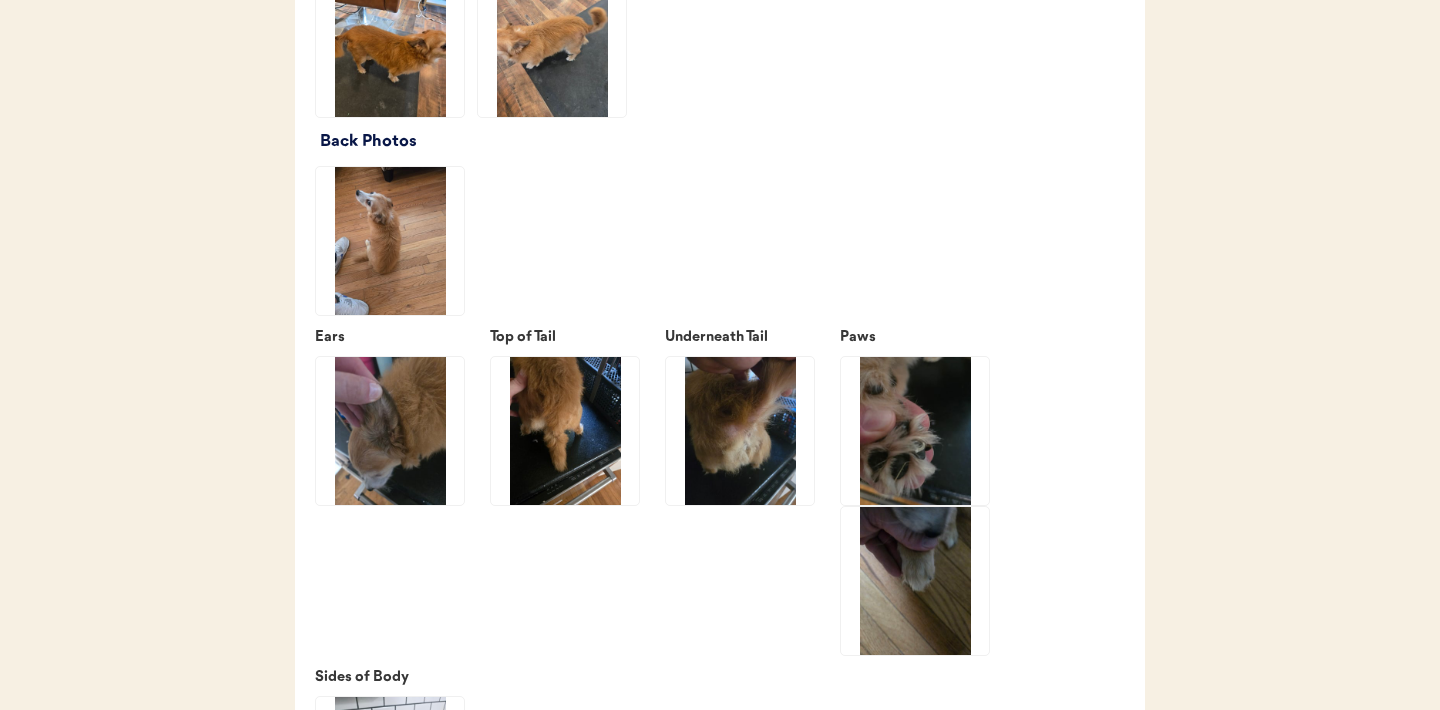 click 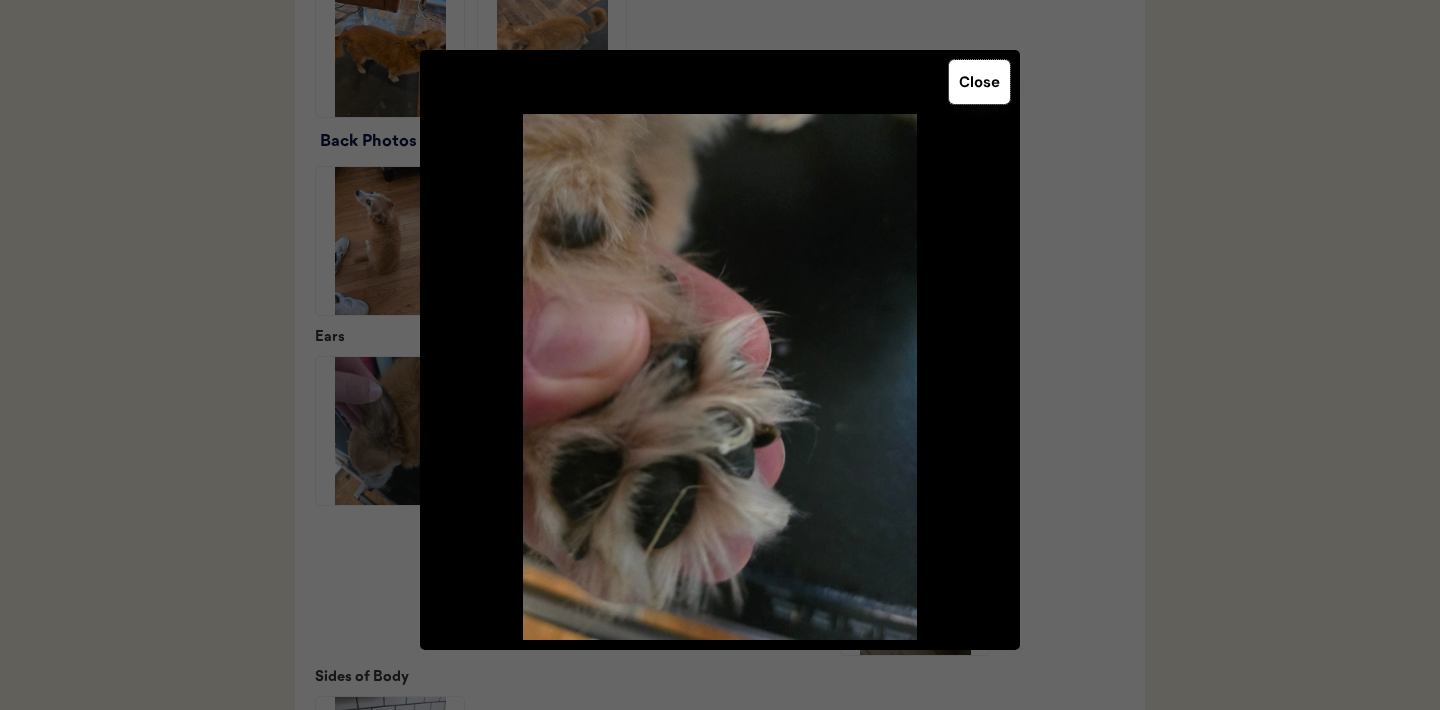 click on "Close" at bounding box center (979, 82) 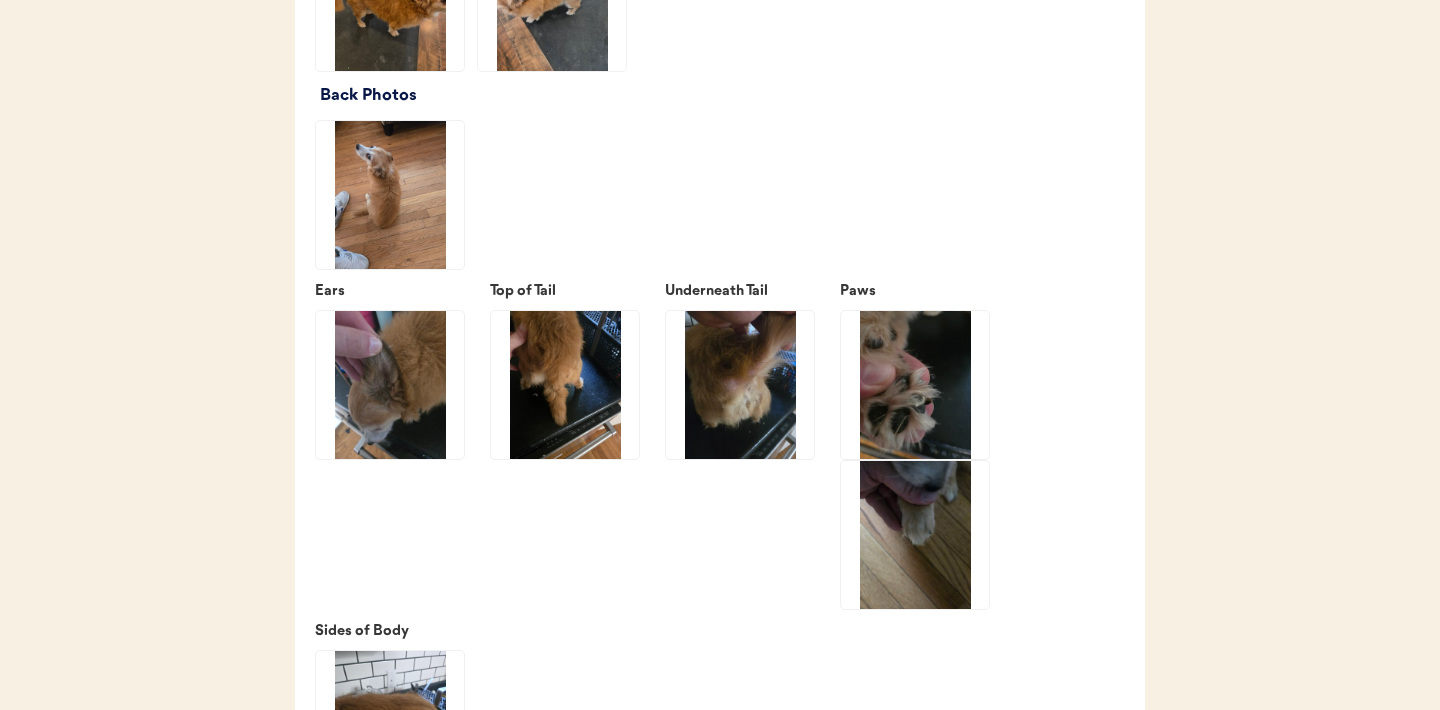 scroll, scrollTop: 2787, scrollLeft: 0, axis: vertical 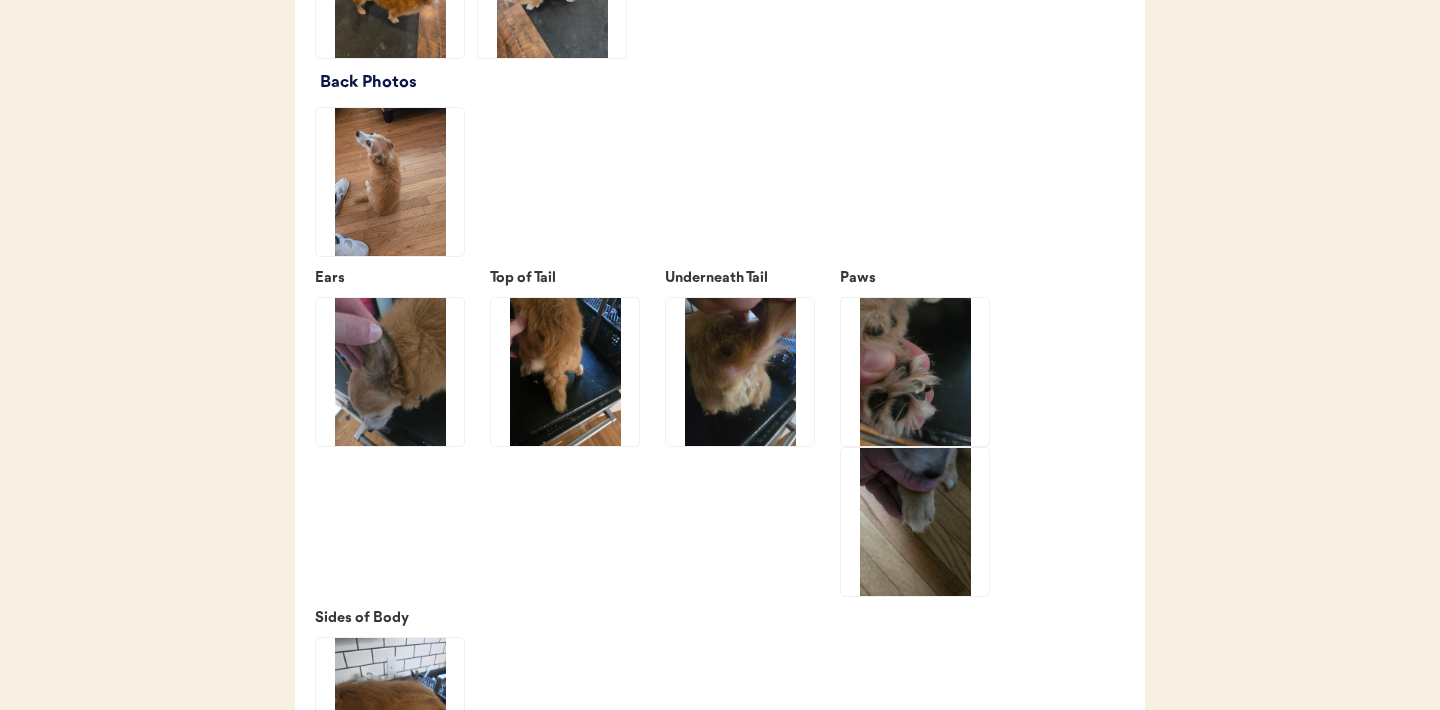 click 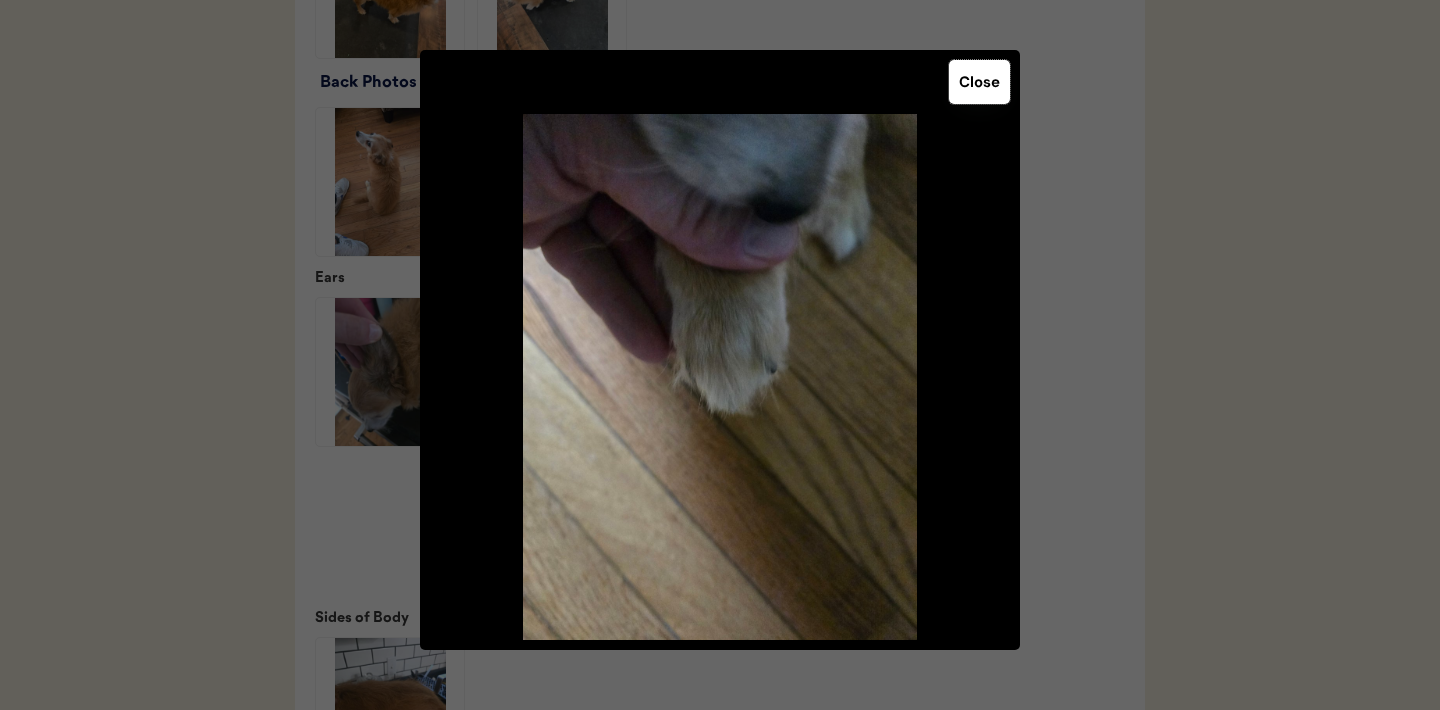 click on "Close" at bounding box center (979, 82) 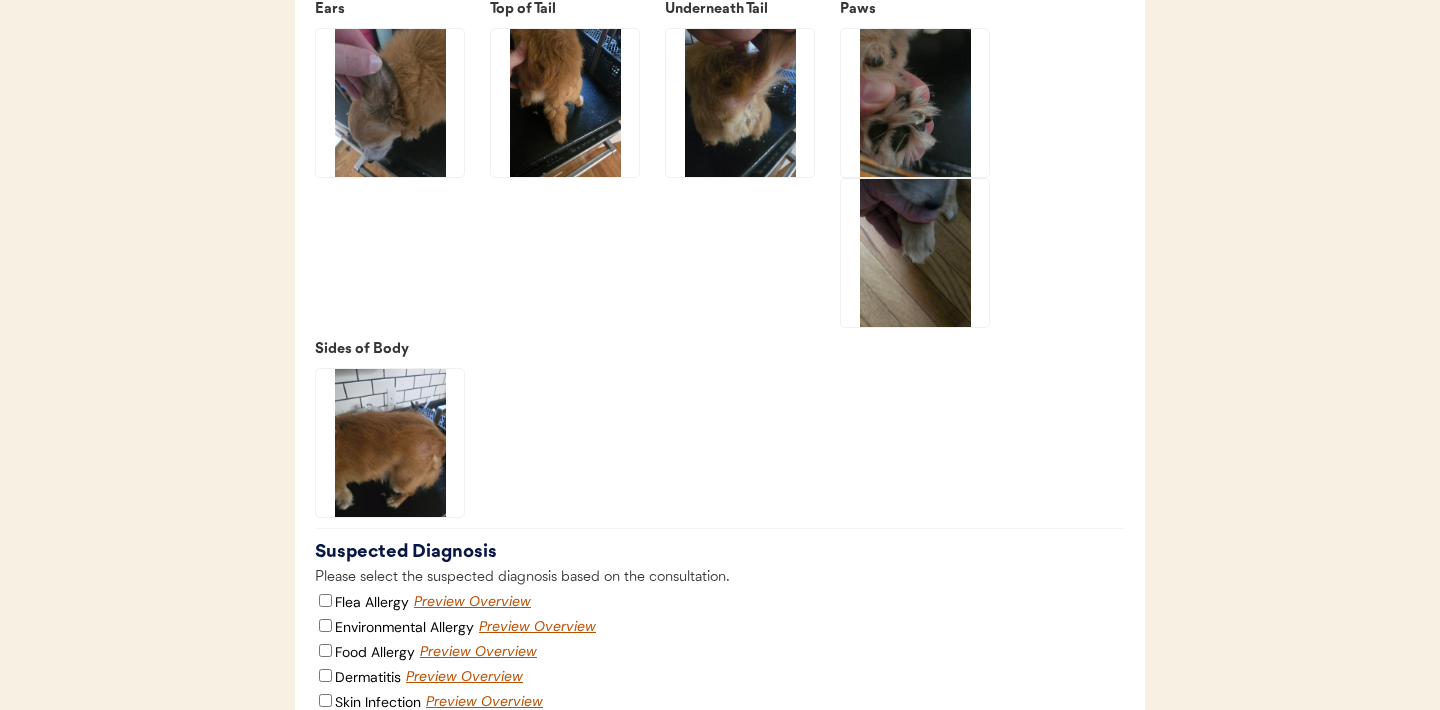 scroll, scrollTop: 3059, scrollLeft: 0, axis: vertical 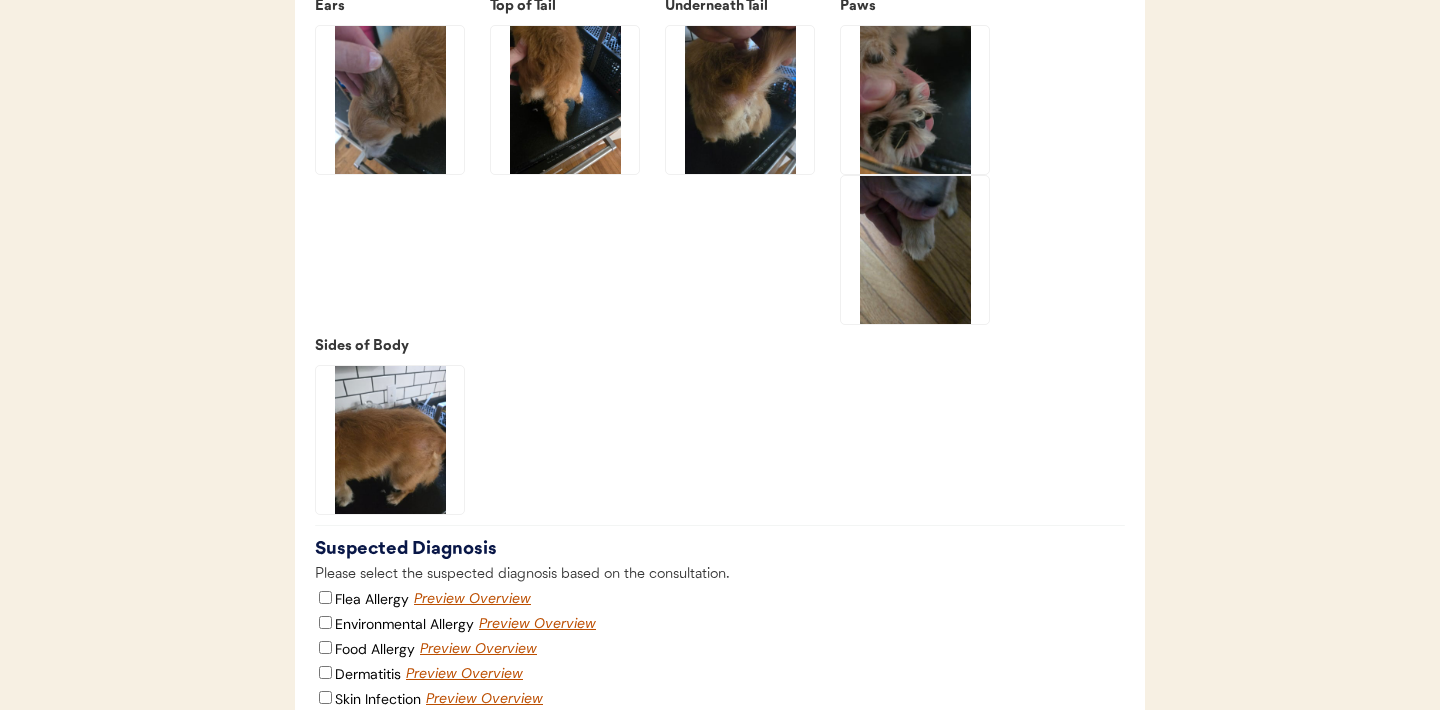 click 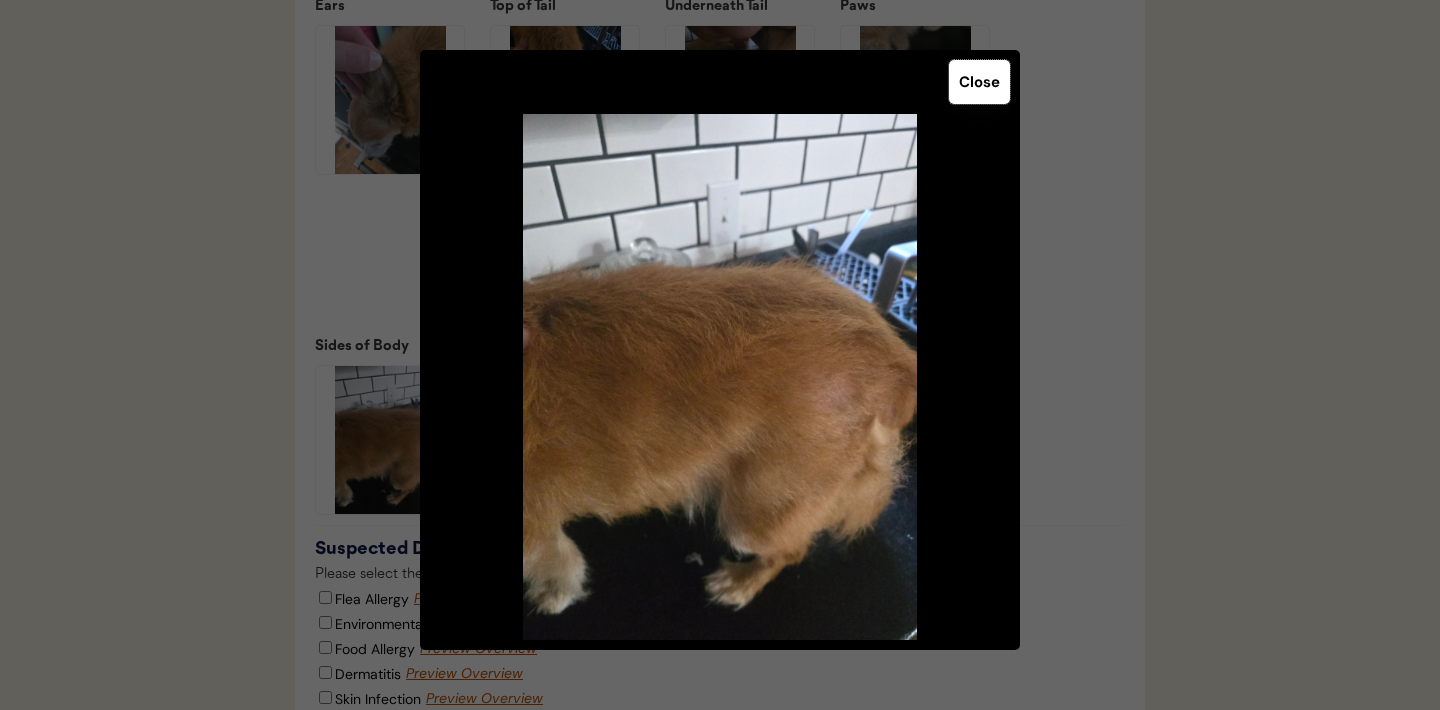 click on "Close" at bounding box center (979, 82) 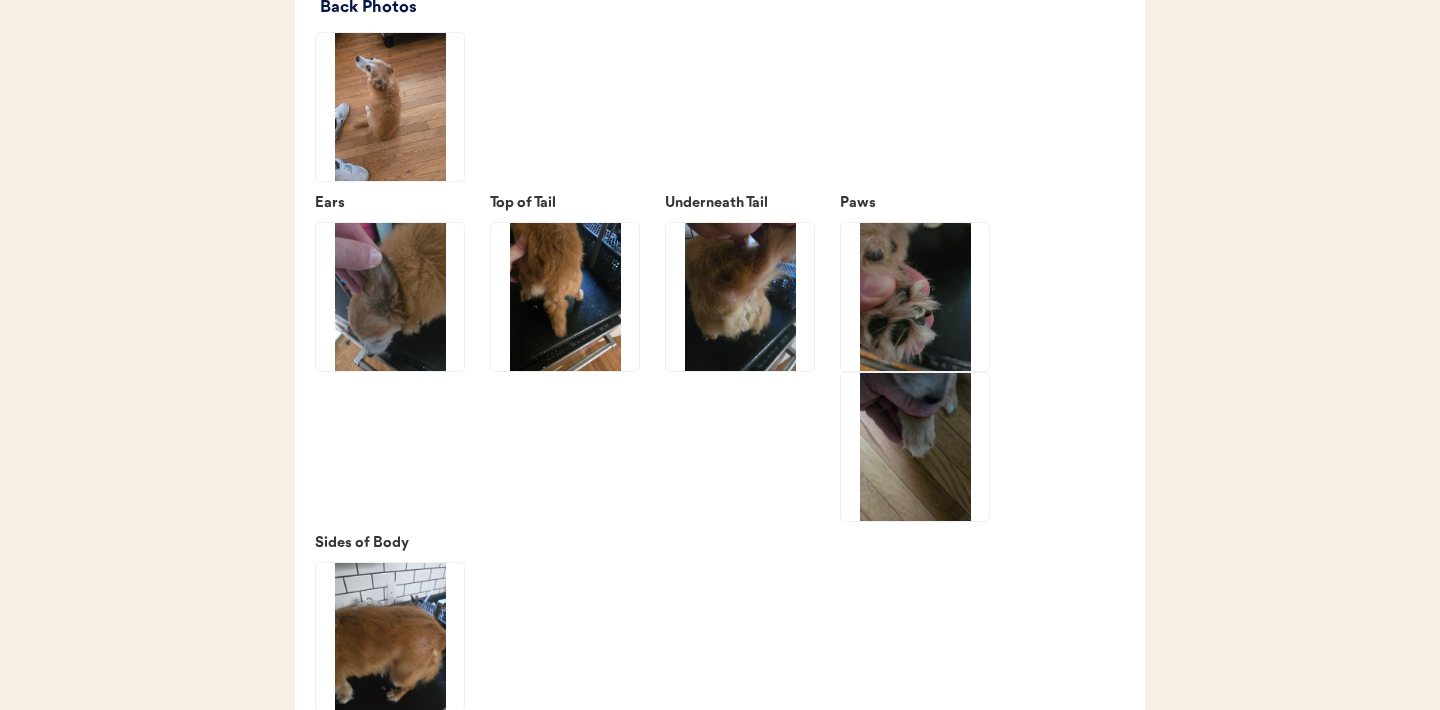 scroll, scrollTop: 2841, scrollLeft: 0, axis: vertical 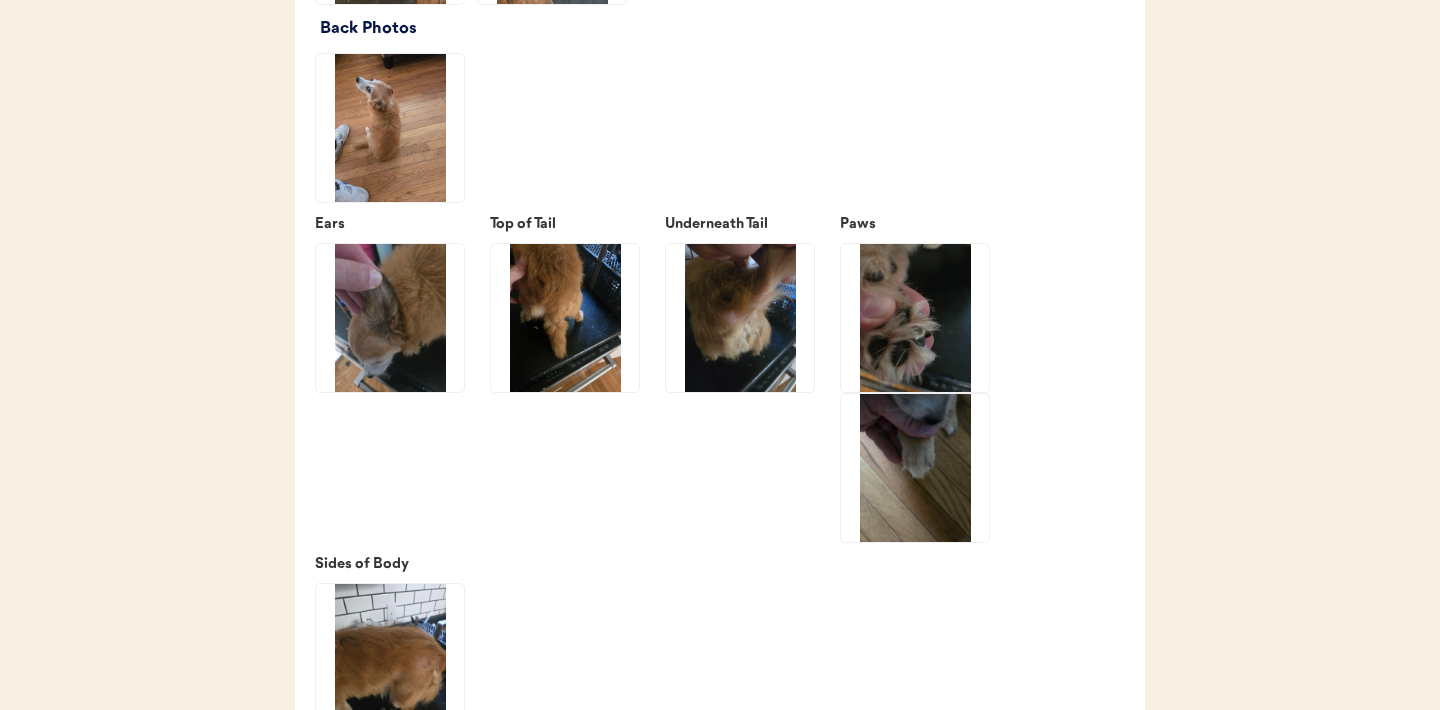 click 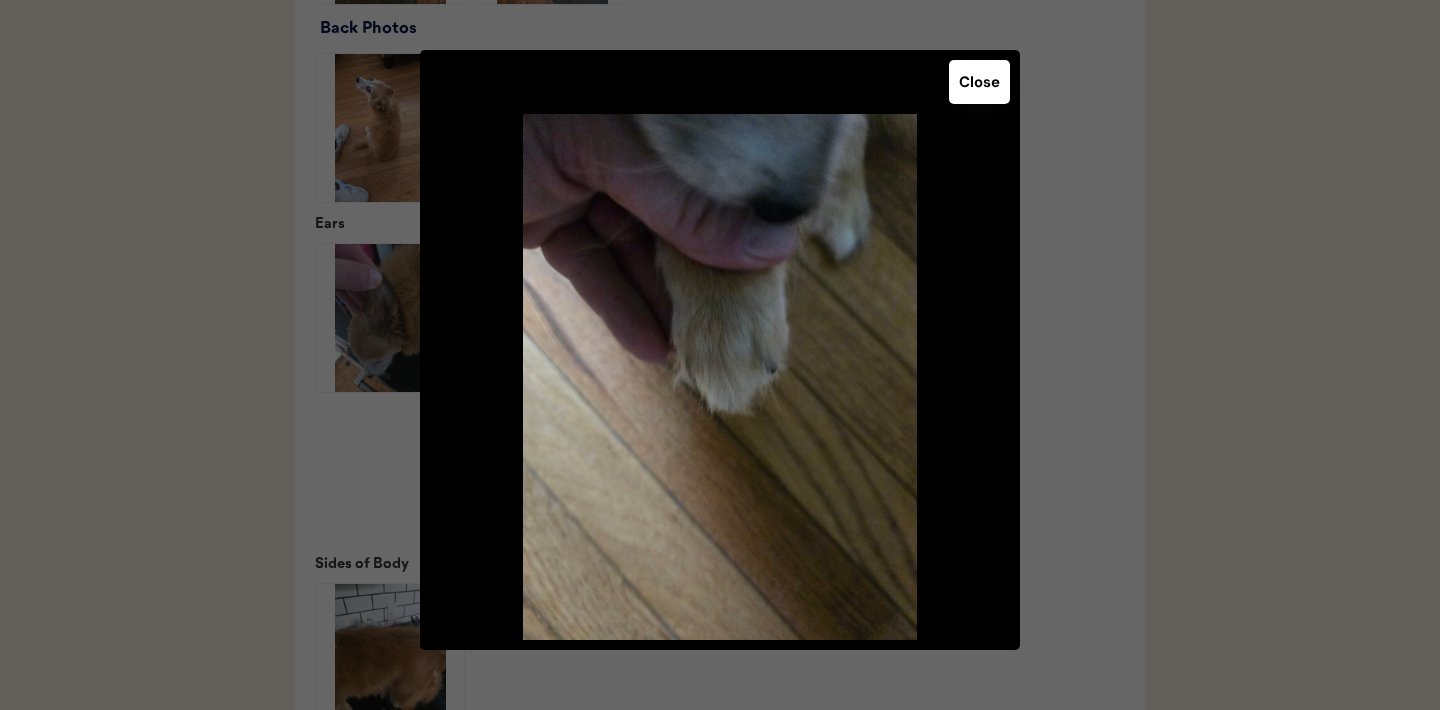 click on "Close" at bounding box center (979, 82) 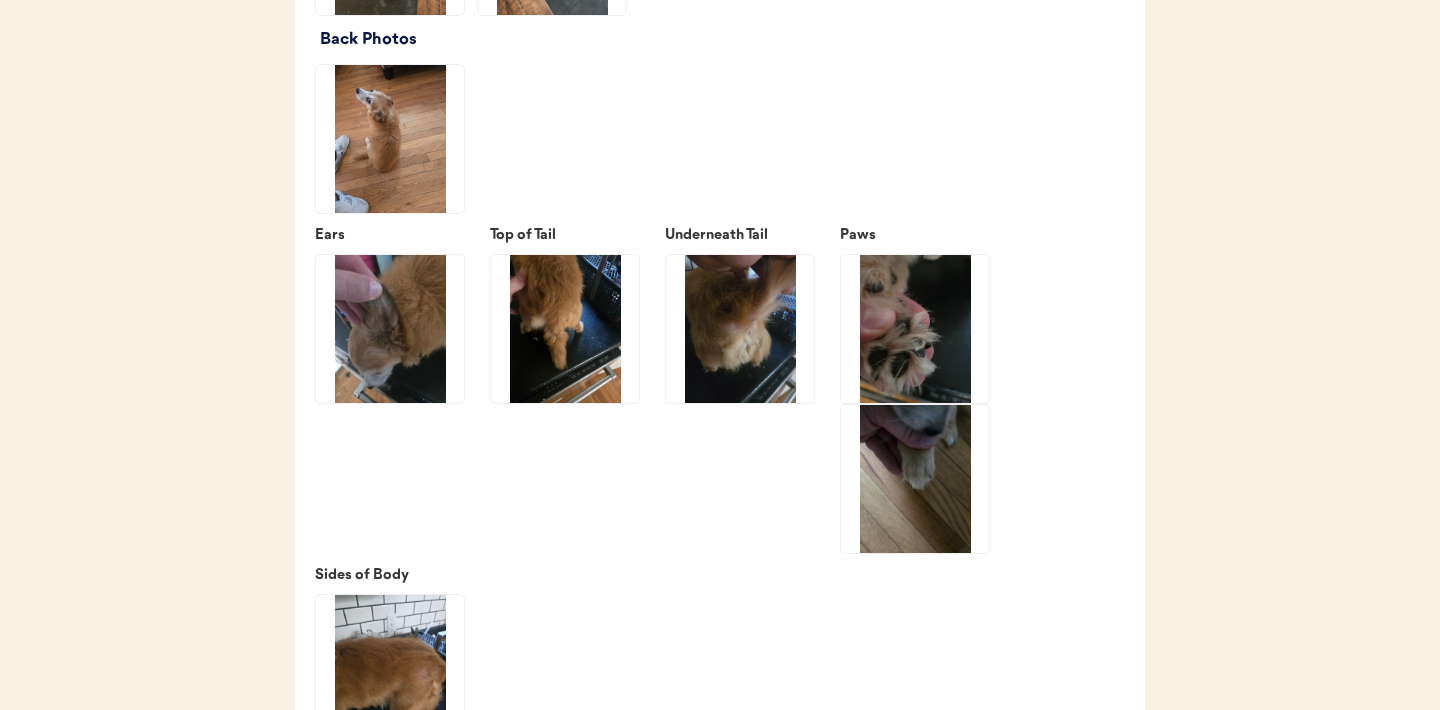 scroll, scrollTop: 2823, scrollLeft: 0, axis: vertical 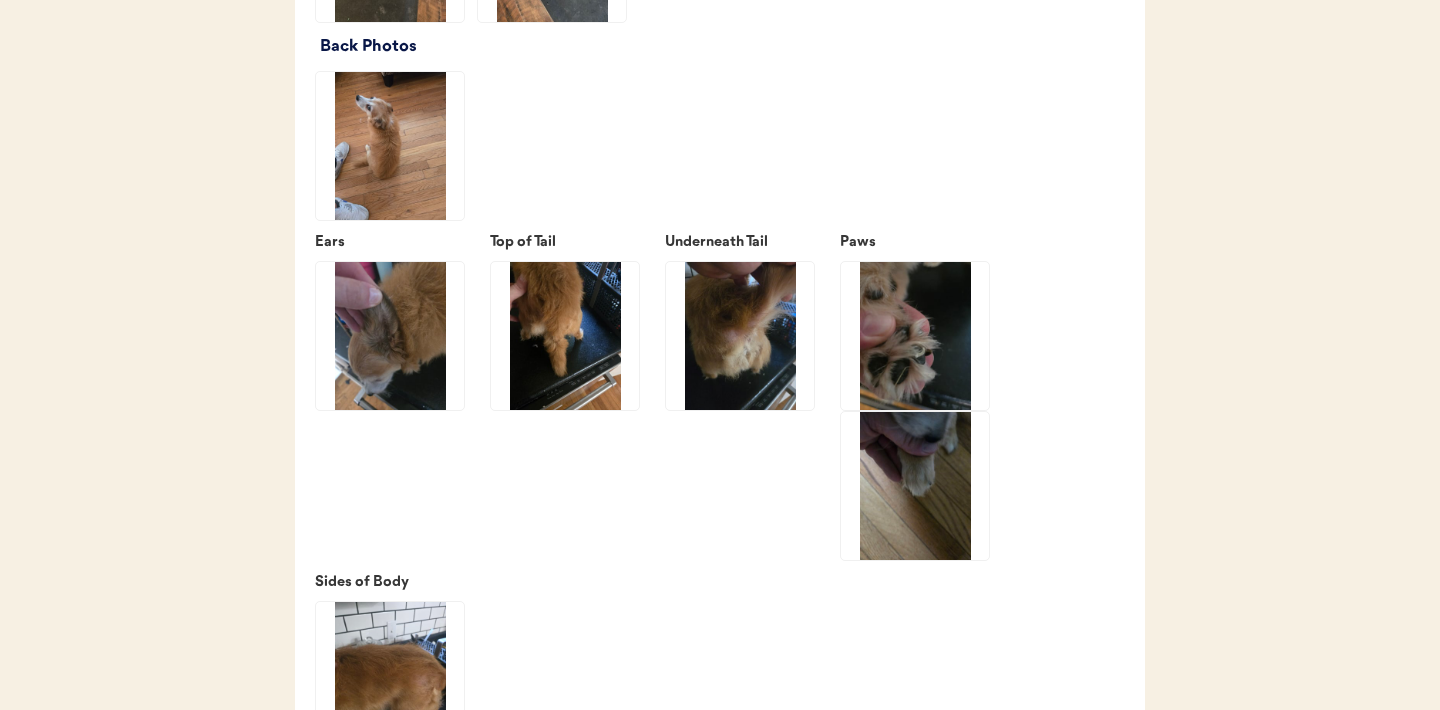 click 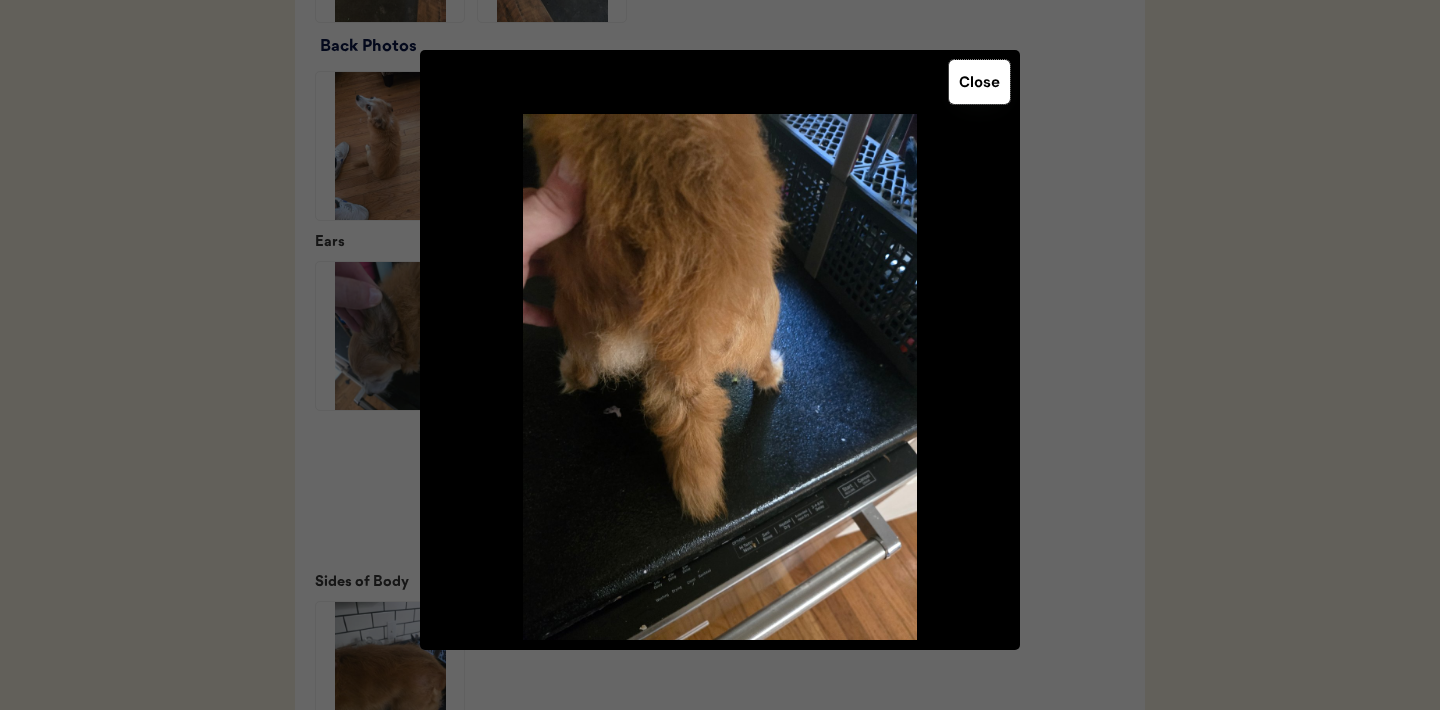 click on "Close" at bounding box center (979, 82) 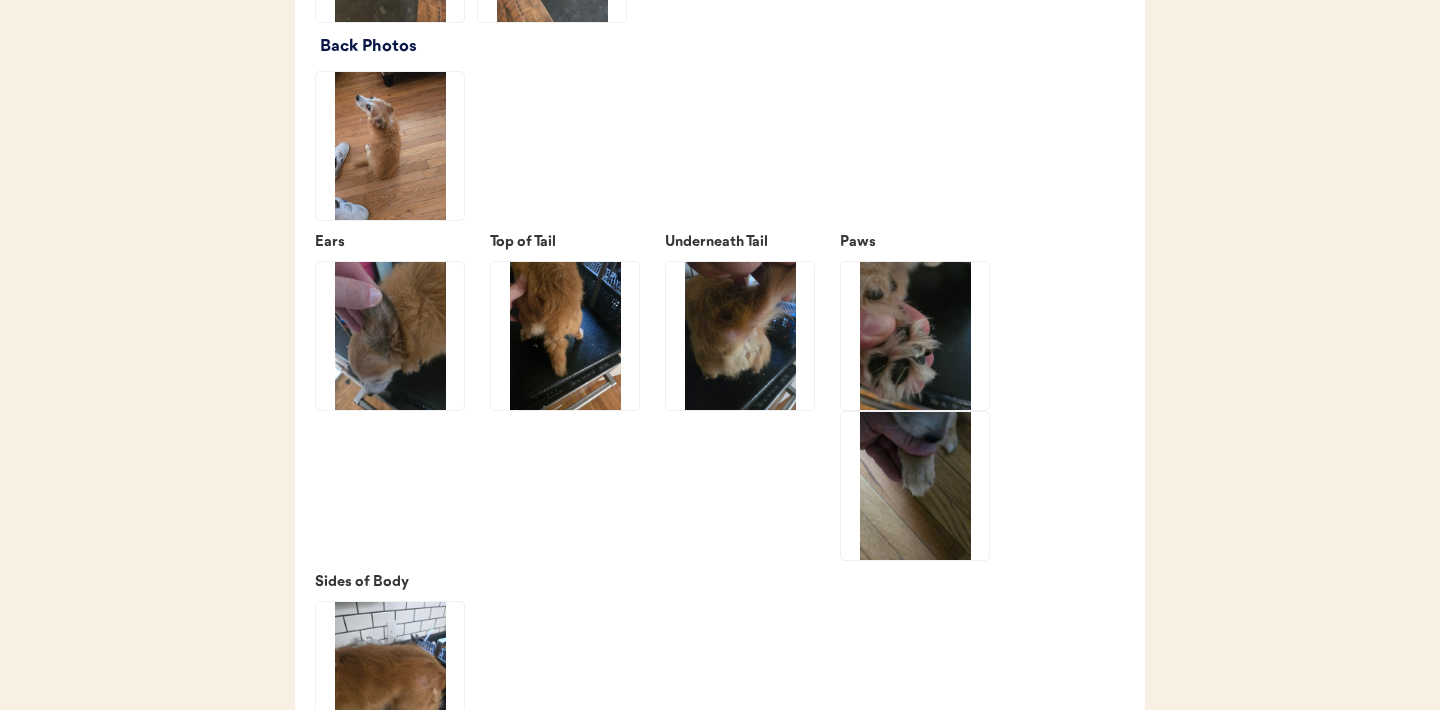 click 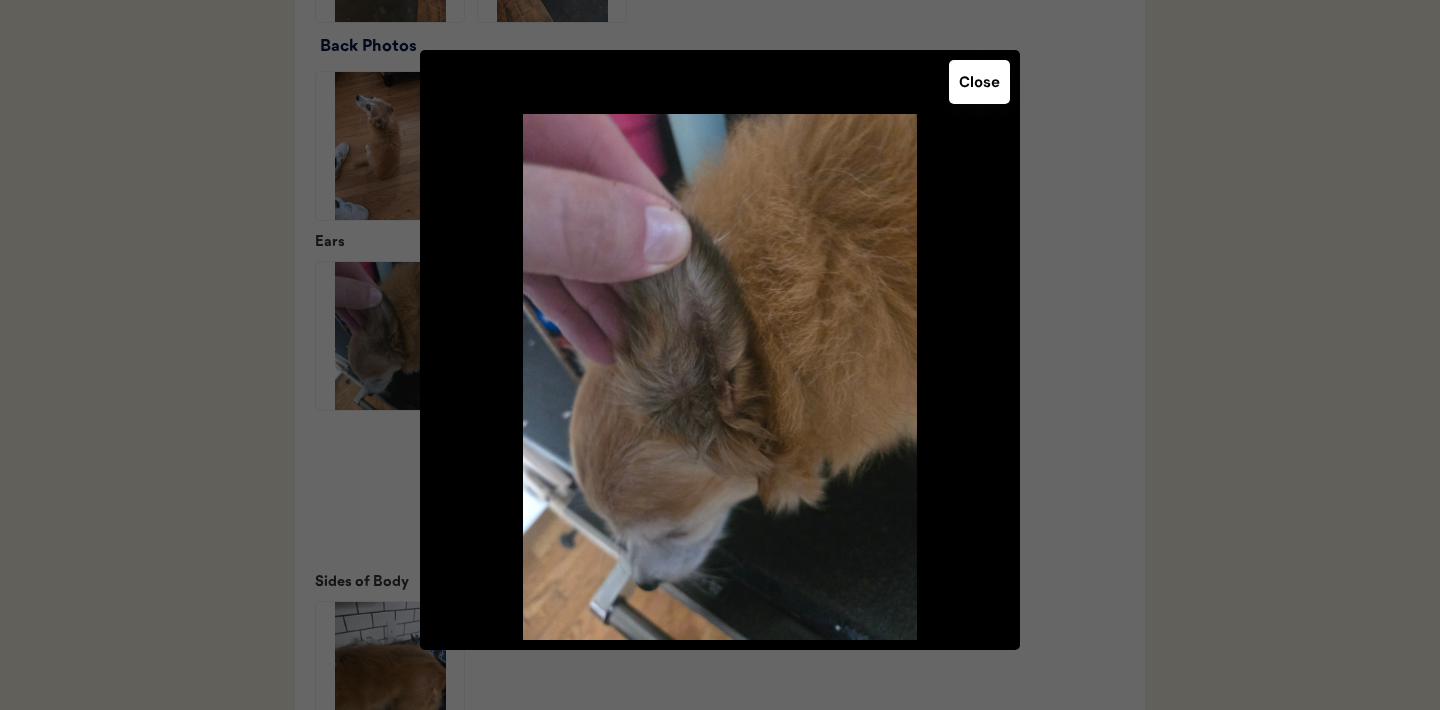 click on "Close" at bounding box center (979, 82) 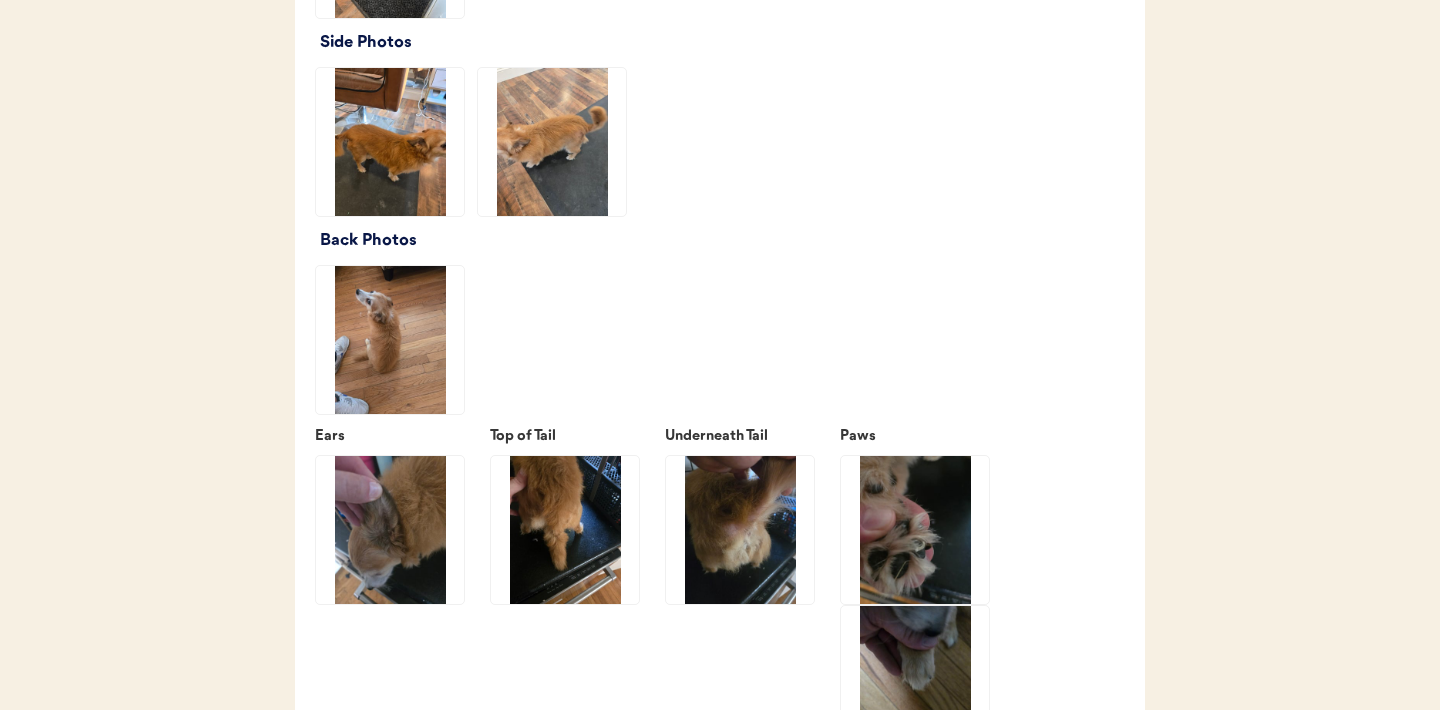 scroll, scrollTop: 2631, scrollLeft: 0, axis: vertical 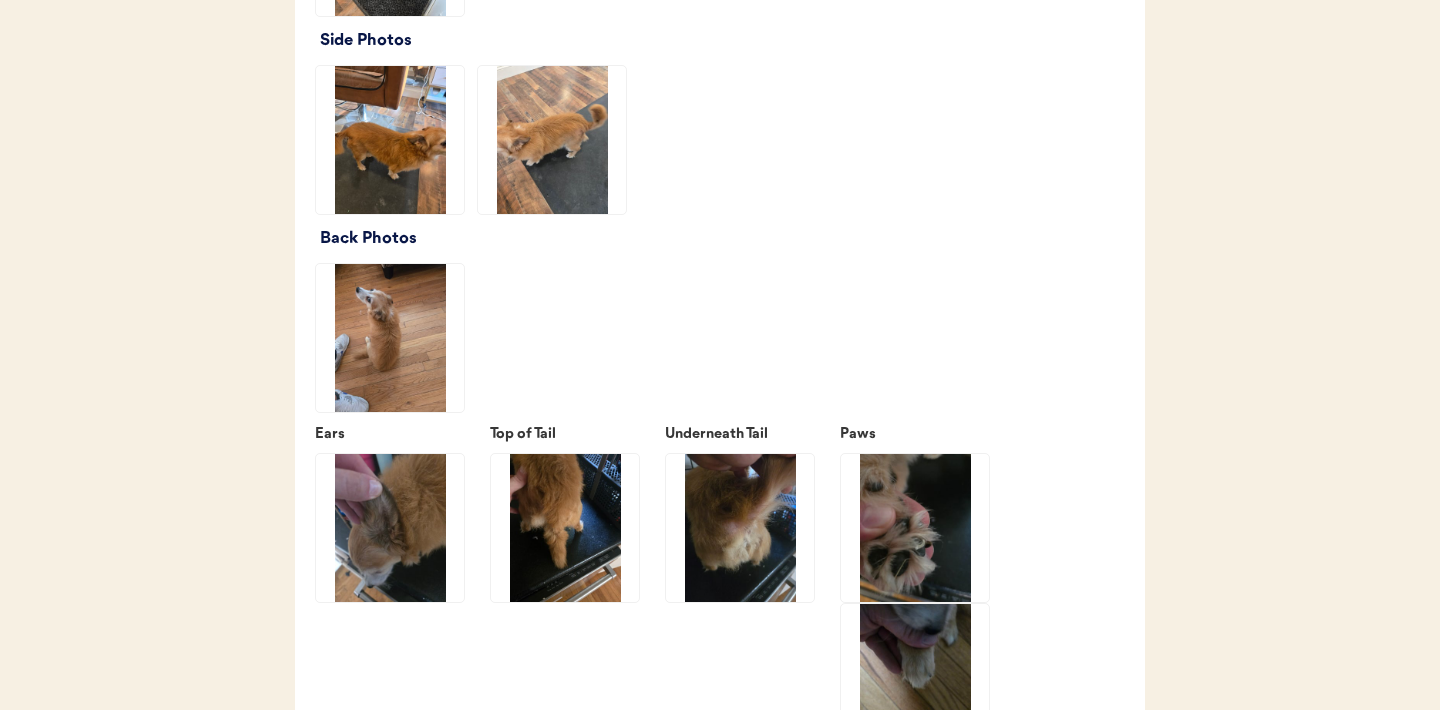 click 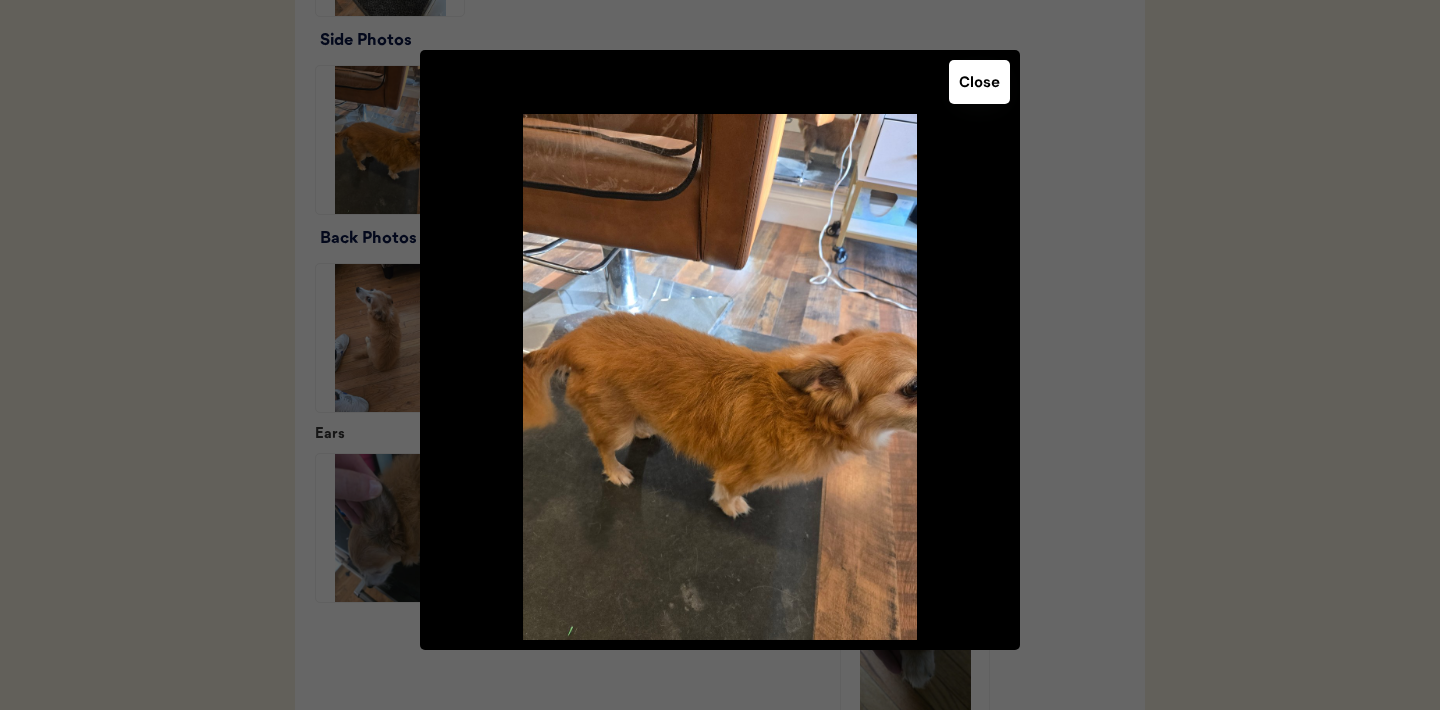 click on "Close" at bounding box center (979, 82) 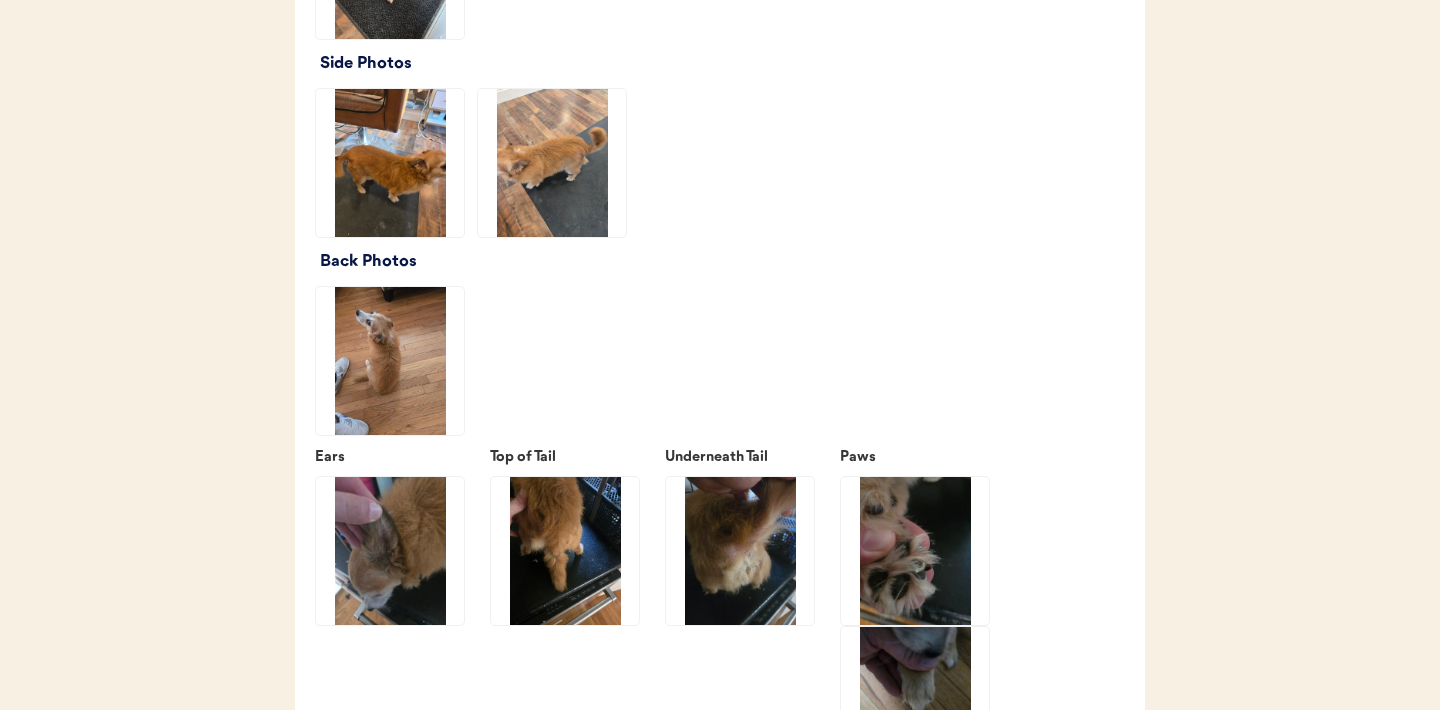 scroll, scrollTop: 2609, scrollLeft: 0, axis: vertical 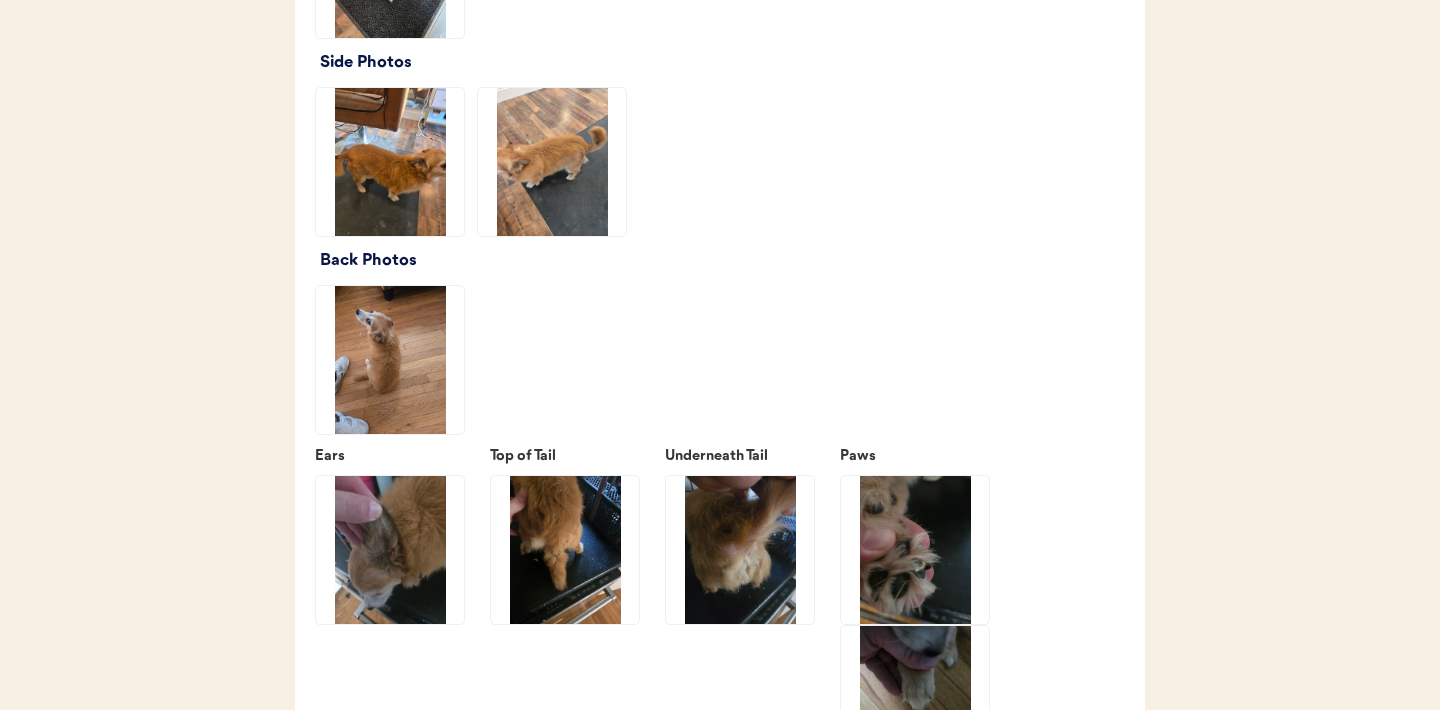 click 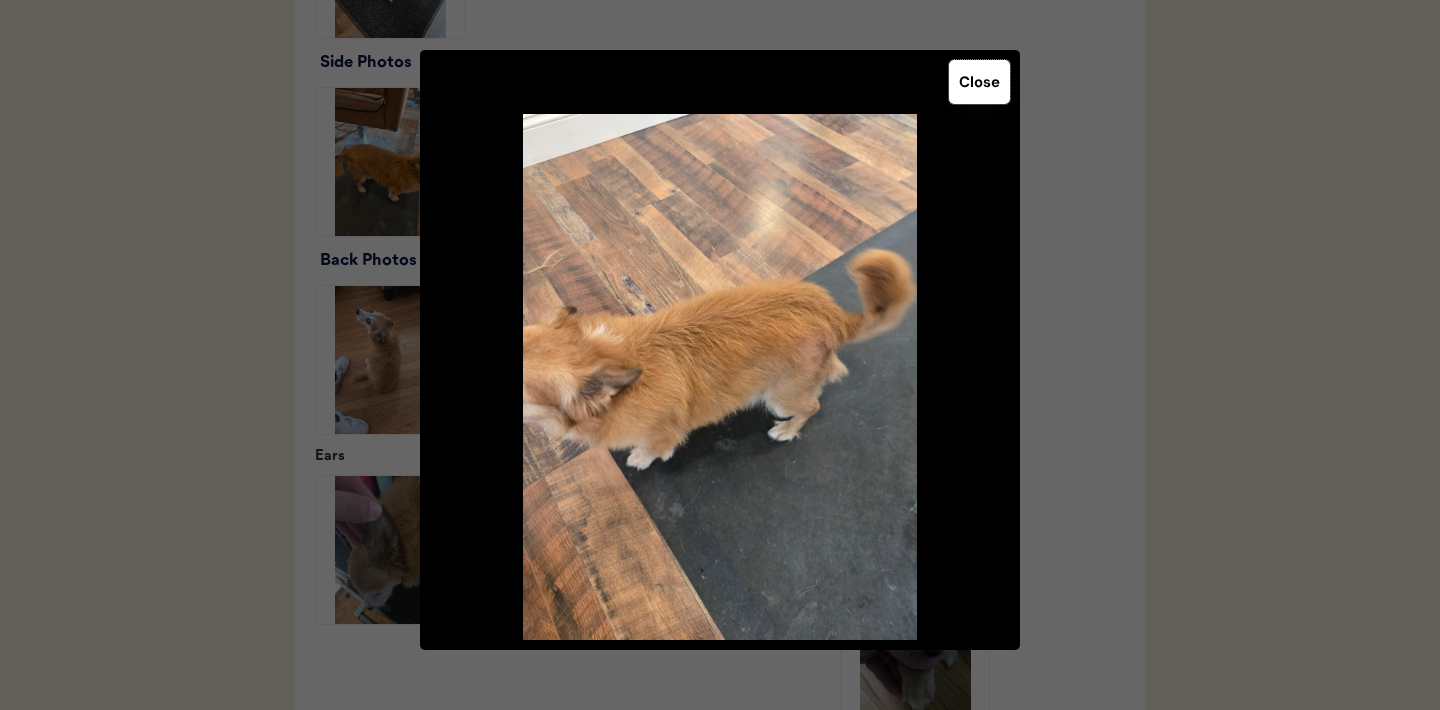 click on "Close" at bounding box center (979, 82) 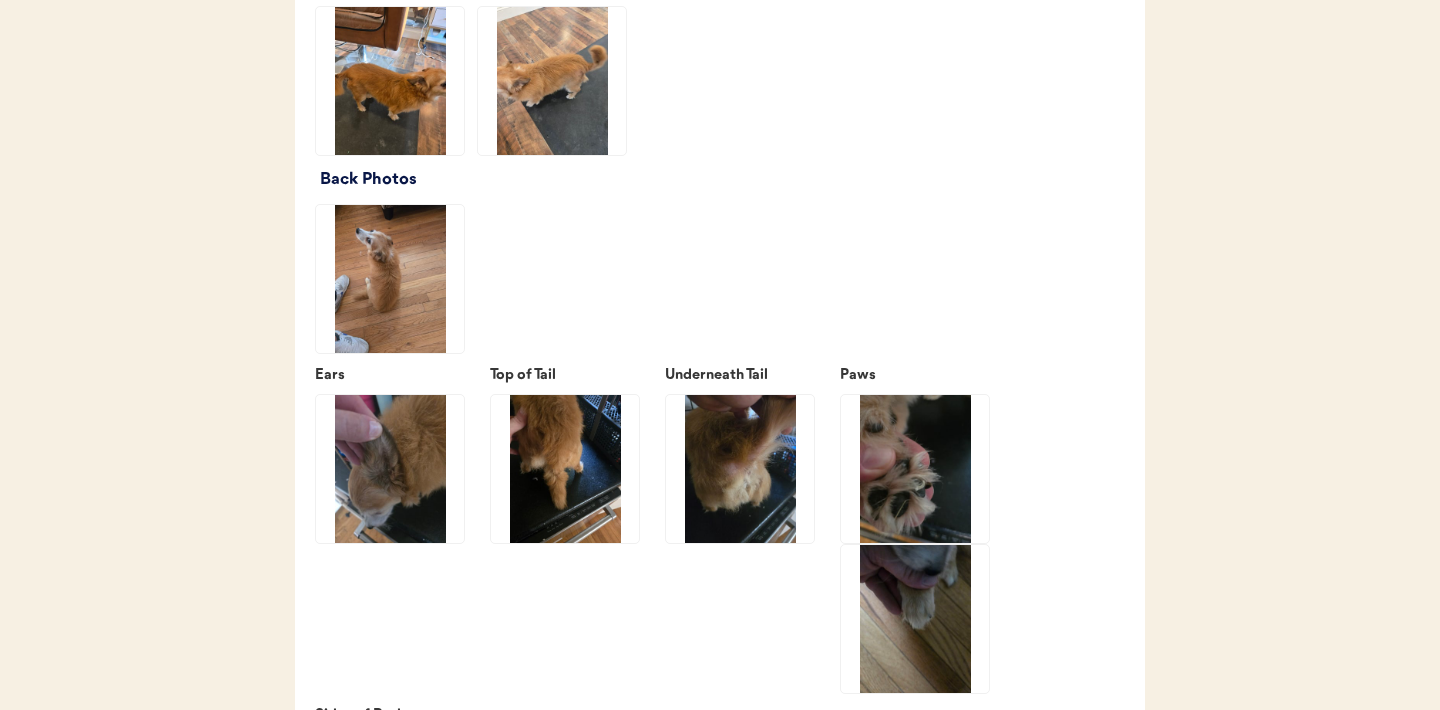 scroll, scrollTop: 2686, scrollLeft: 0, axis: vertical 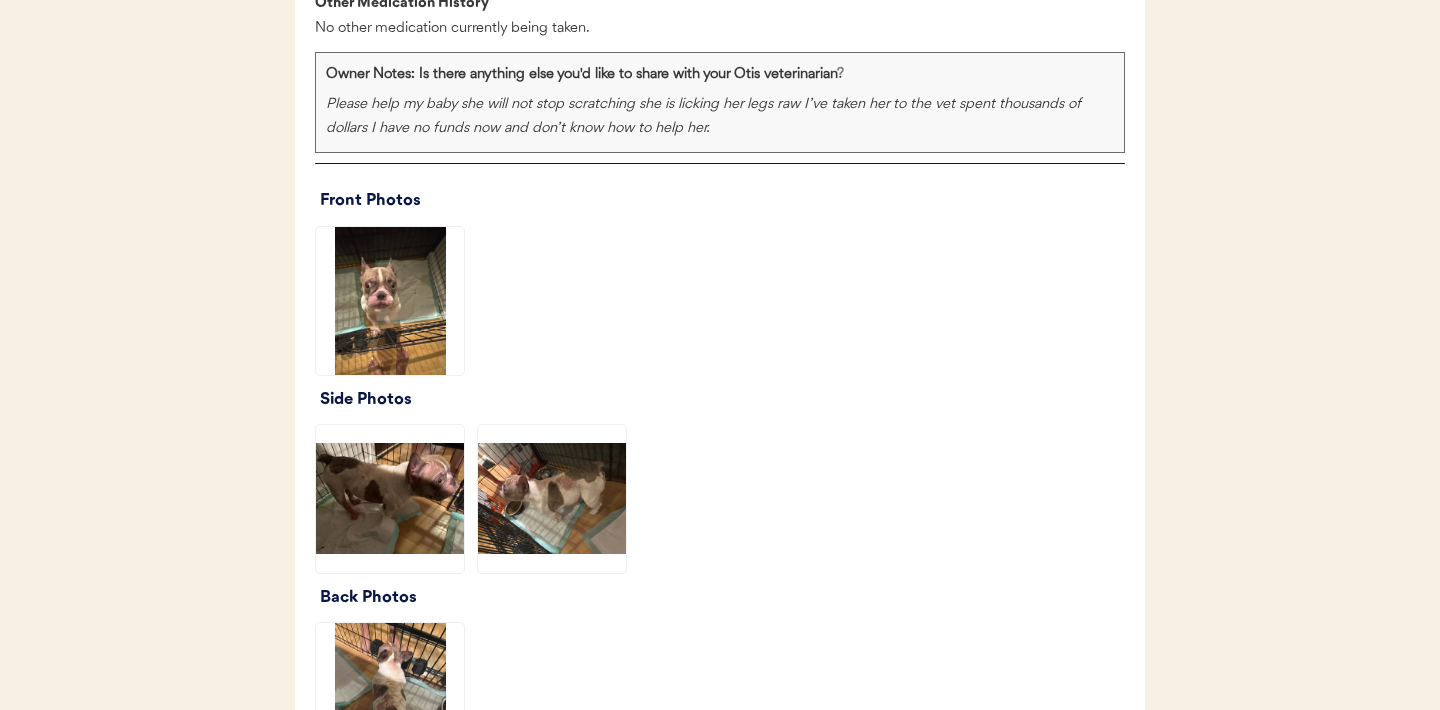 click 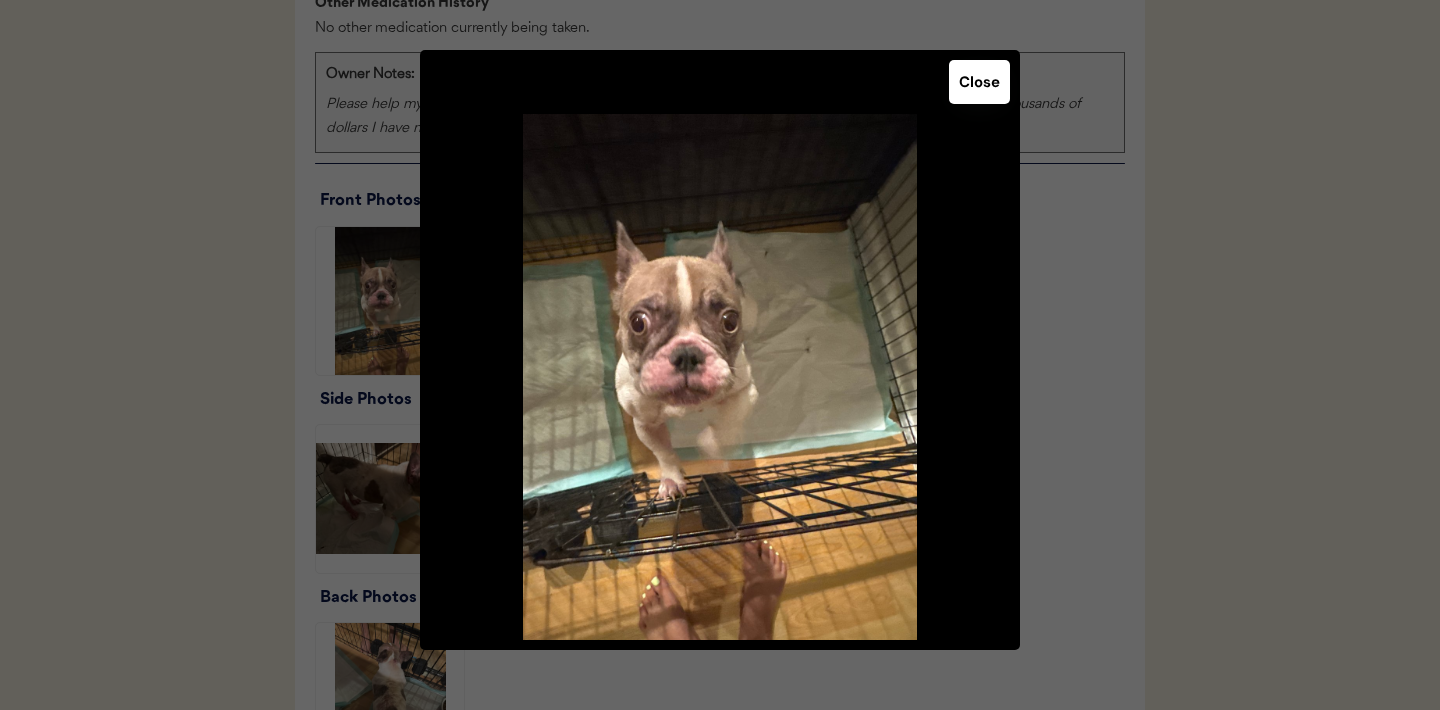 click on "Close" at bounding box center (979, 82) 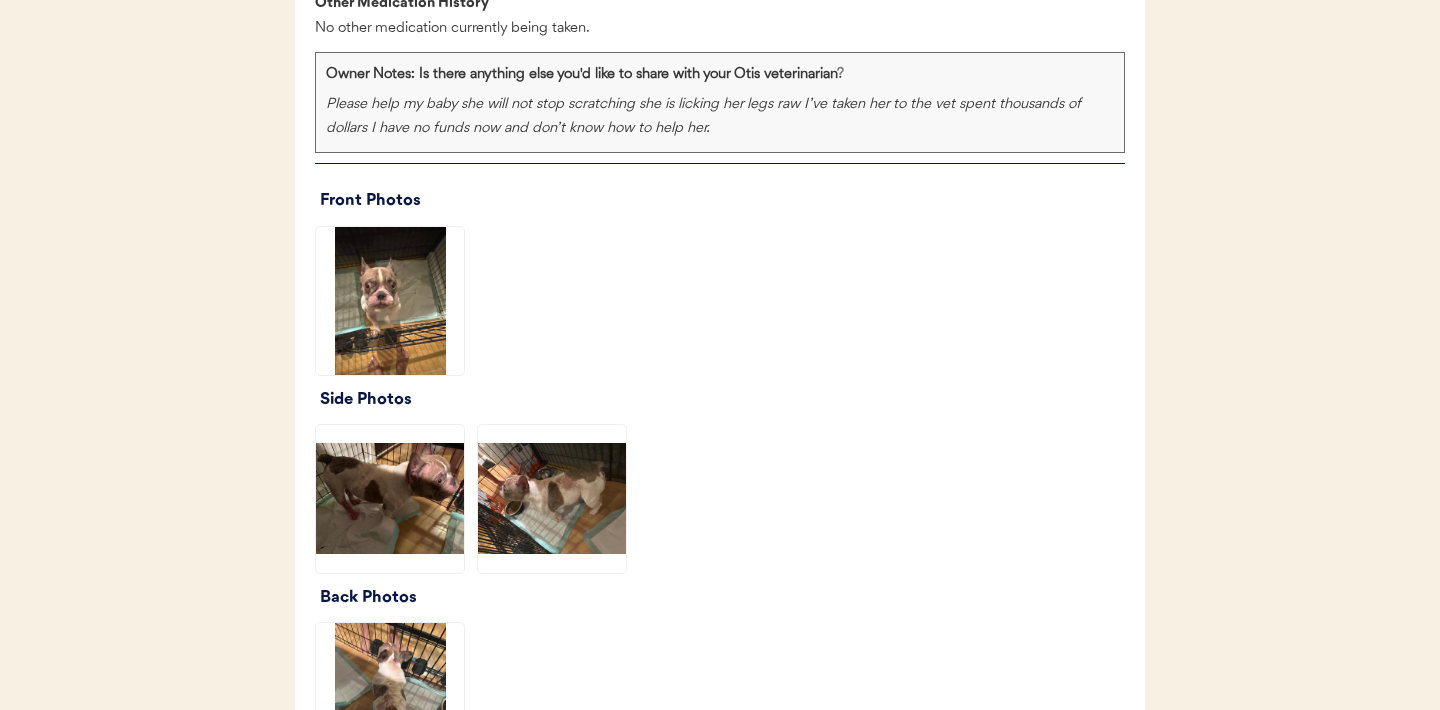 click 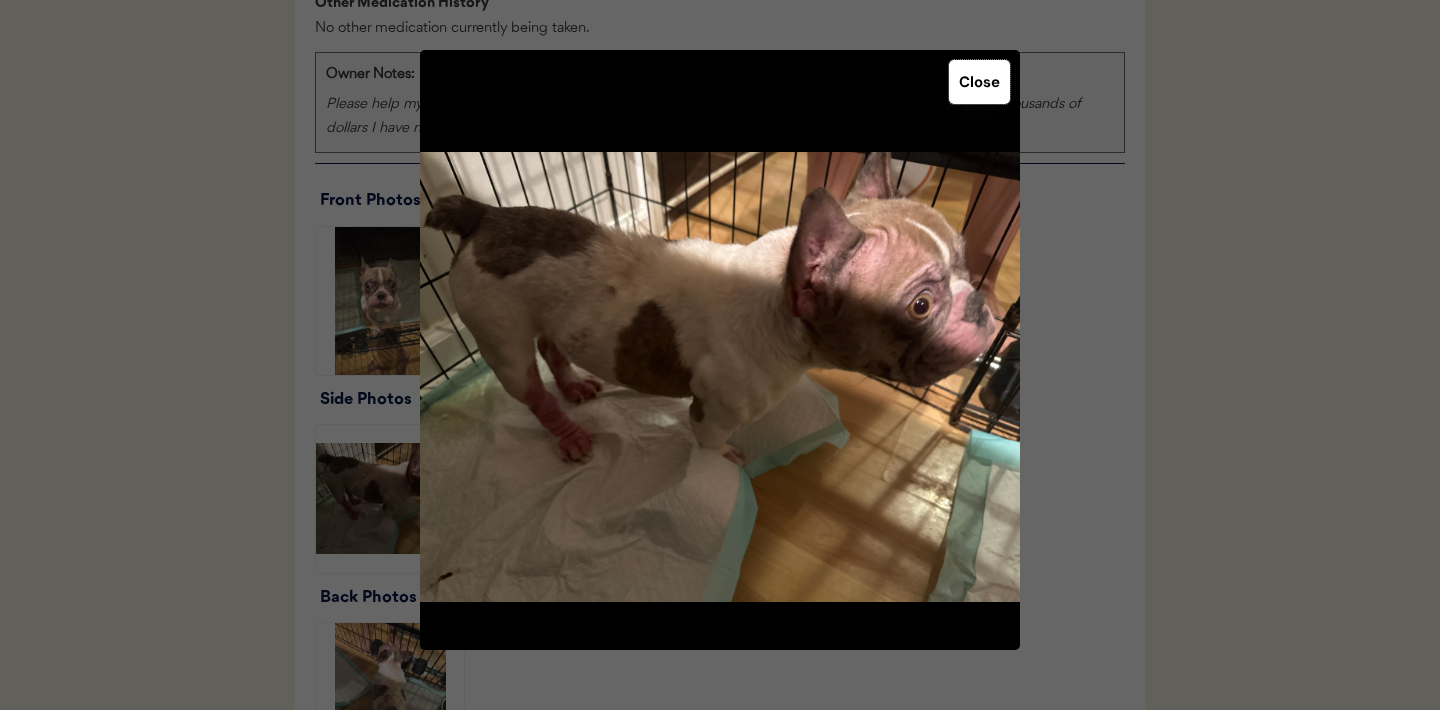 click on "Close" at bounding box center [979, 82] 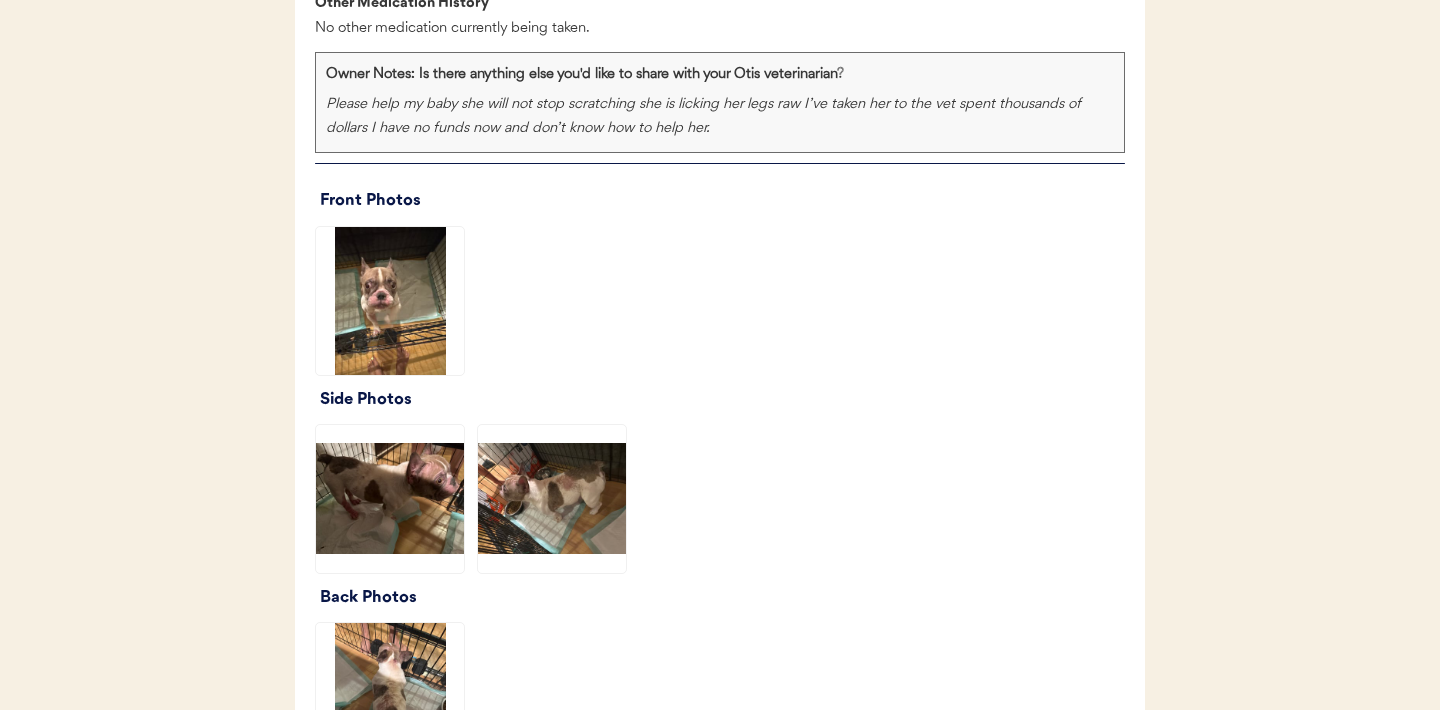 click 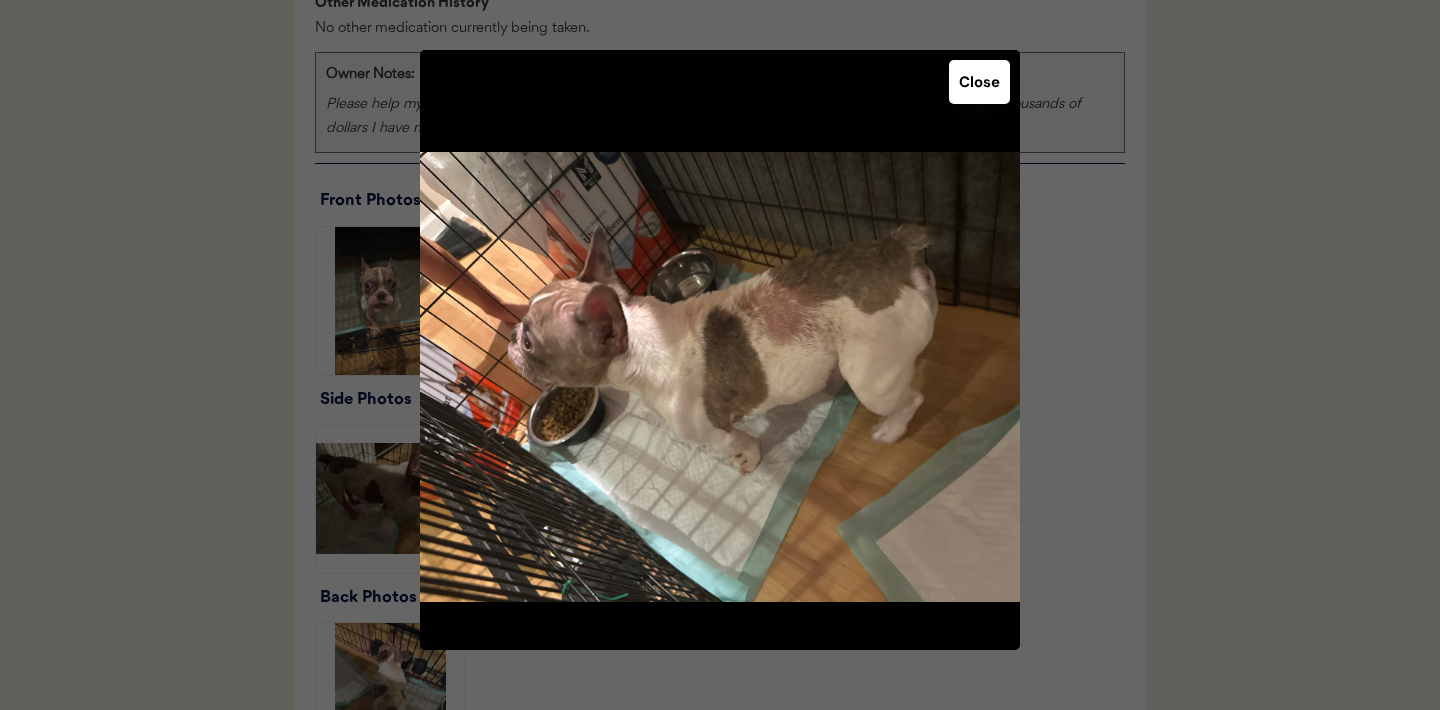 click on "Close" at bounding box center (979, 82) 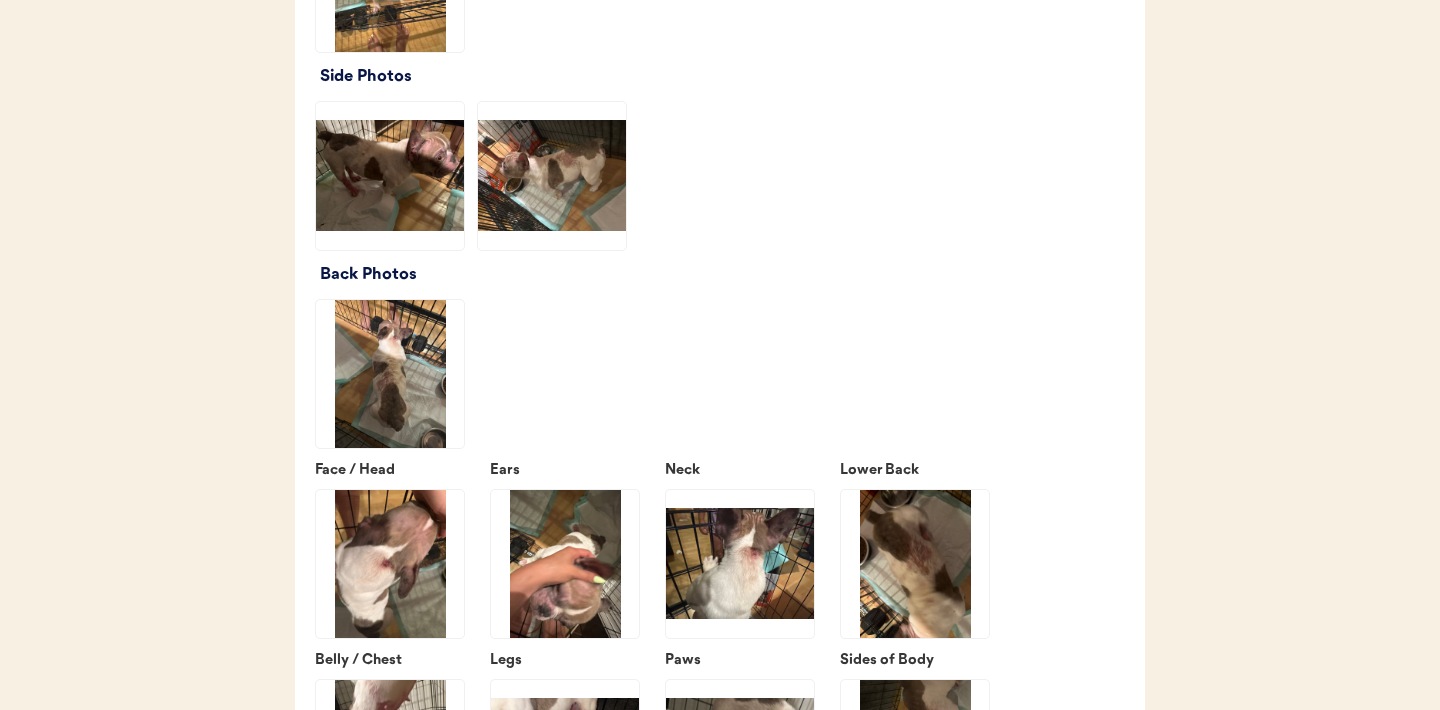 scroll, scrollTop: 2463, scrollLeft: 0, axis: vertical 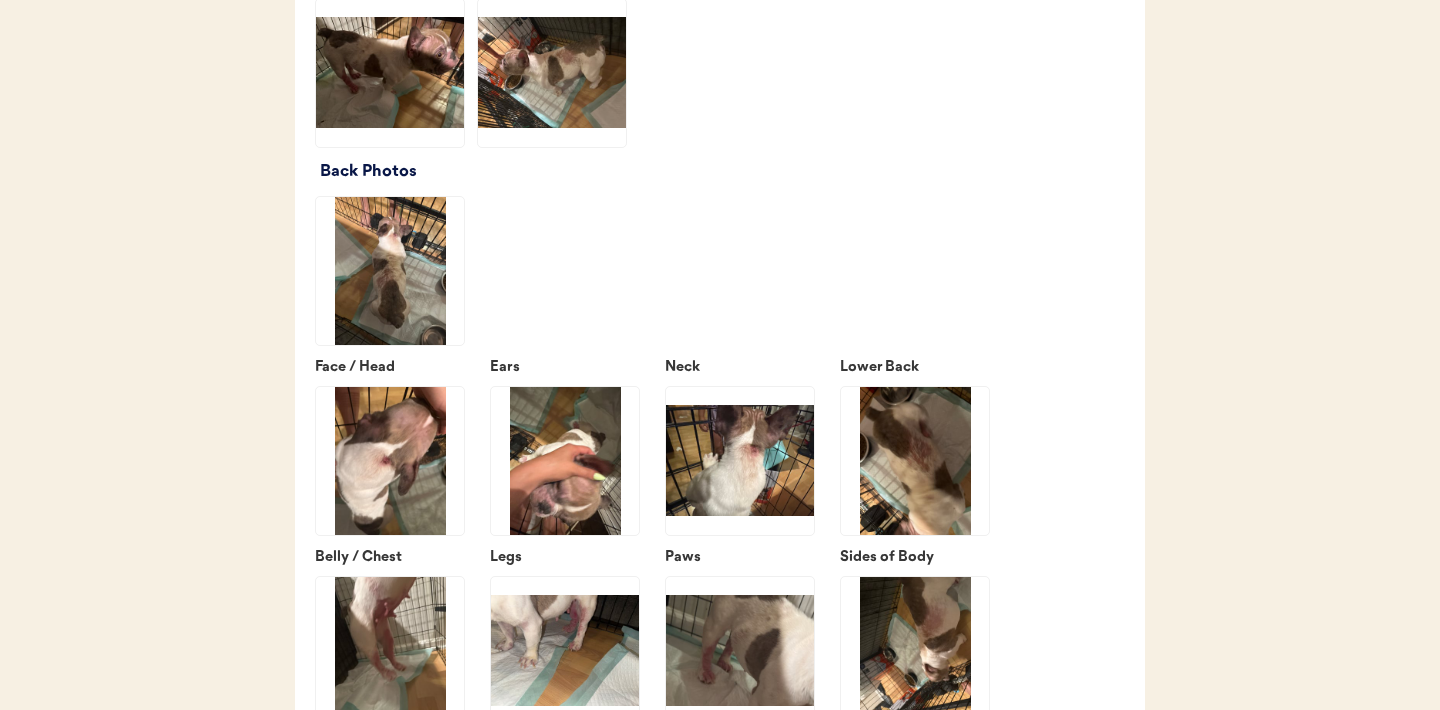click 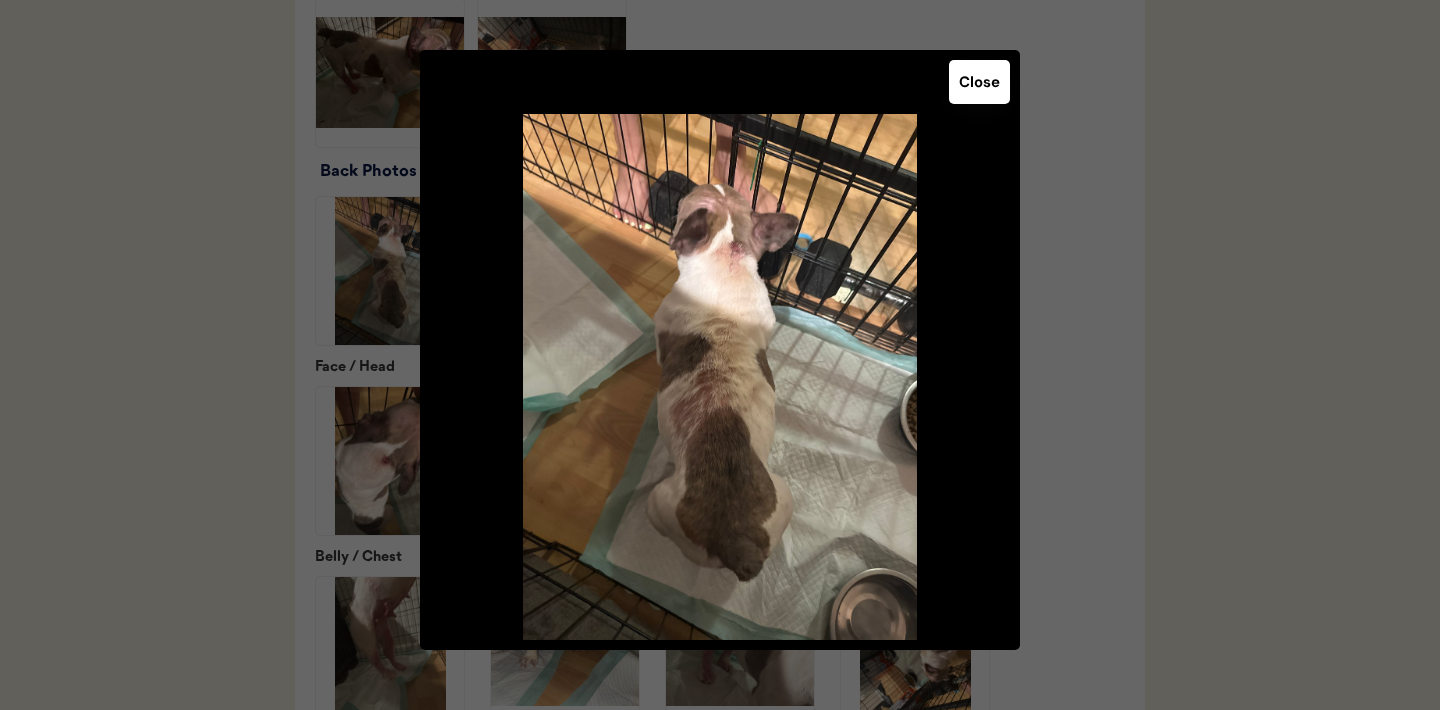 click on "Close" at bounding box center [979, 82] 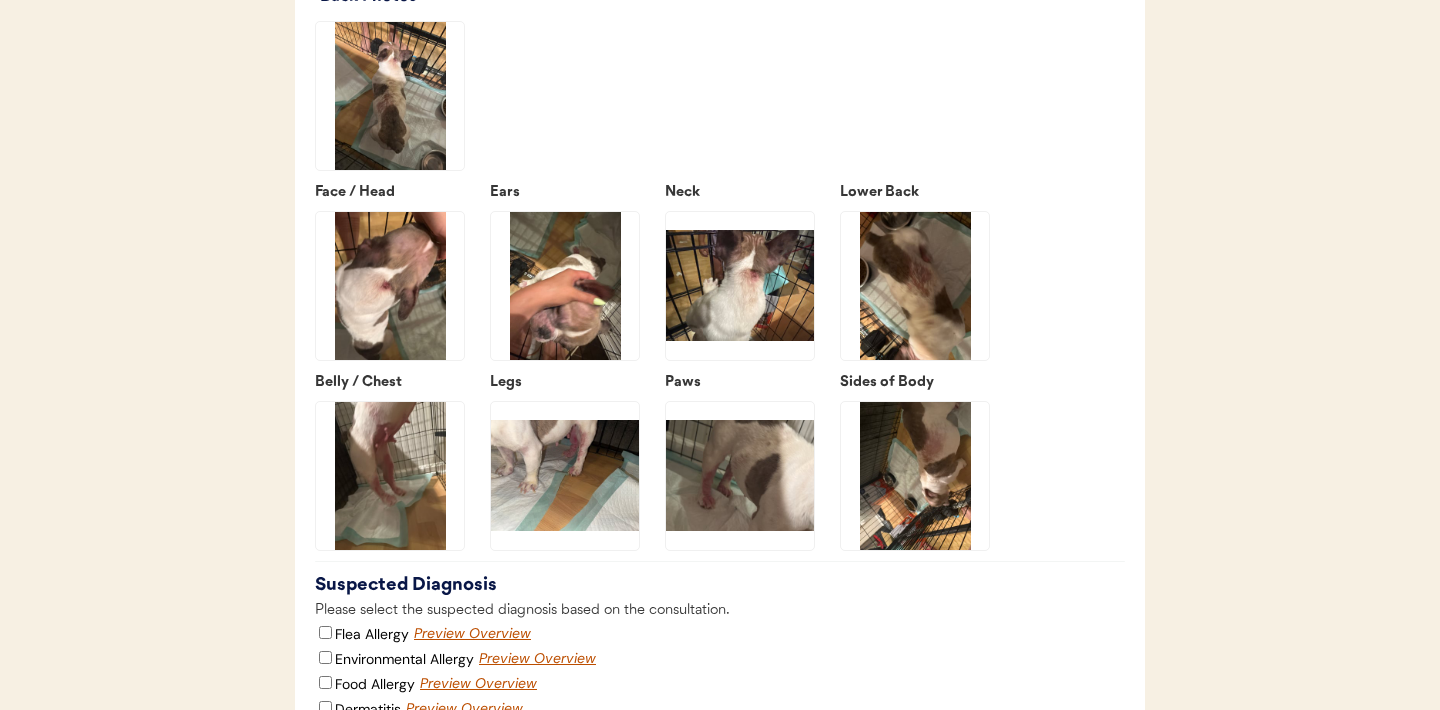 scroll, scrollTop: 2647, scrollLeft: 0, axis: vertical 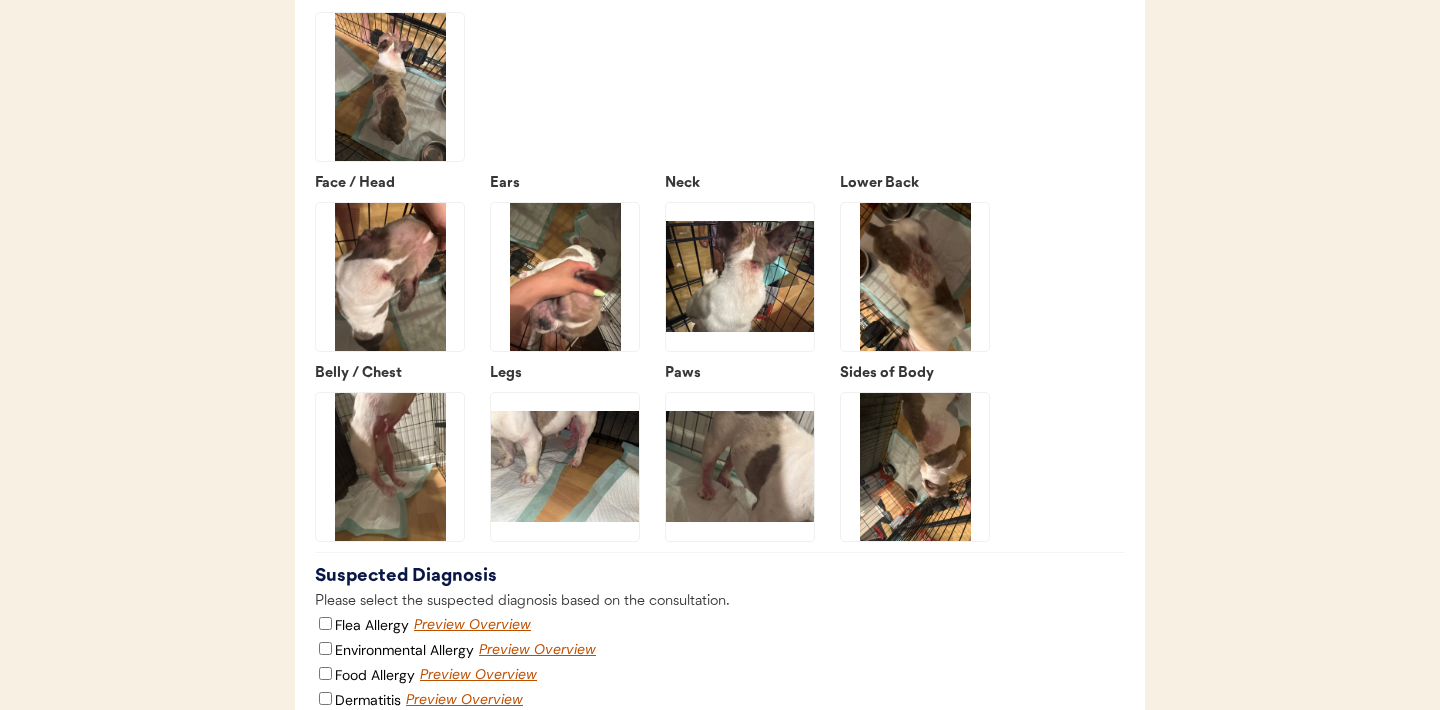 click 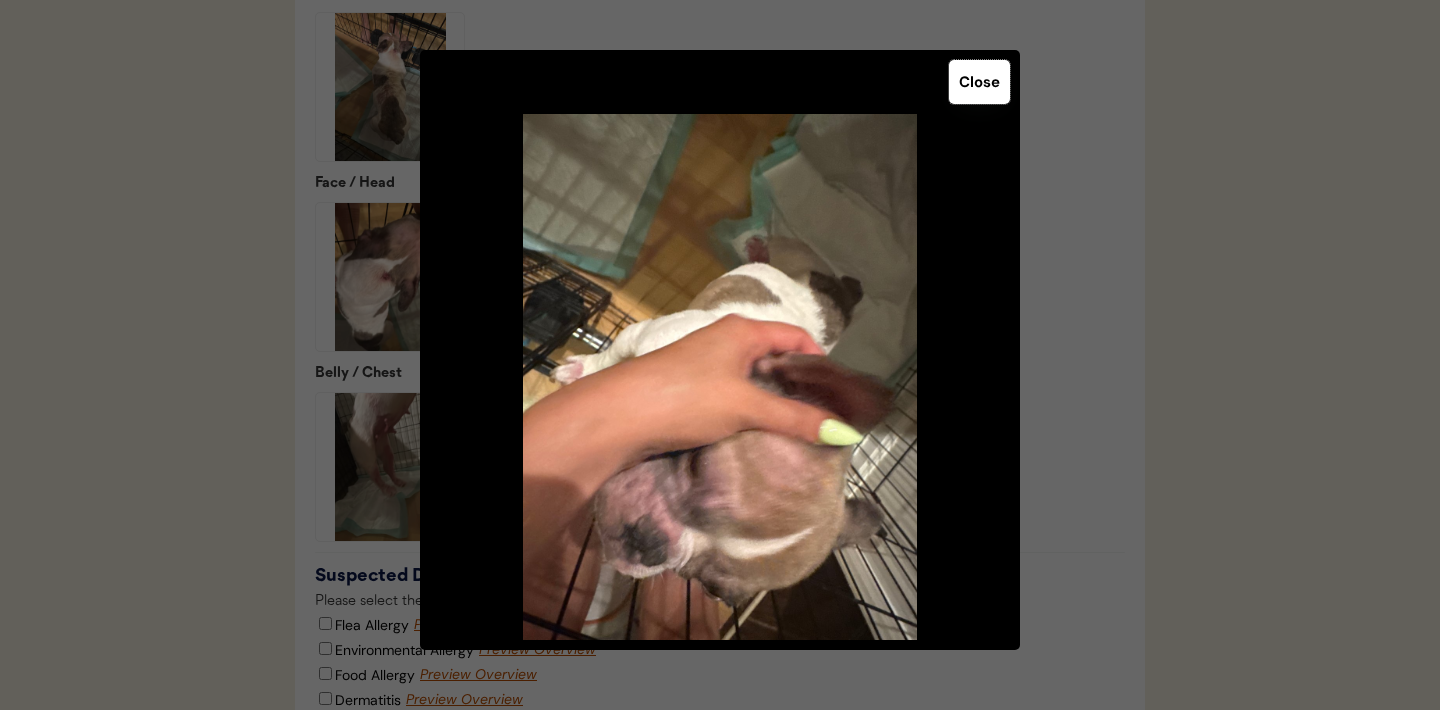 click on "Close" at bounding box center [979, 82] 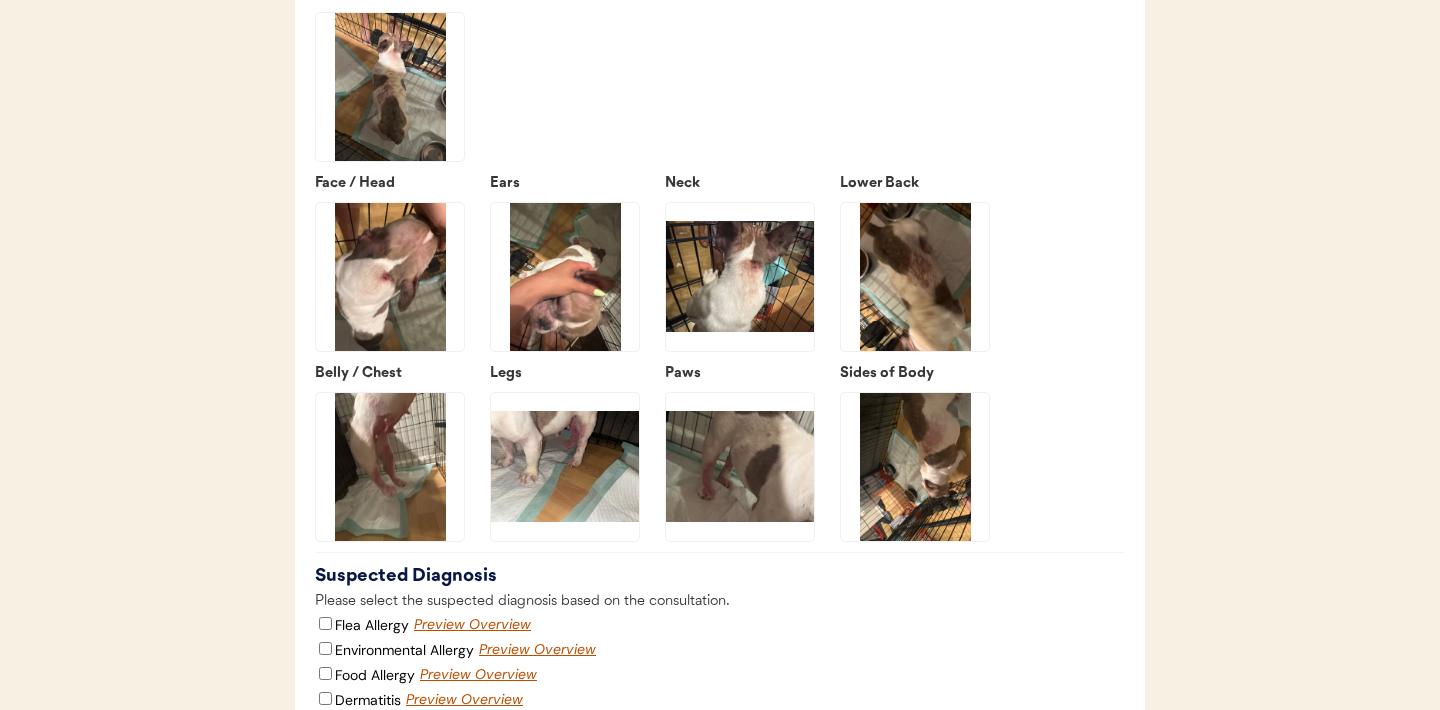 click 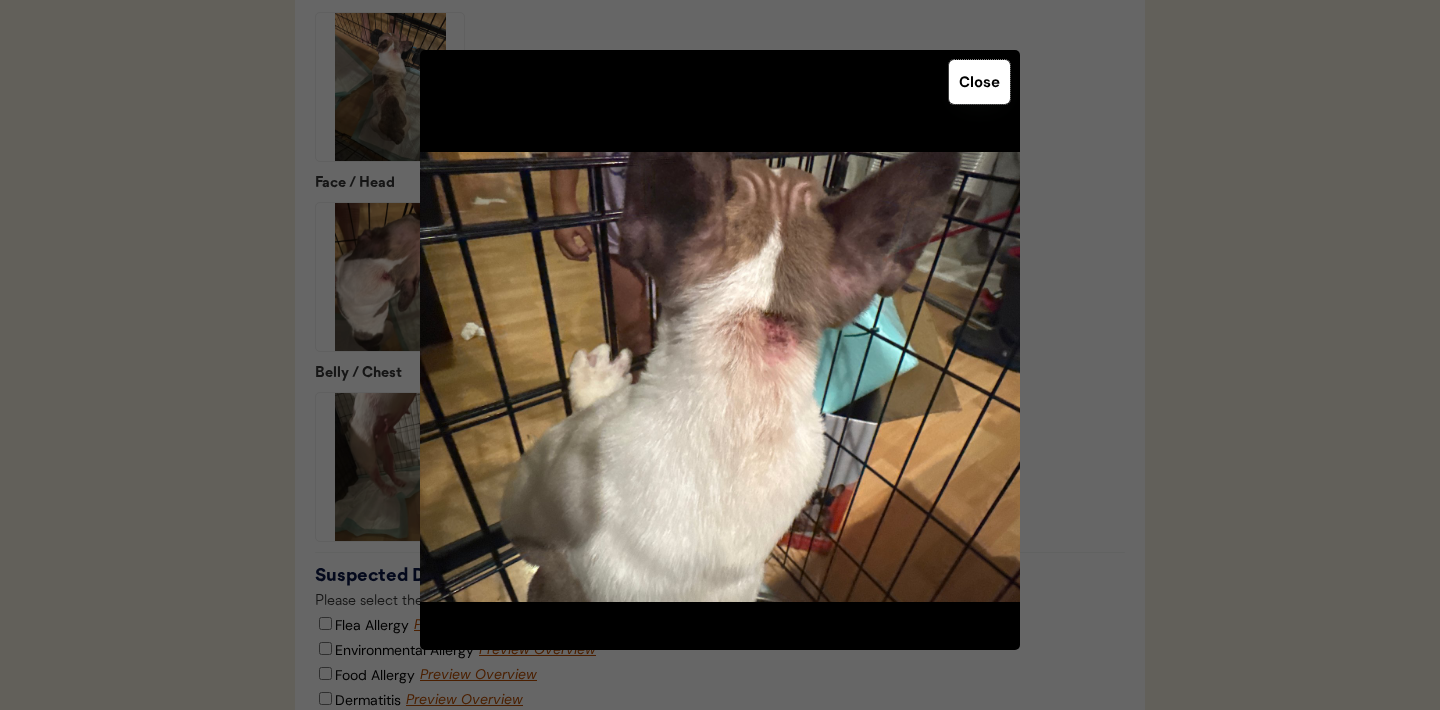 click on "Close" at bounding box center (979, 82) 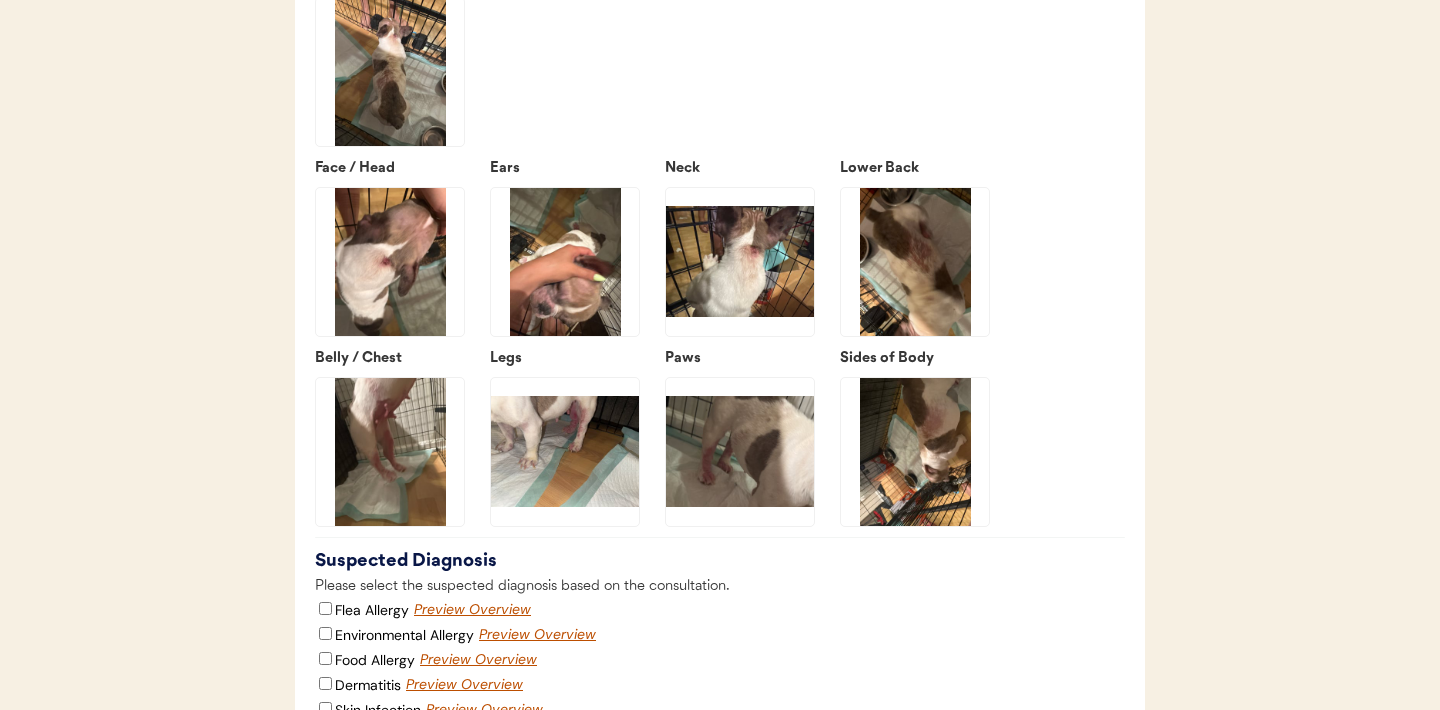 scroll, scrollTop: 2664, scrollLeft: 0, axis: vertical 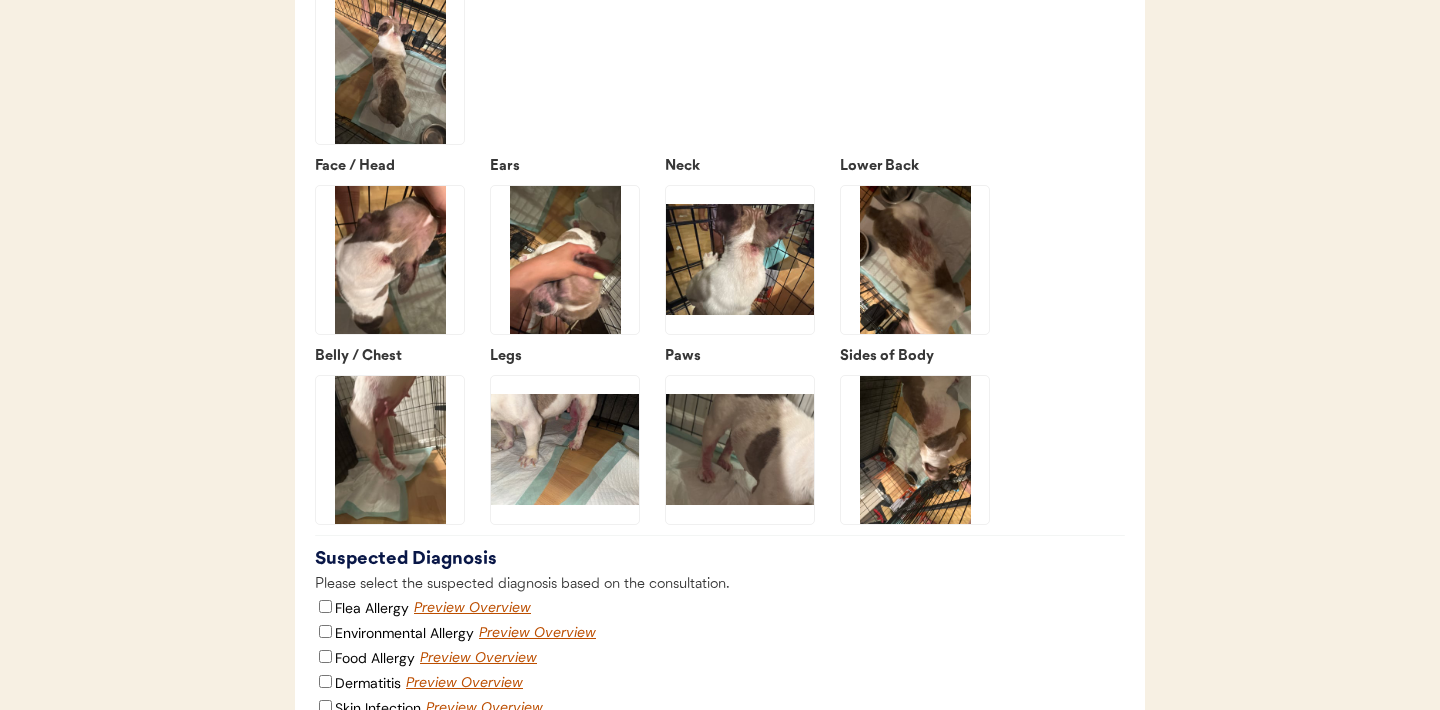 click 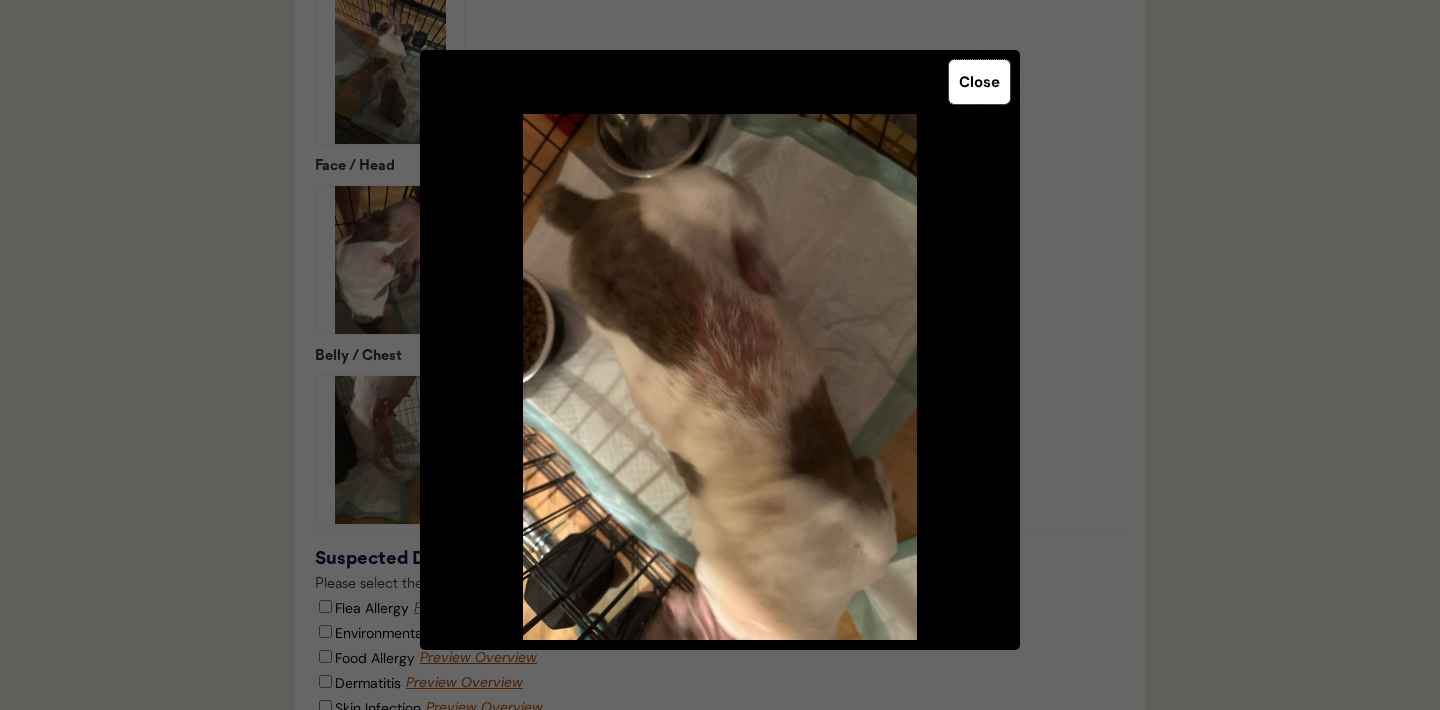 click on "Close" at bounding box center [979, 82] 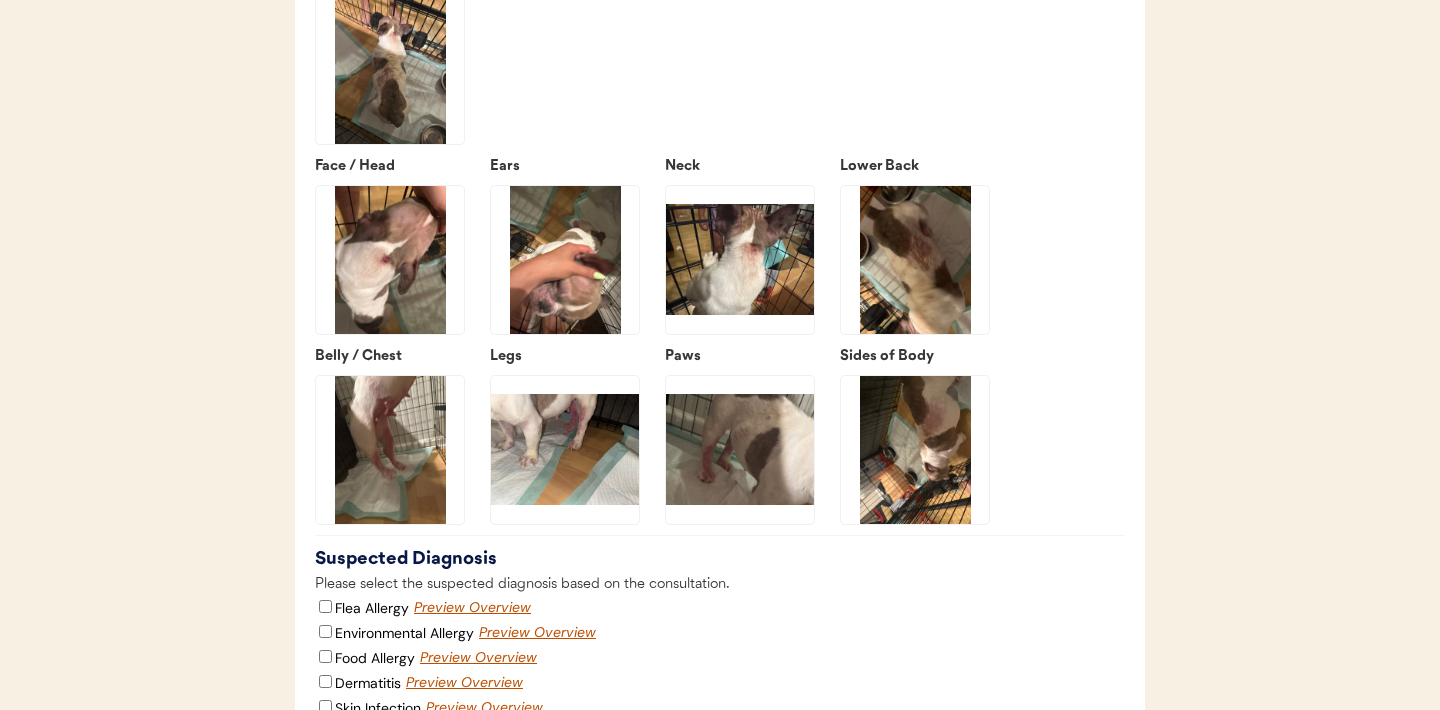 click 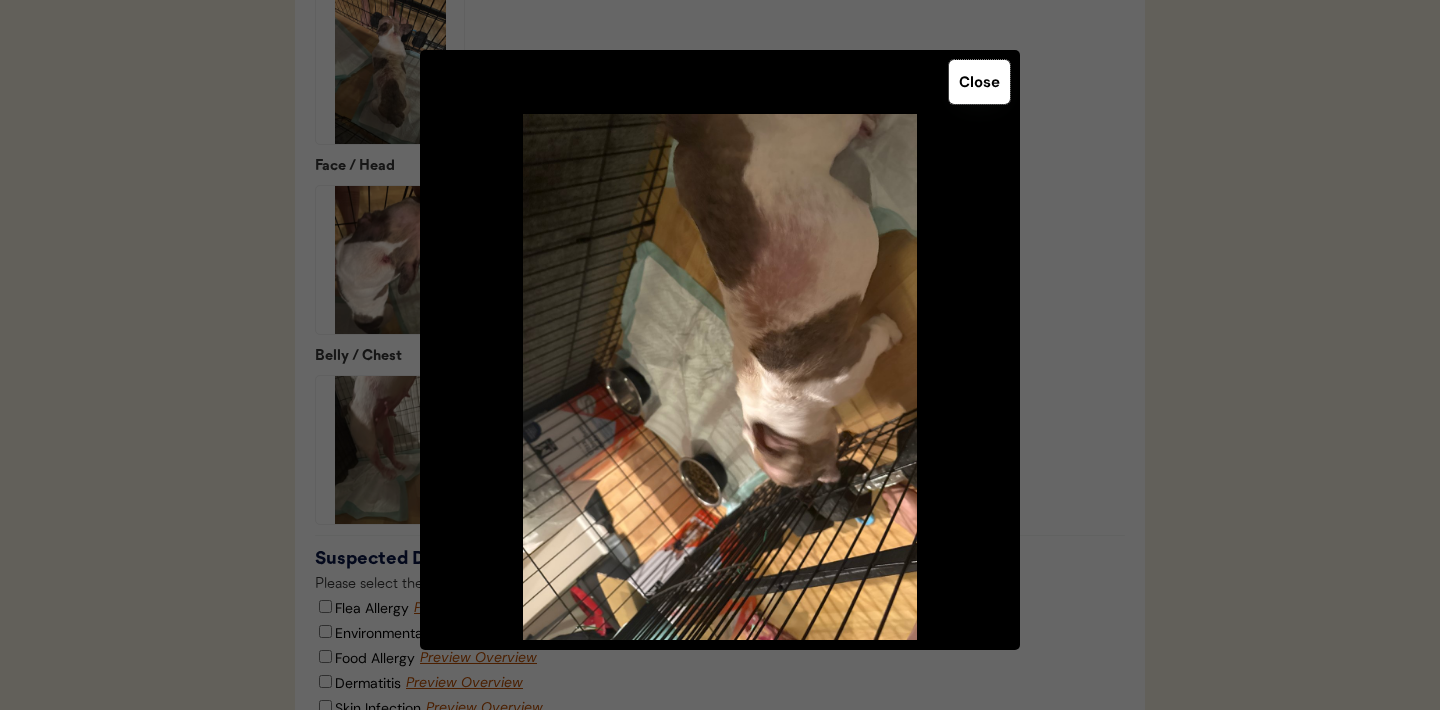 click on "Close" at bounding box center (979, 82) 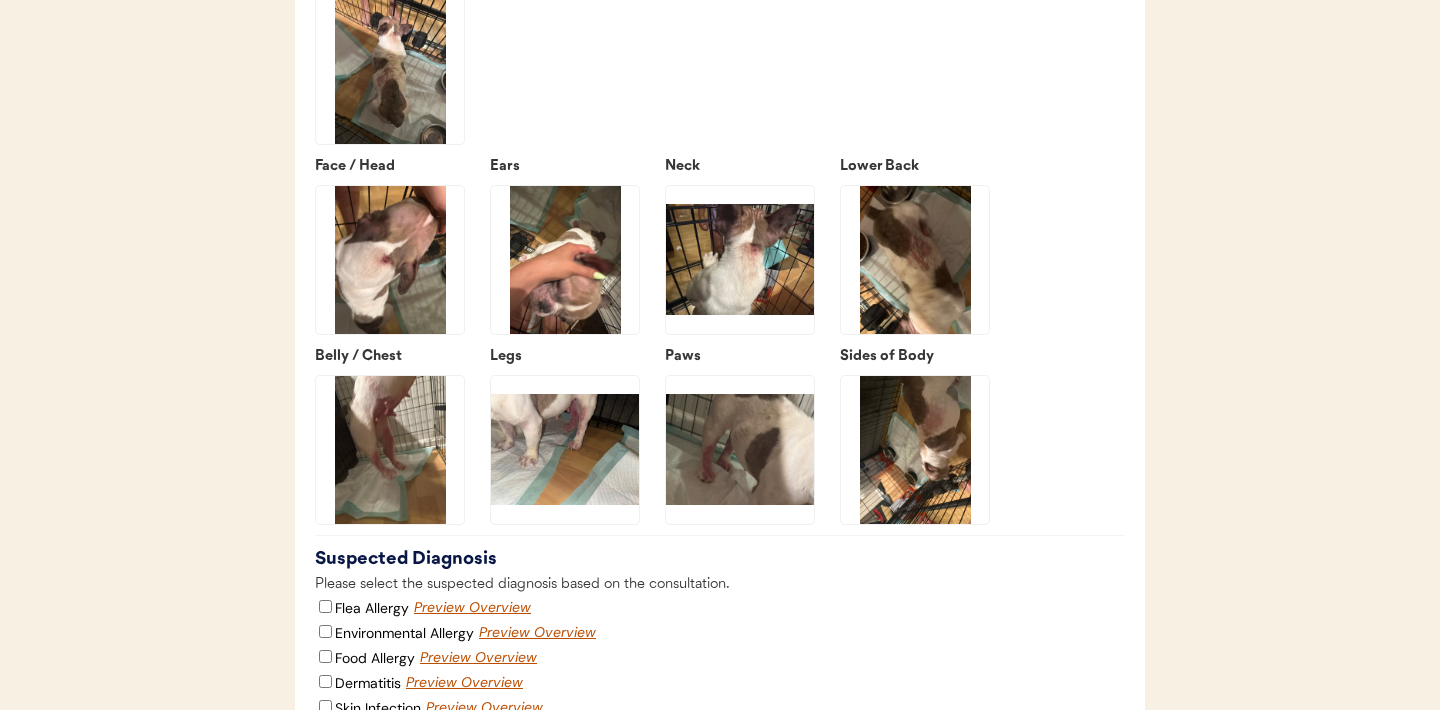 click 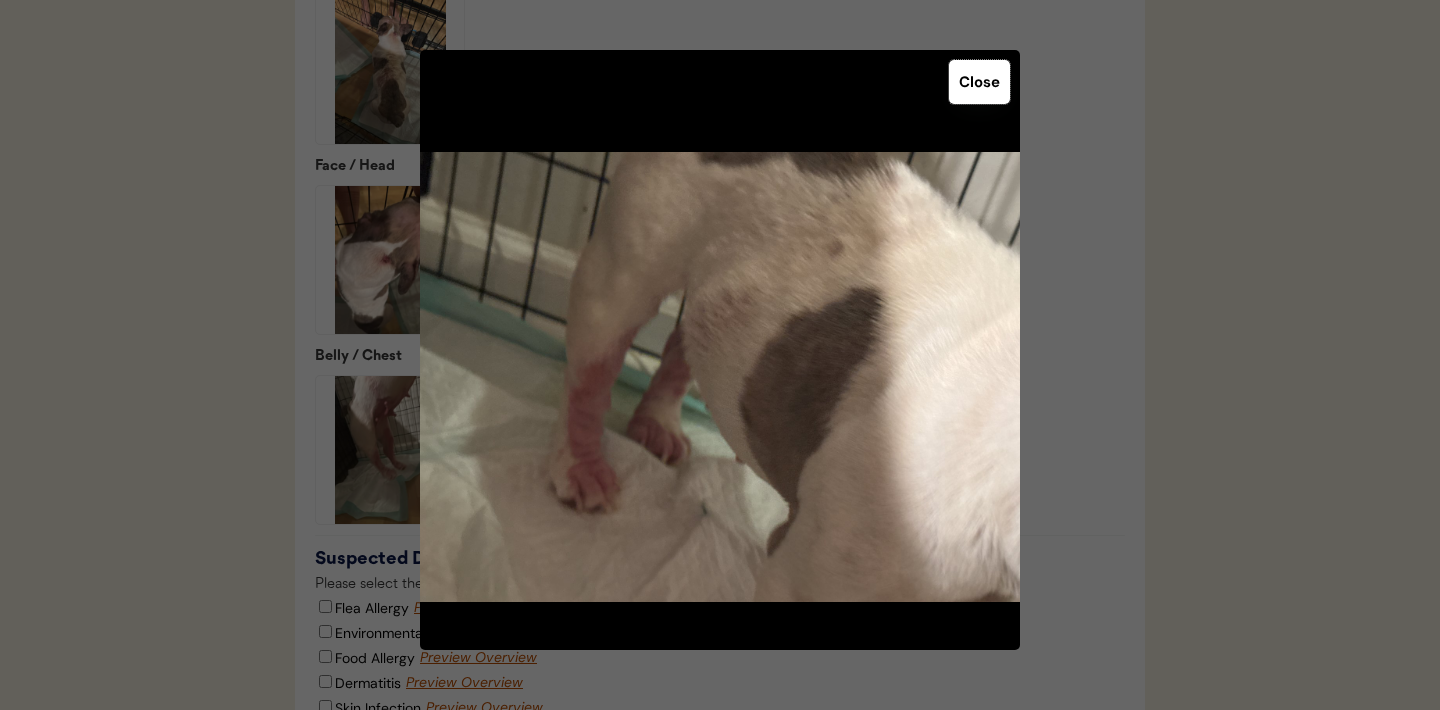 click on "Close" at bounding box center (979, 82) 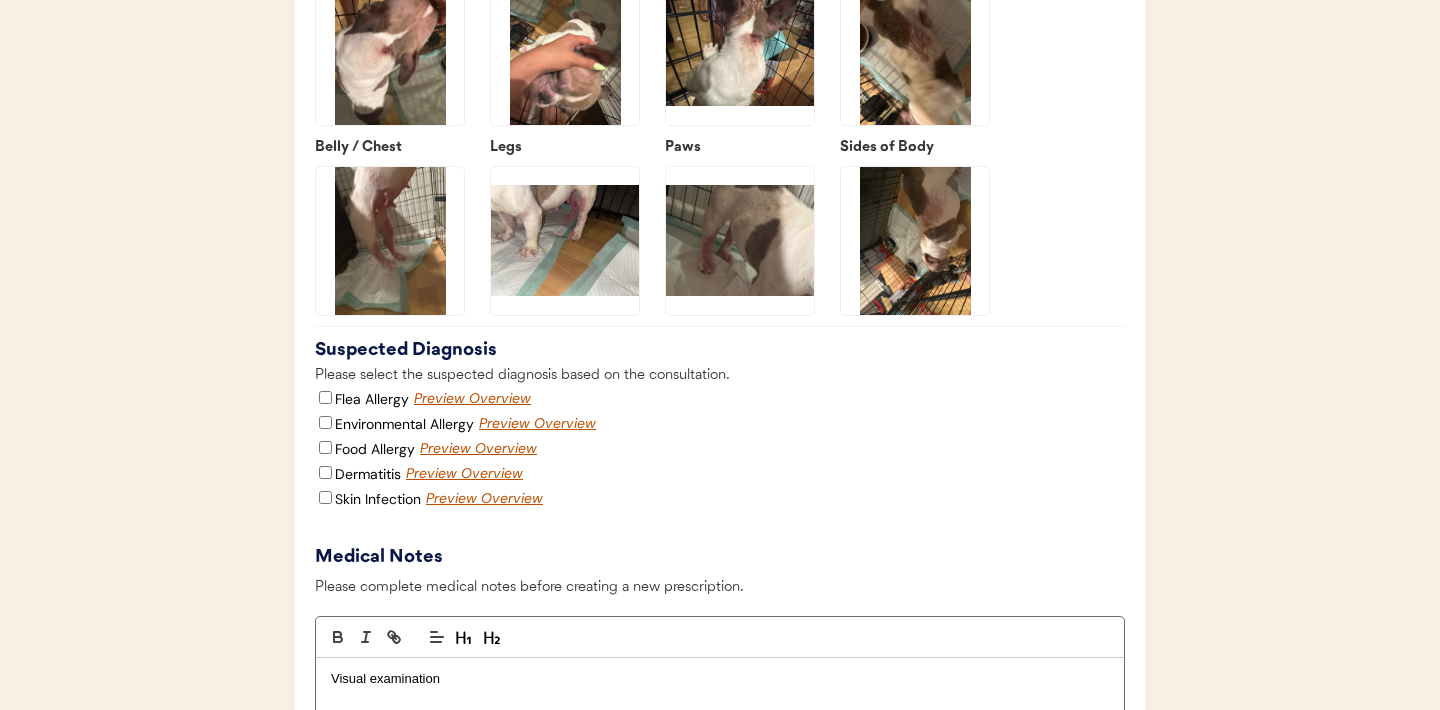 scroll, scrollTop: 2857, scrollLeft: 0, axis: vertical 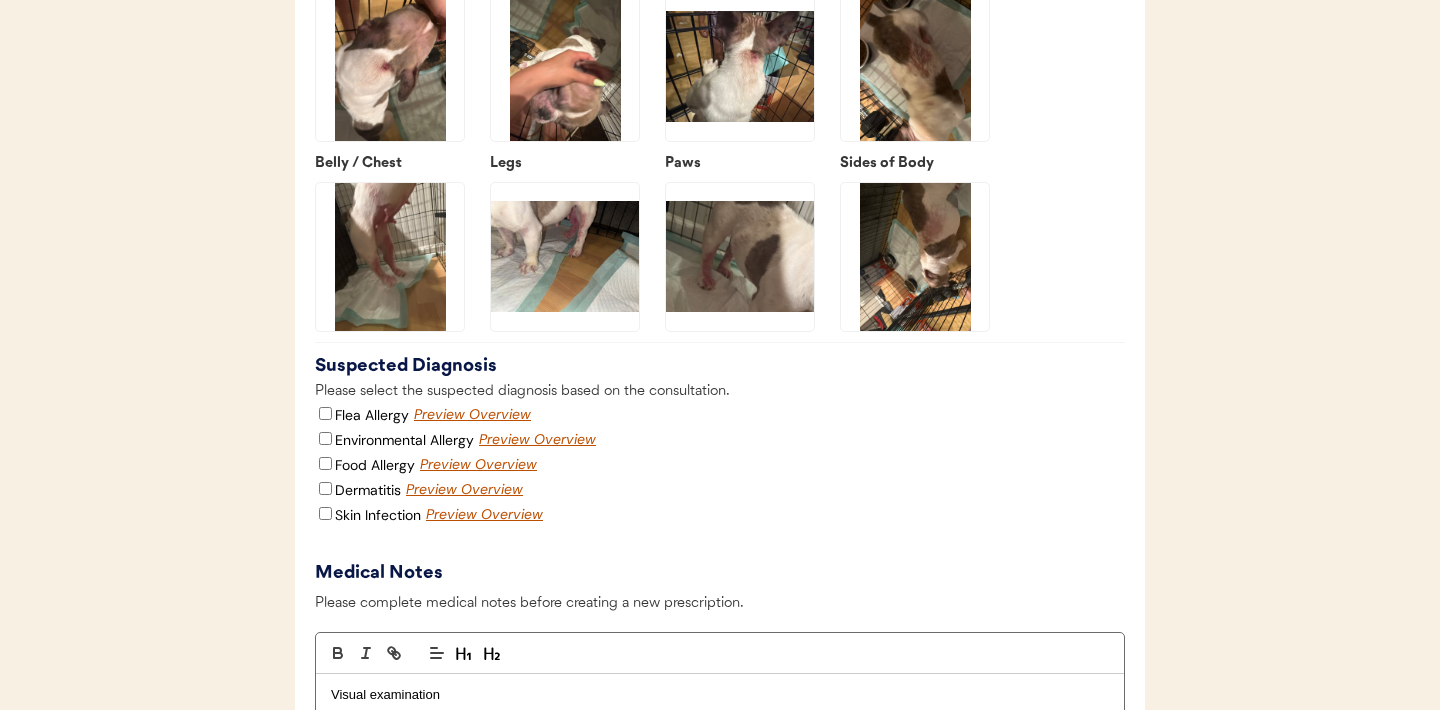 click 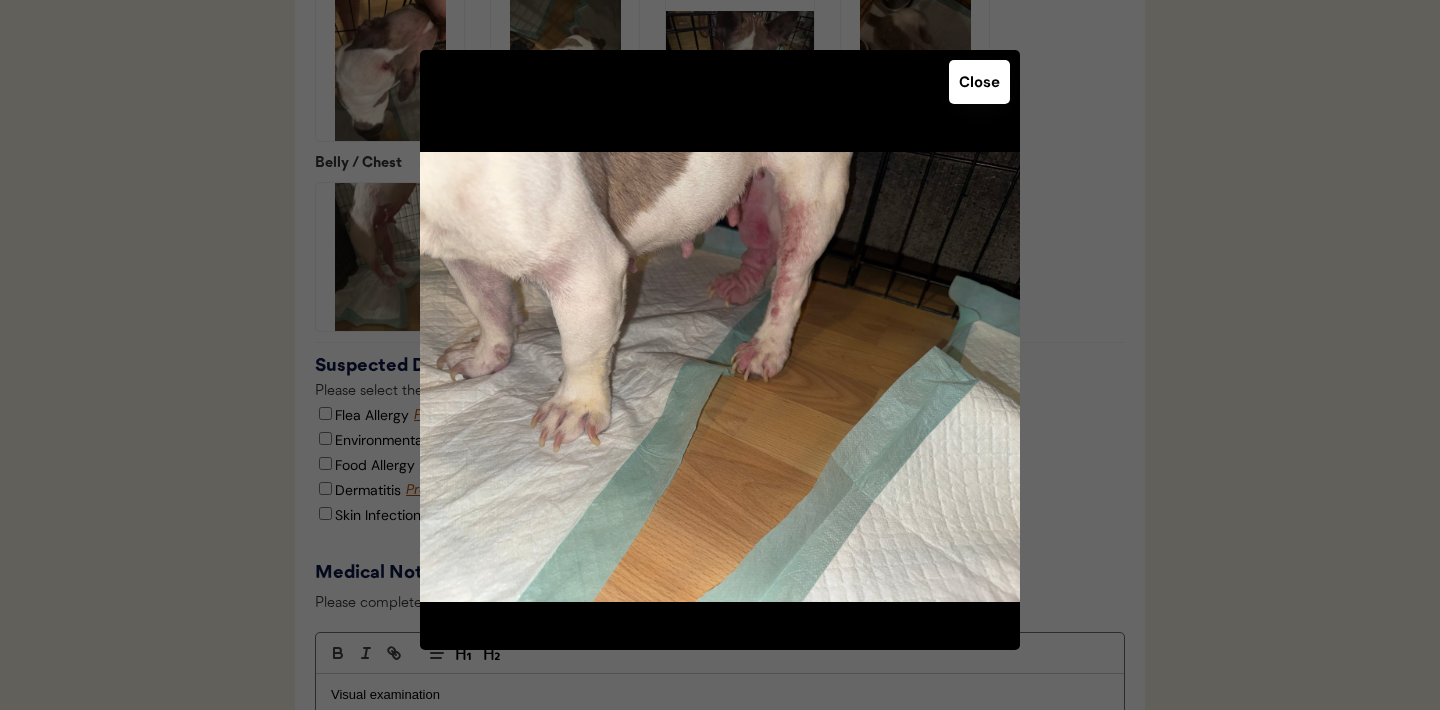 click on "Close" at bounding box center (979, 82) 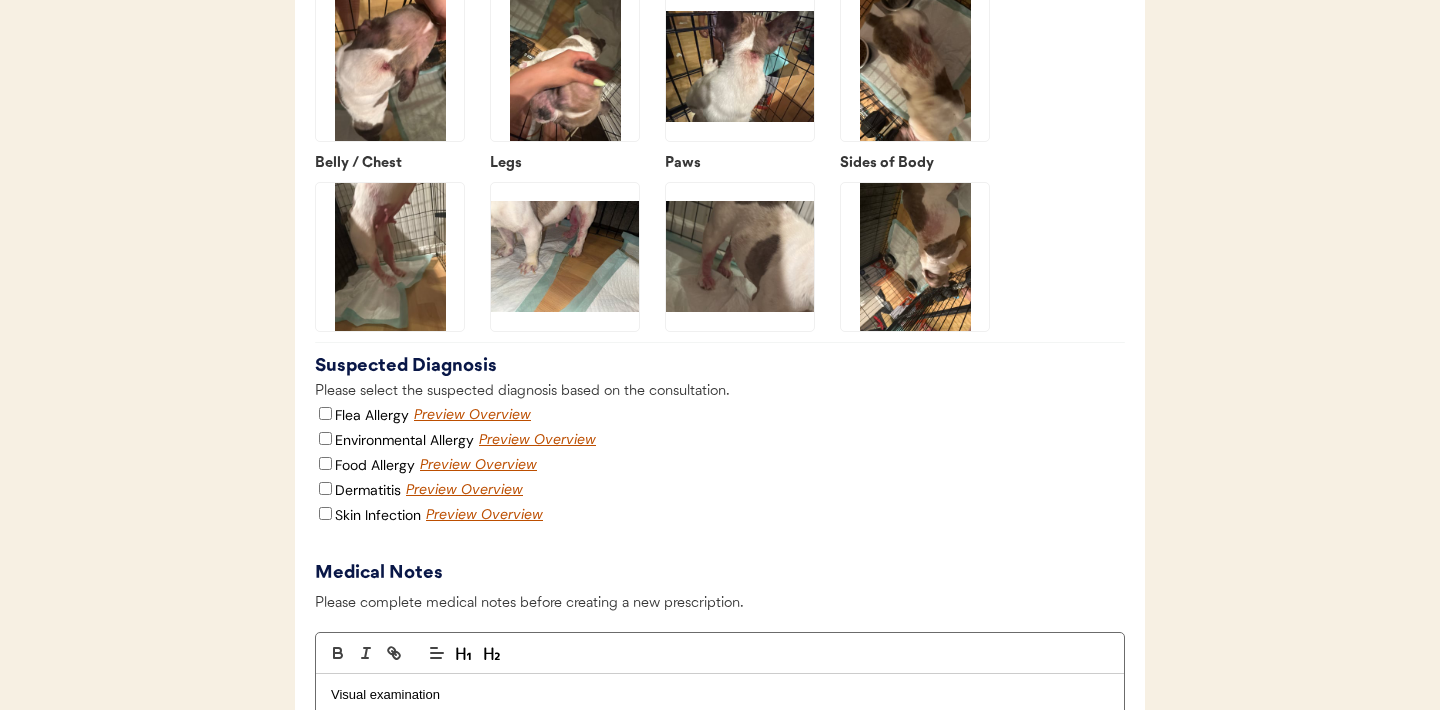 click 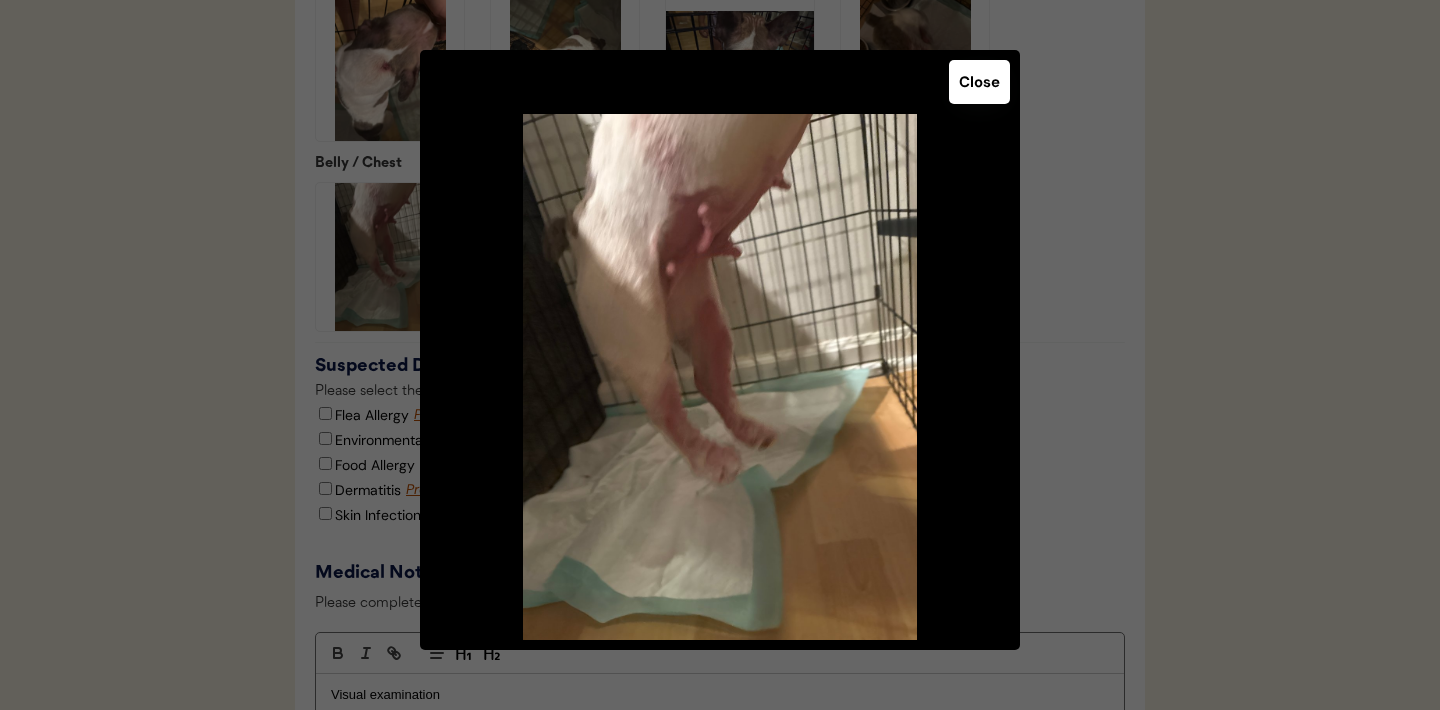 click on "Close" at bounding box center [979, 82] 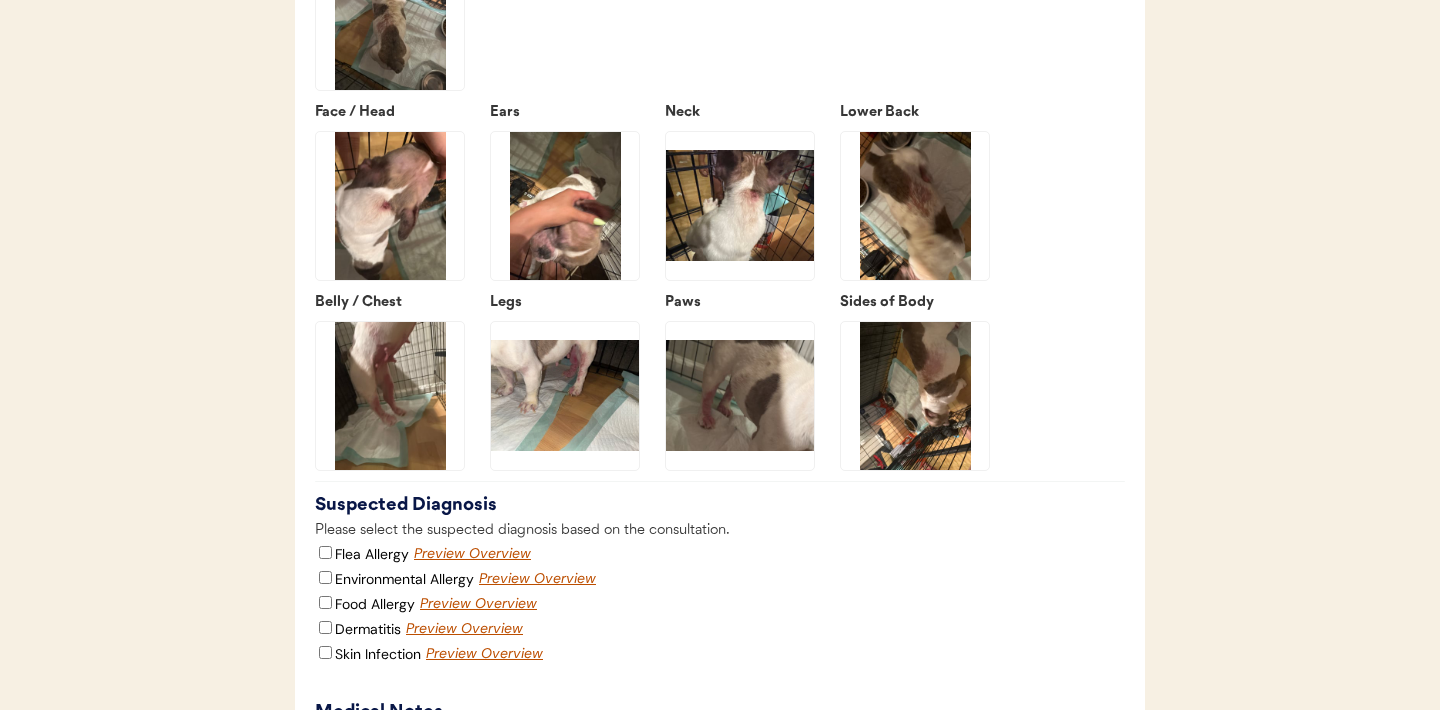 scroll, scrollTop: 2716, scrollLeft: 0, axis: vertical 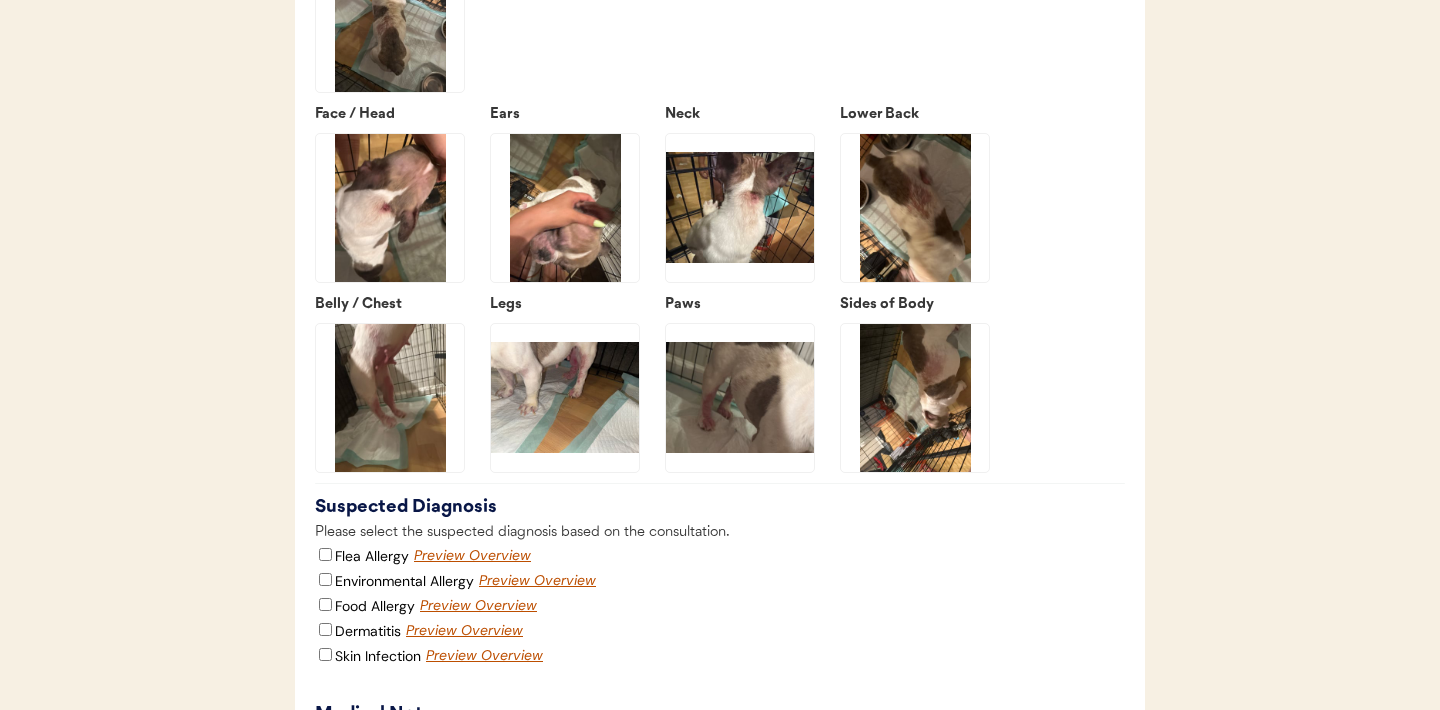 click 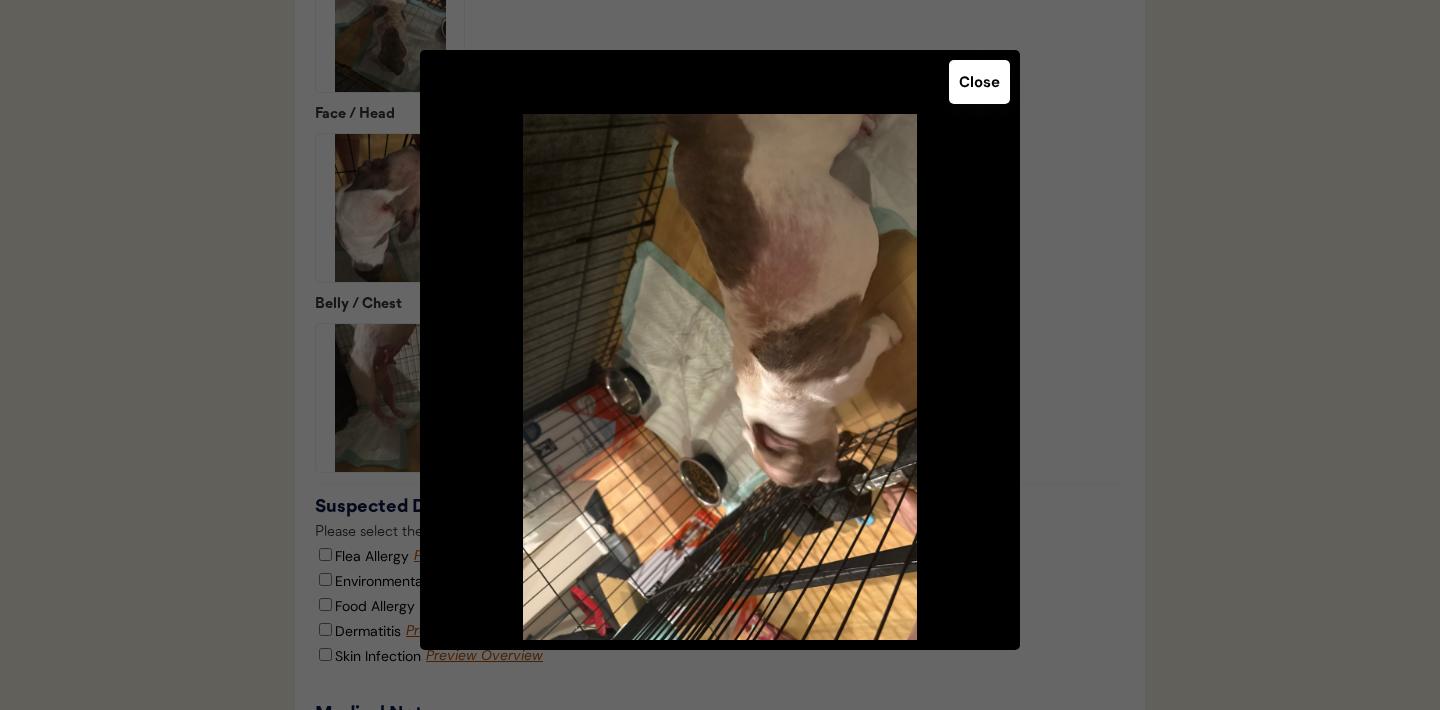 click on "Close" at bounding box center (979, 82) 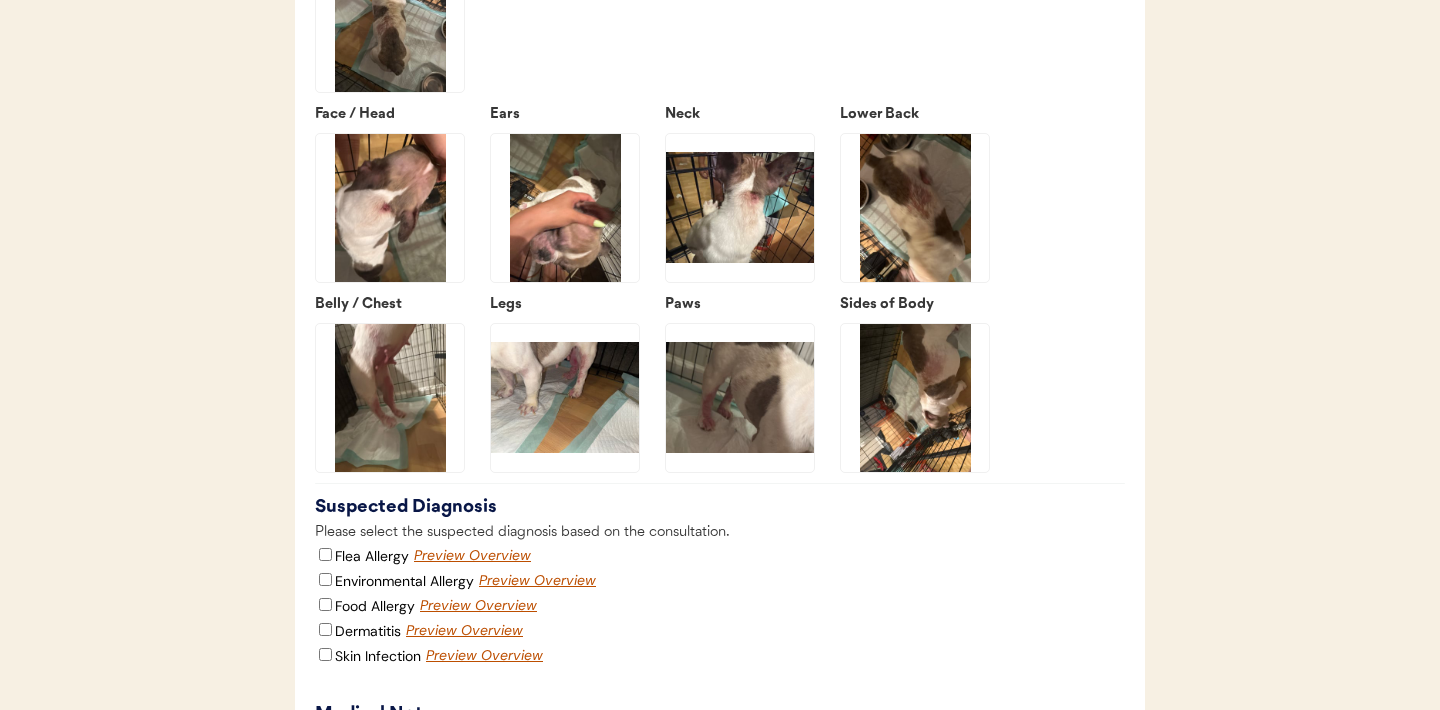click 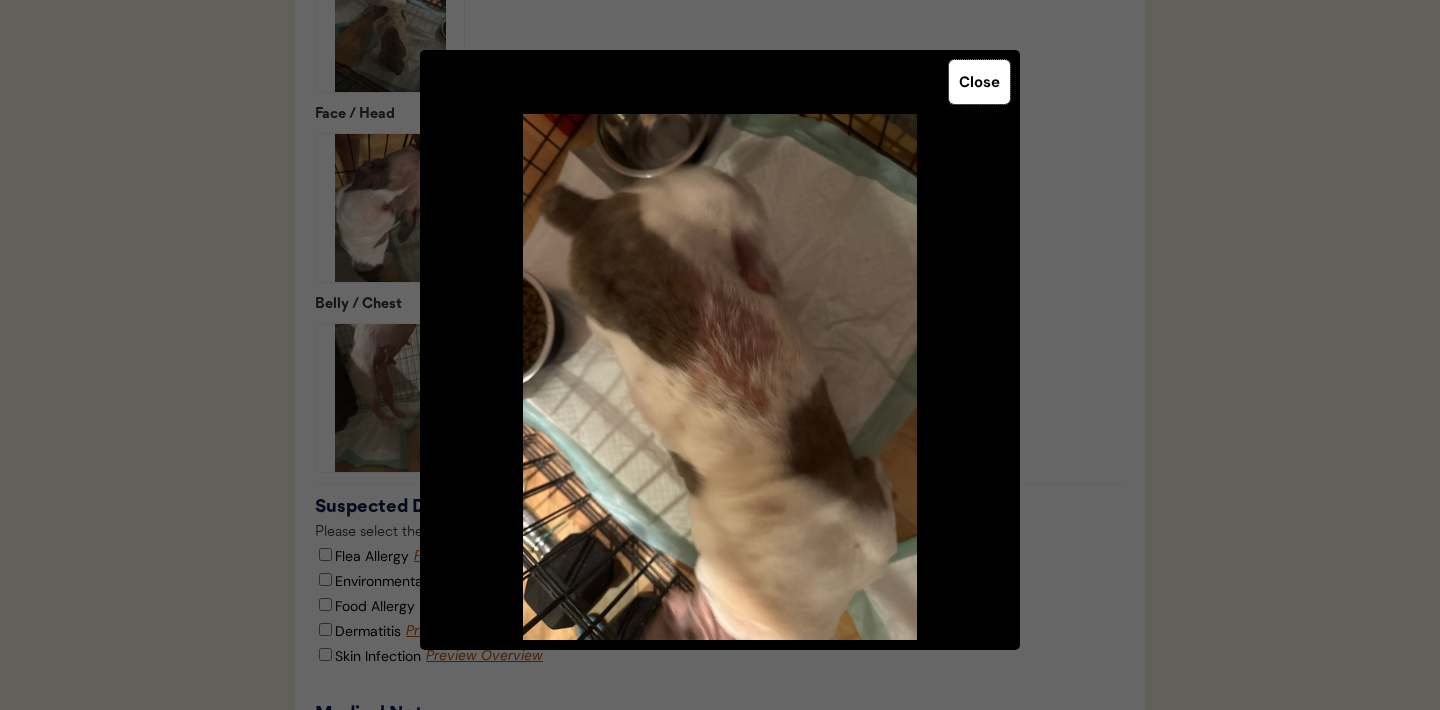 click on "Close" at bounding box center (979, 82) 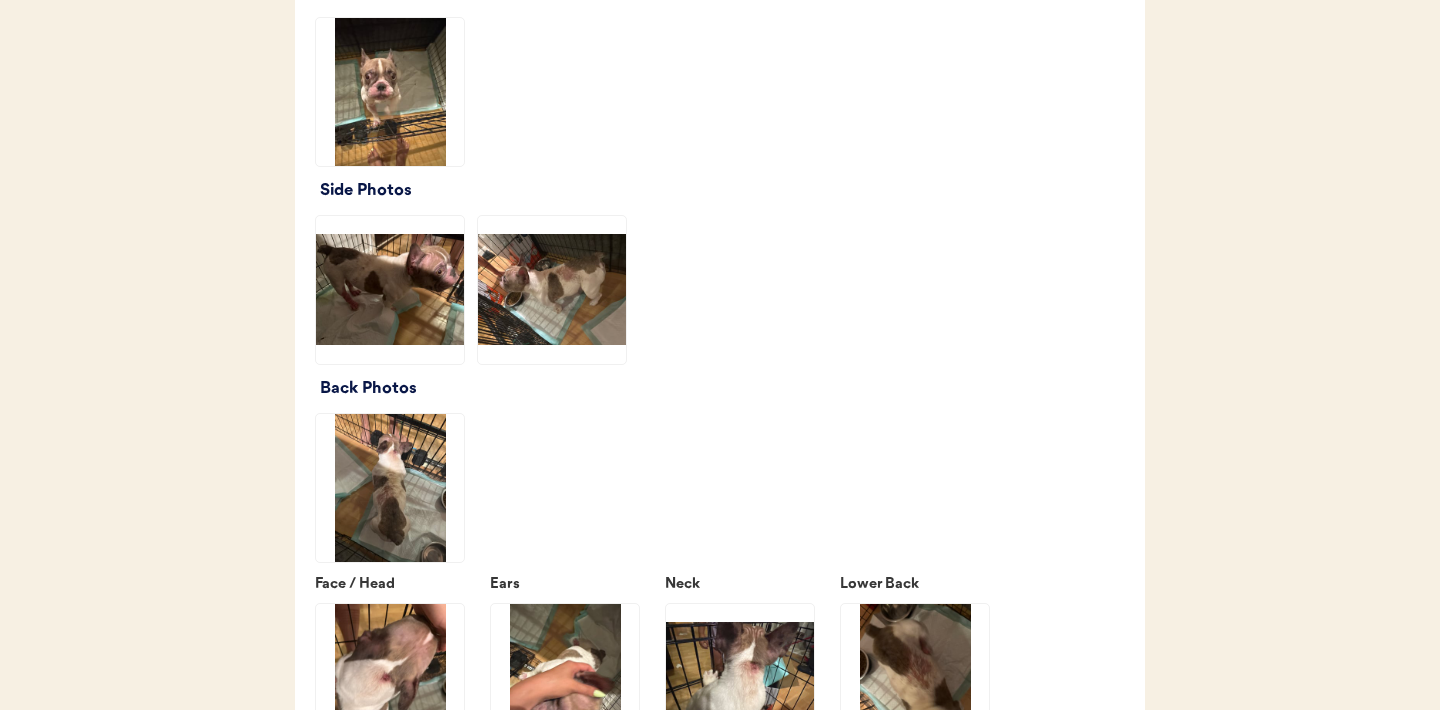 scroll, scrollTop: 2245, scrollLeft: 0, axis: vertical 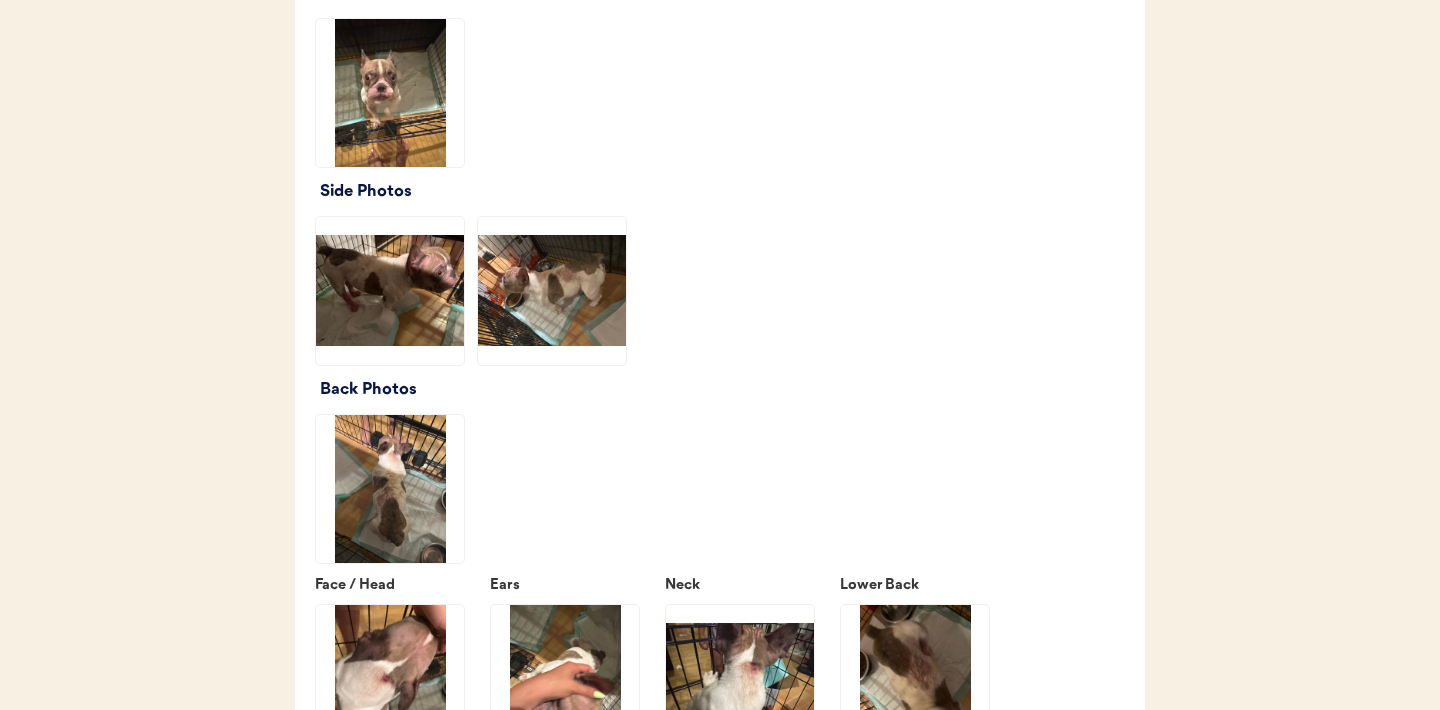 click 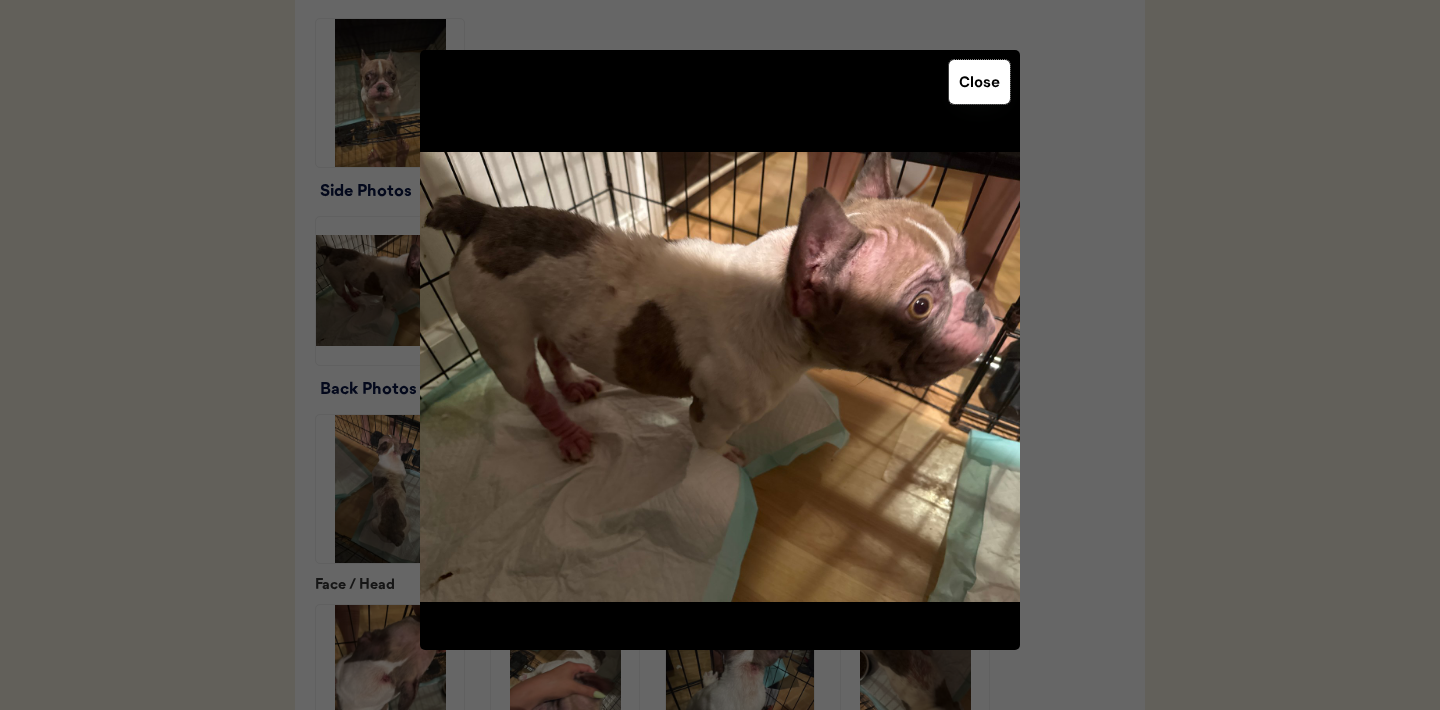 click on "Close" at bounding box center (979, 82) 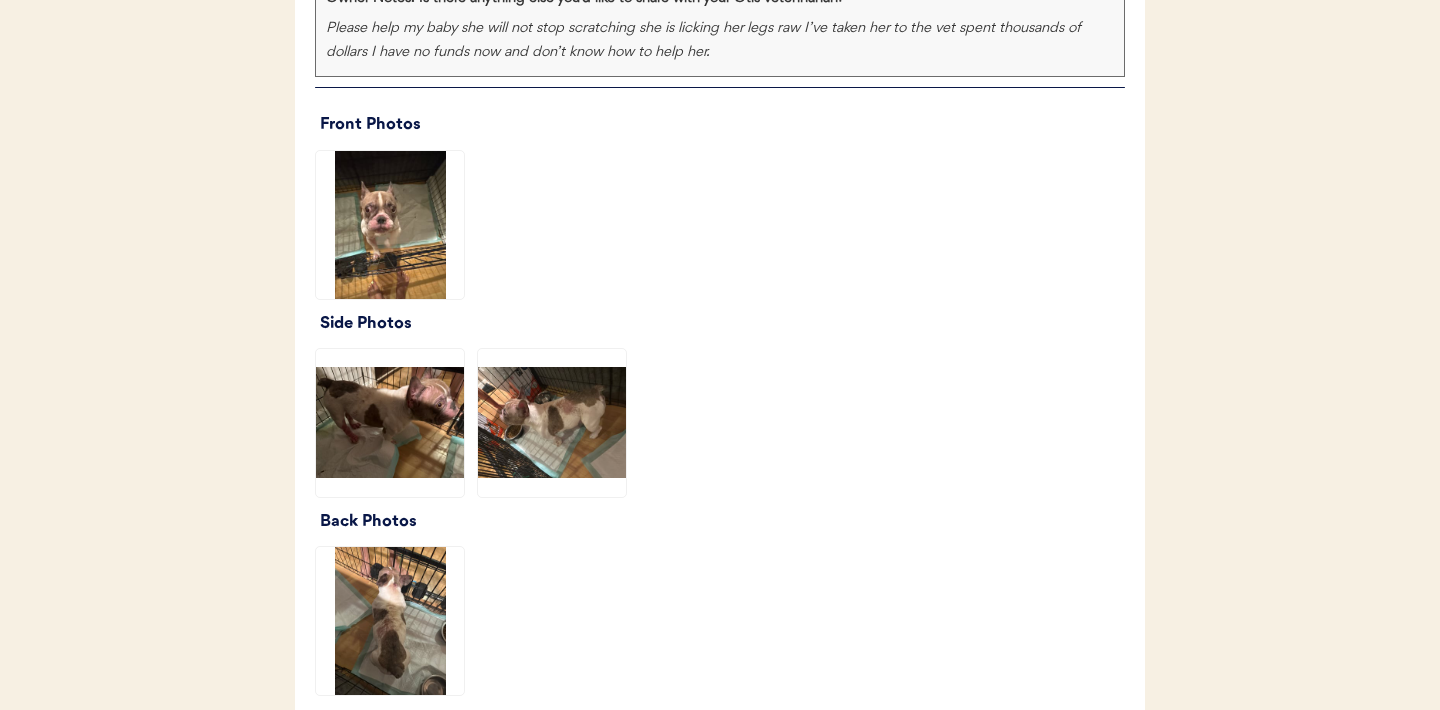scroll, scrollTop: 2071, scrollLeft: 0, axis: vertical 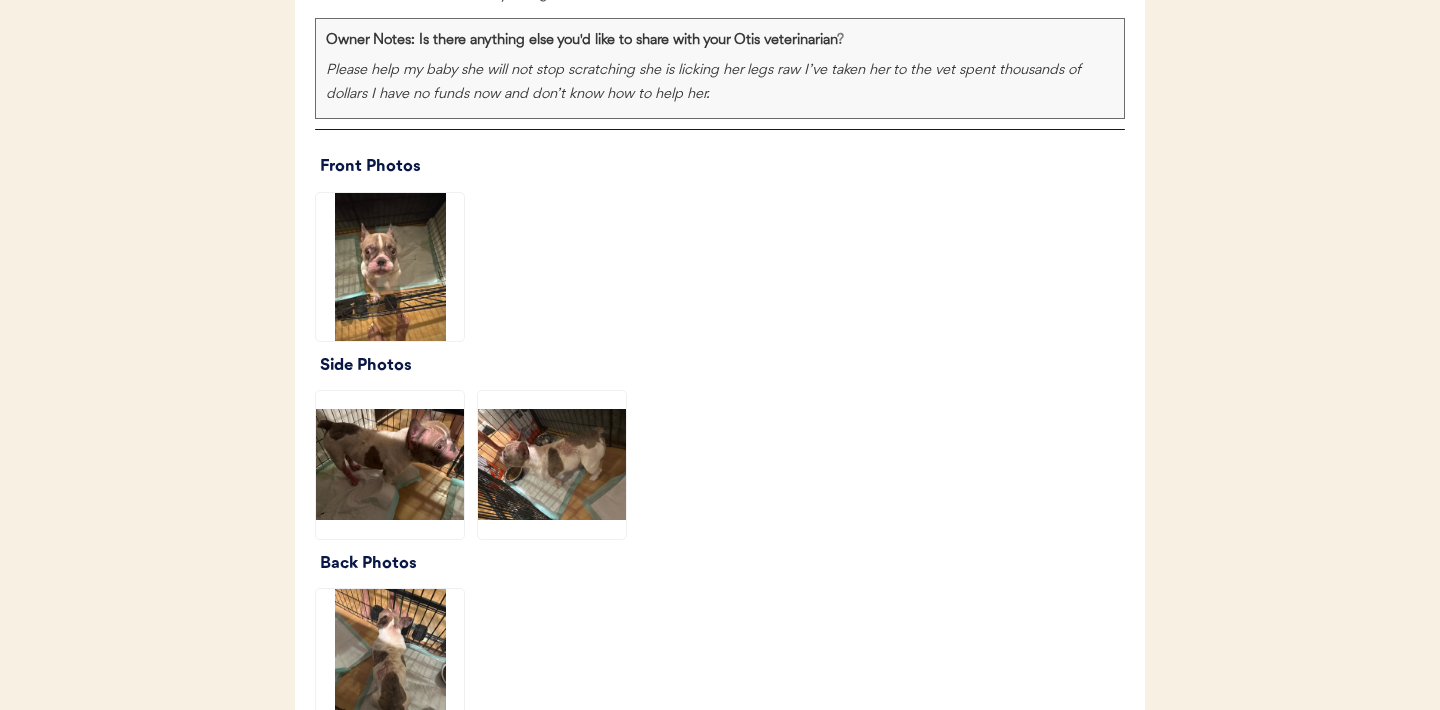 click 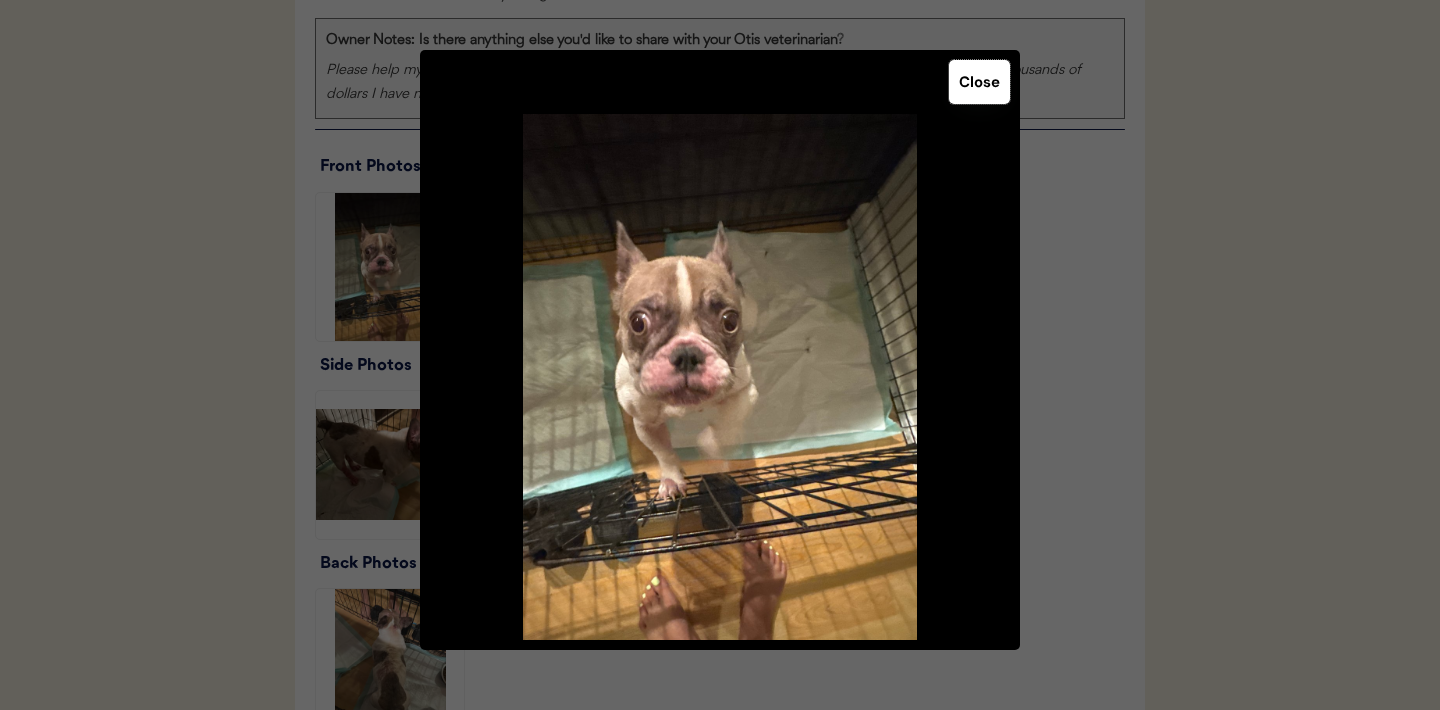 click on "Close" at bounding box center [979, 82] 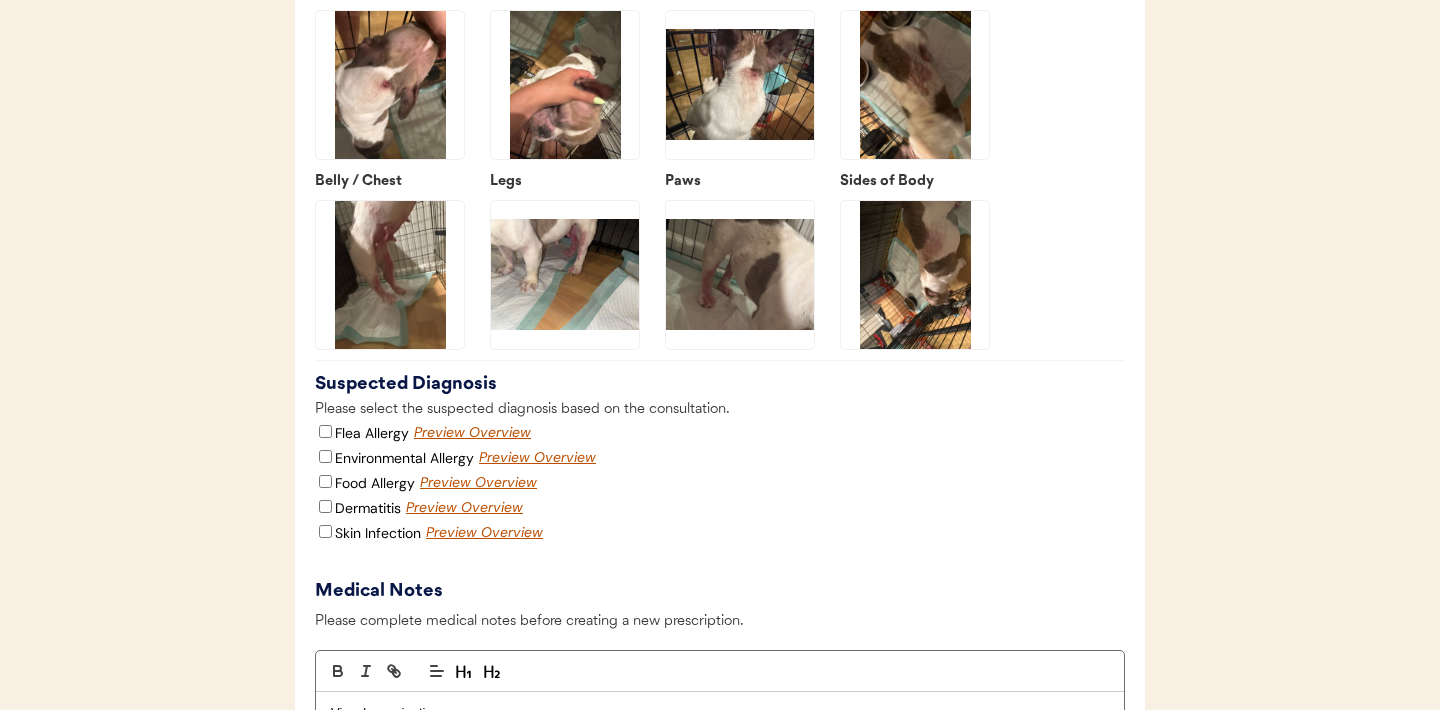 scroll, scrollTop: 2842, scrollLeft: 0, axis: vertical 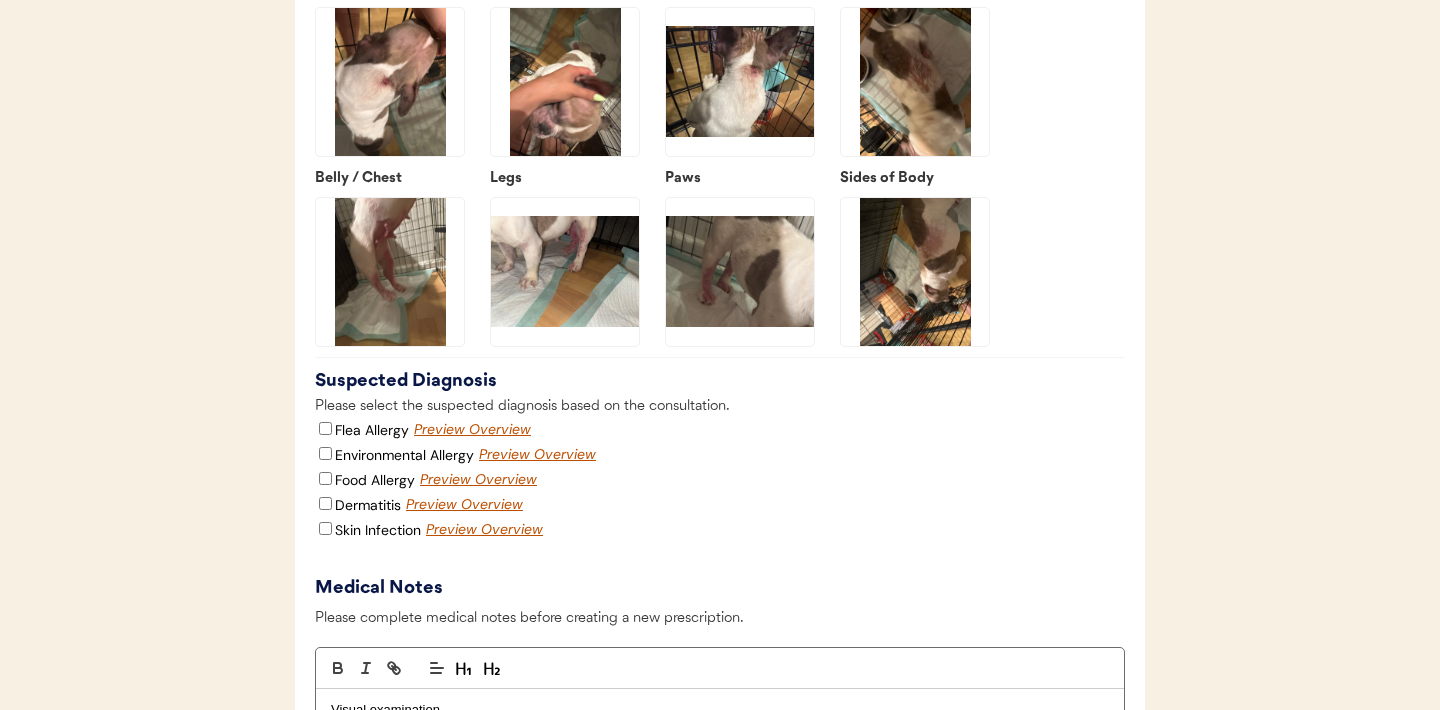 click 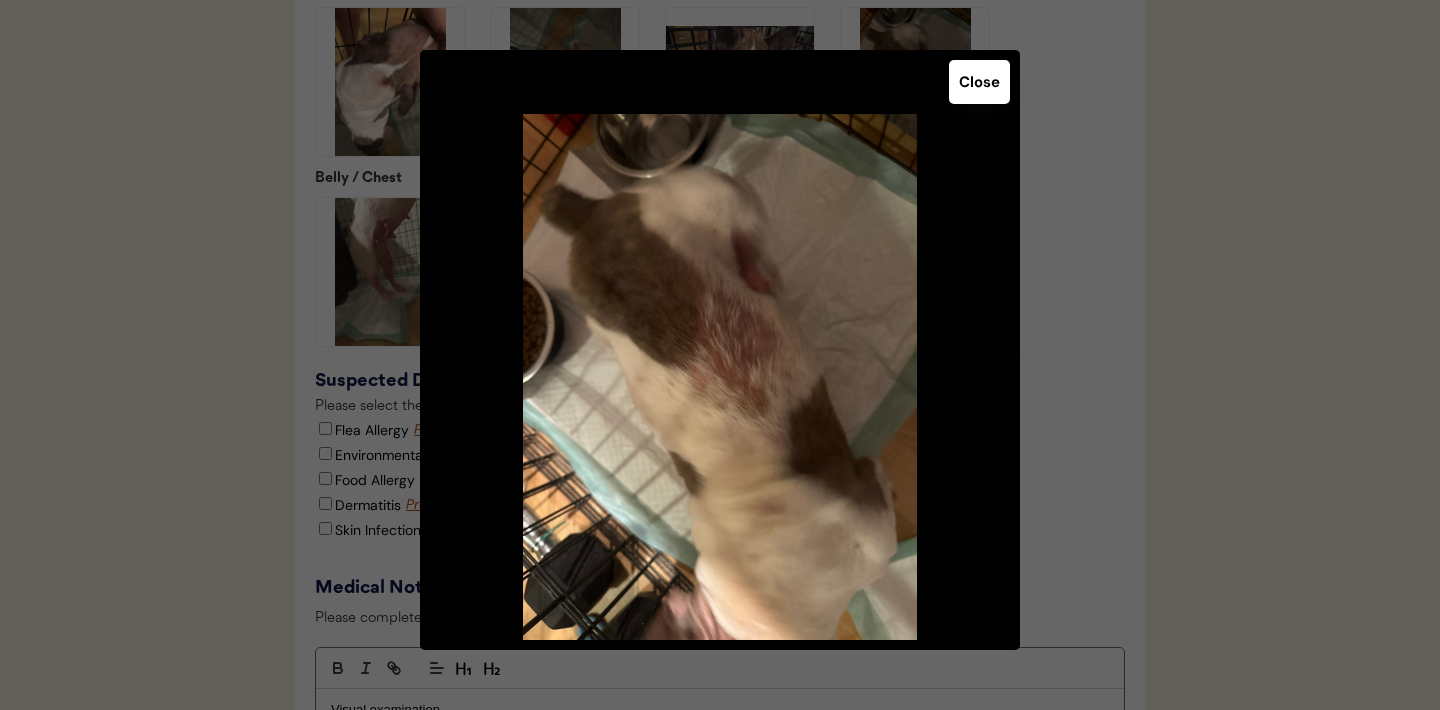 click on "Close" at bounding box center (979, 82) 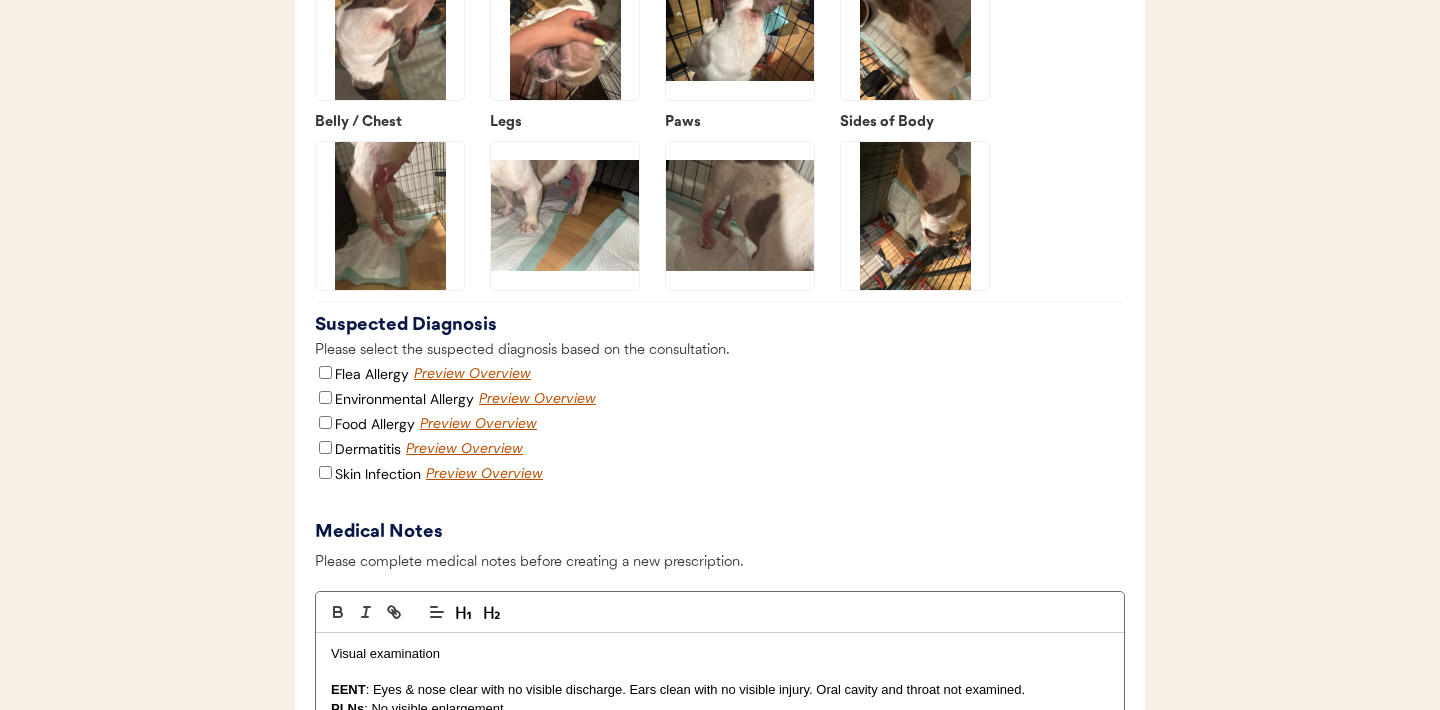 scroll, scrollTop: 2900, scrollLeft: 0, axis: vertical 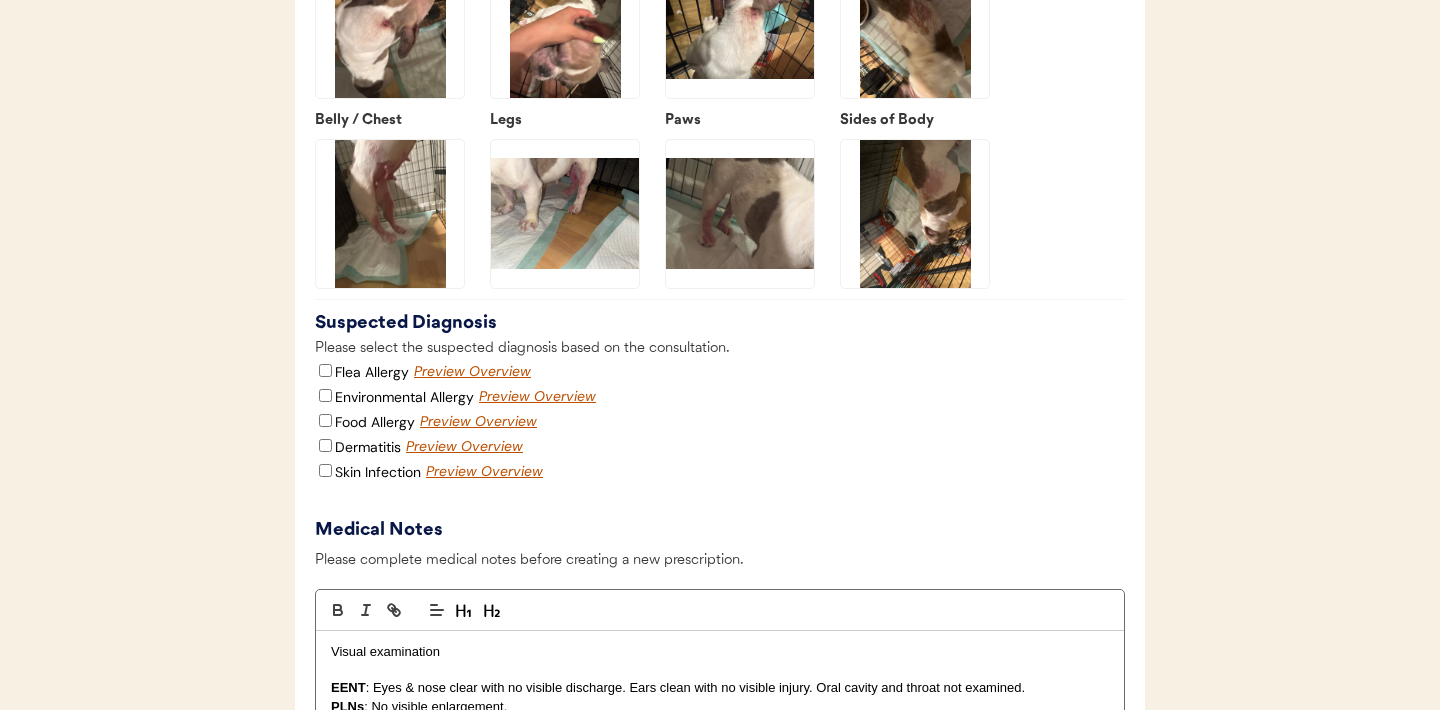 click 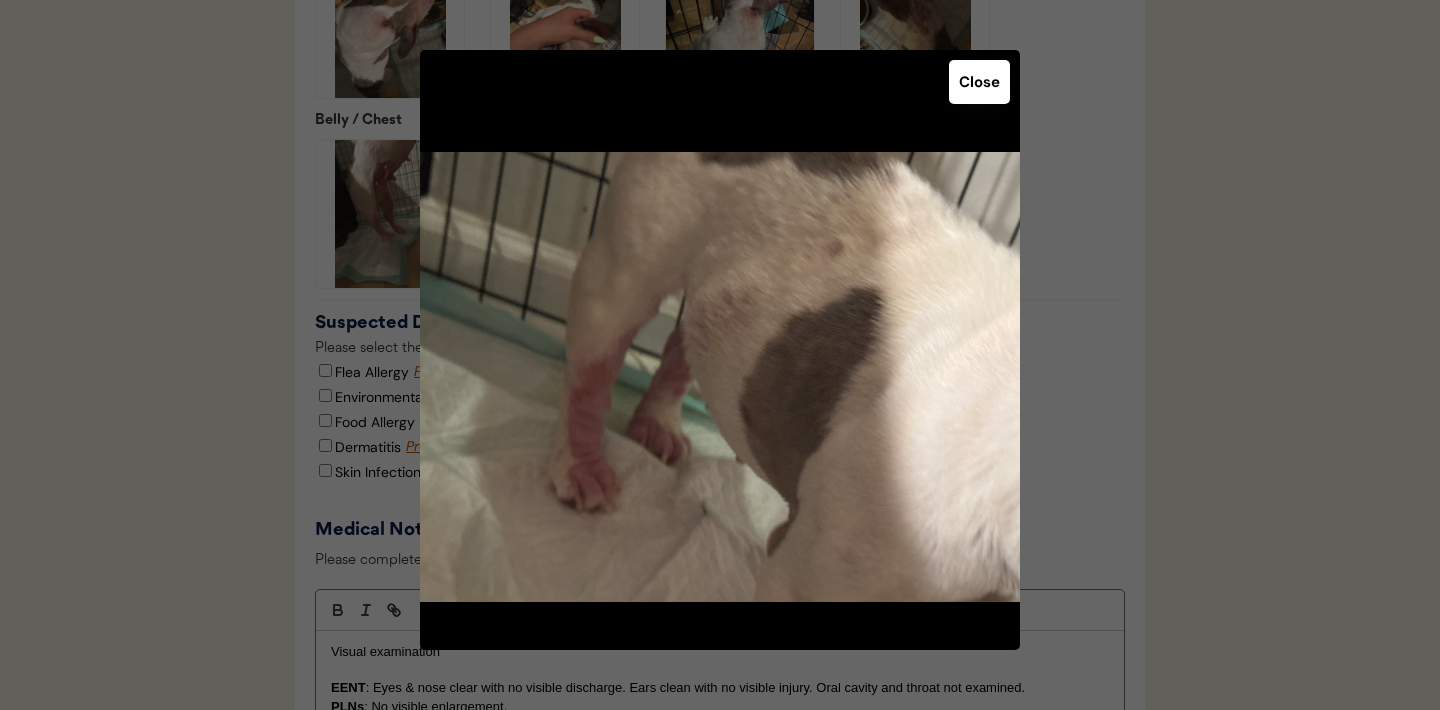 click on "Close" at bounding box center (979, 82) 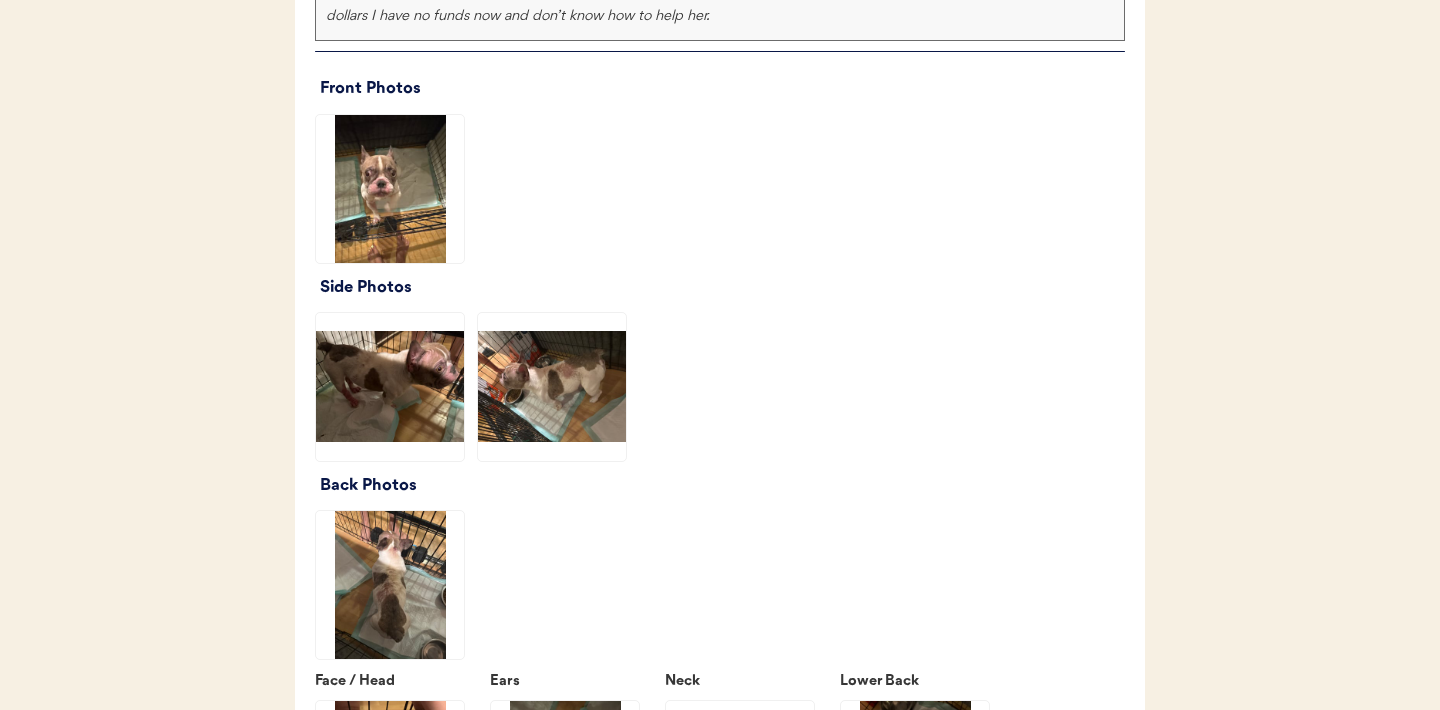 scroll, scrollTop: 2147, scrollLeft: 0, axis: vertical 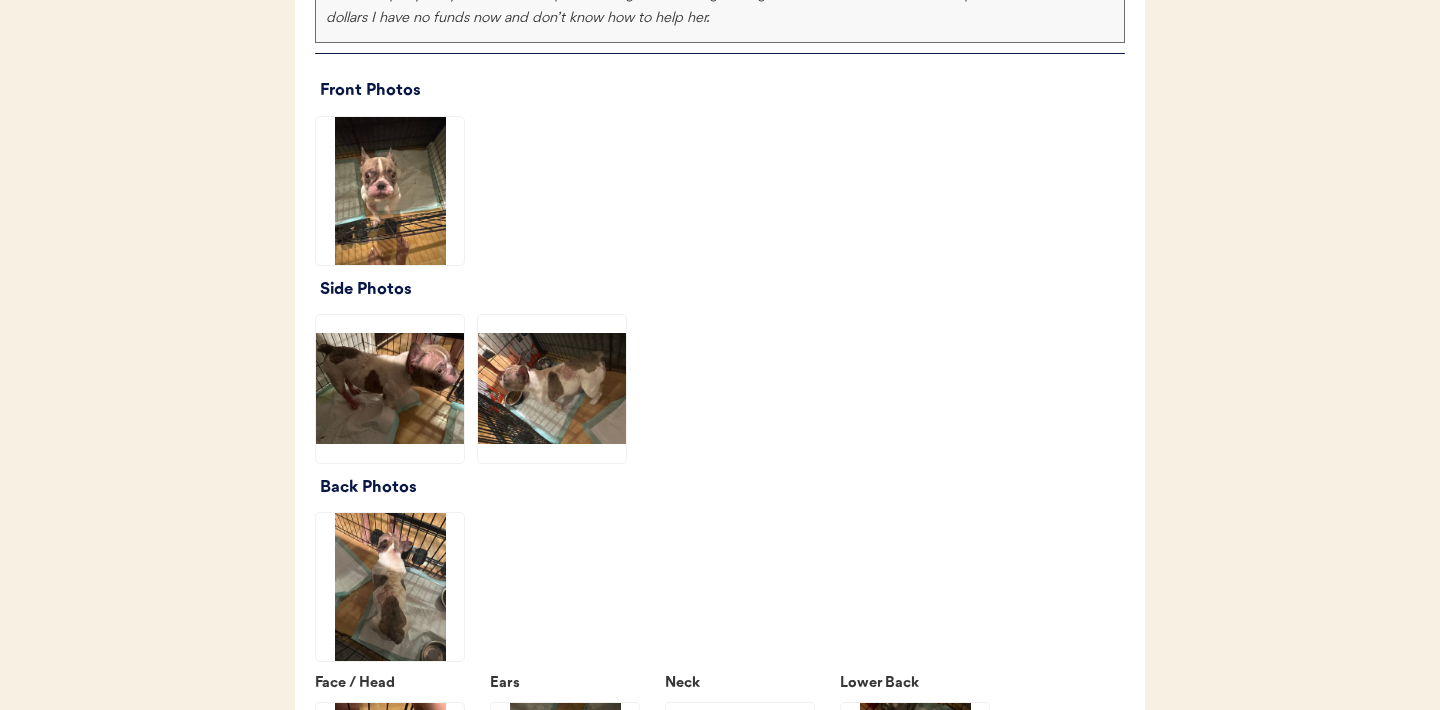 click 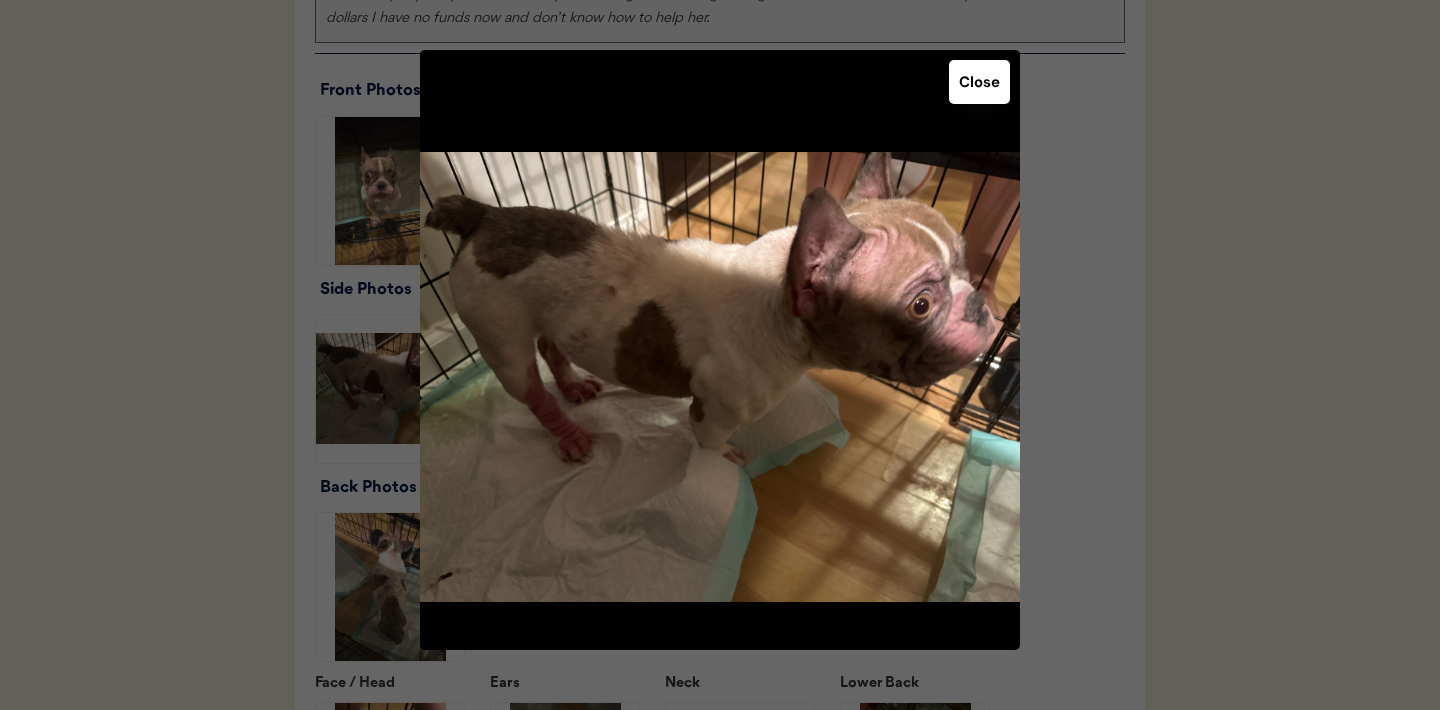 click on "Close" at bounding box center (979, 82) 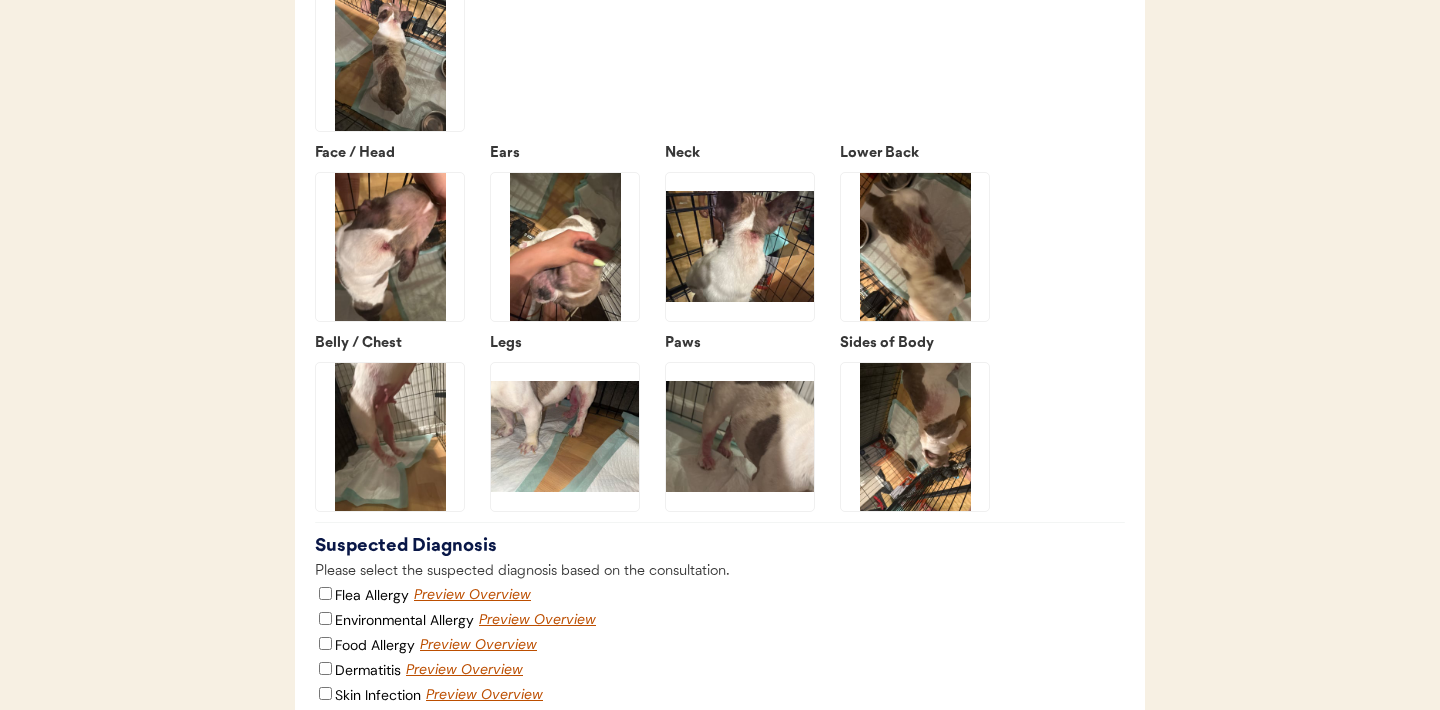 scroll, scrollTop: 2683, scrollLeft: 0, axis: vertical 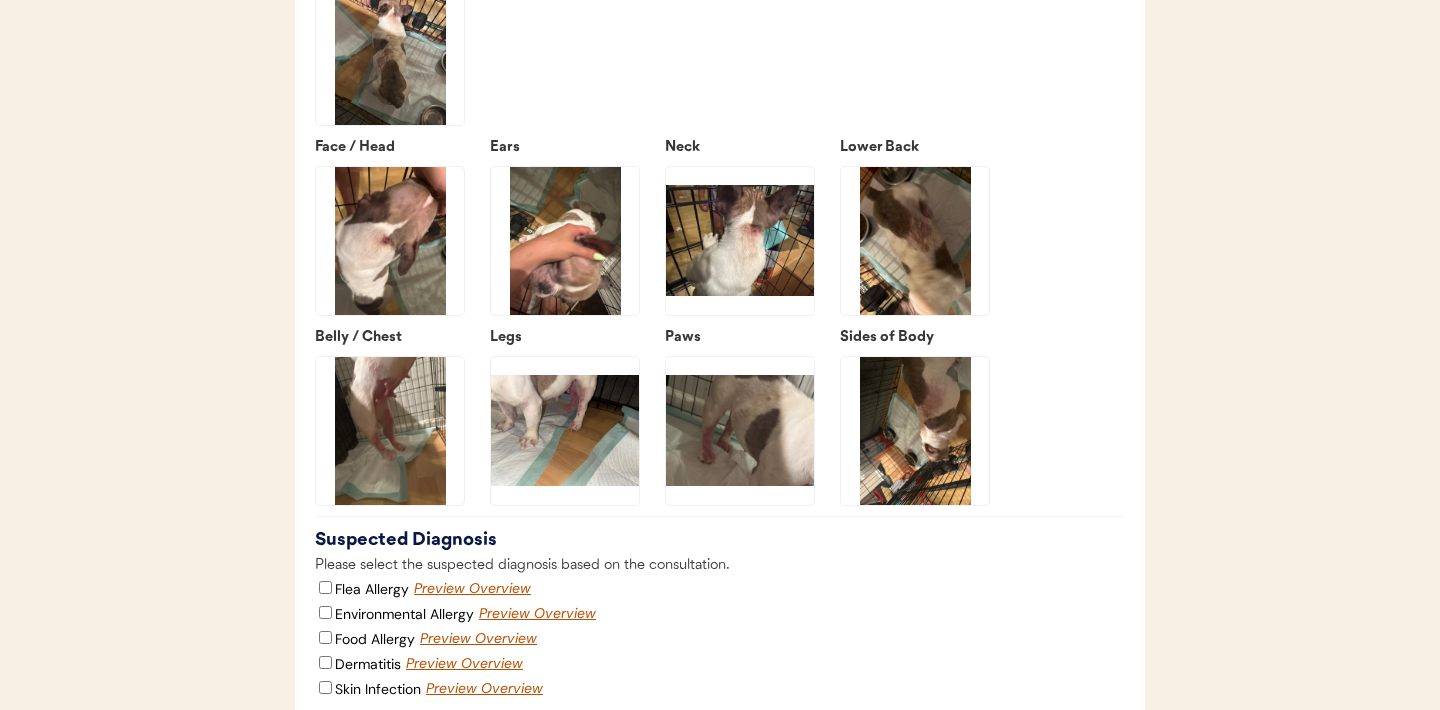 click 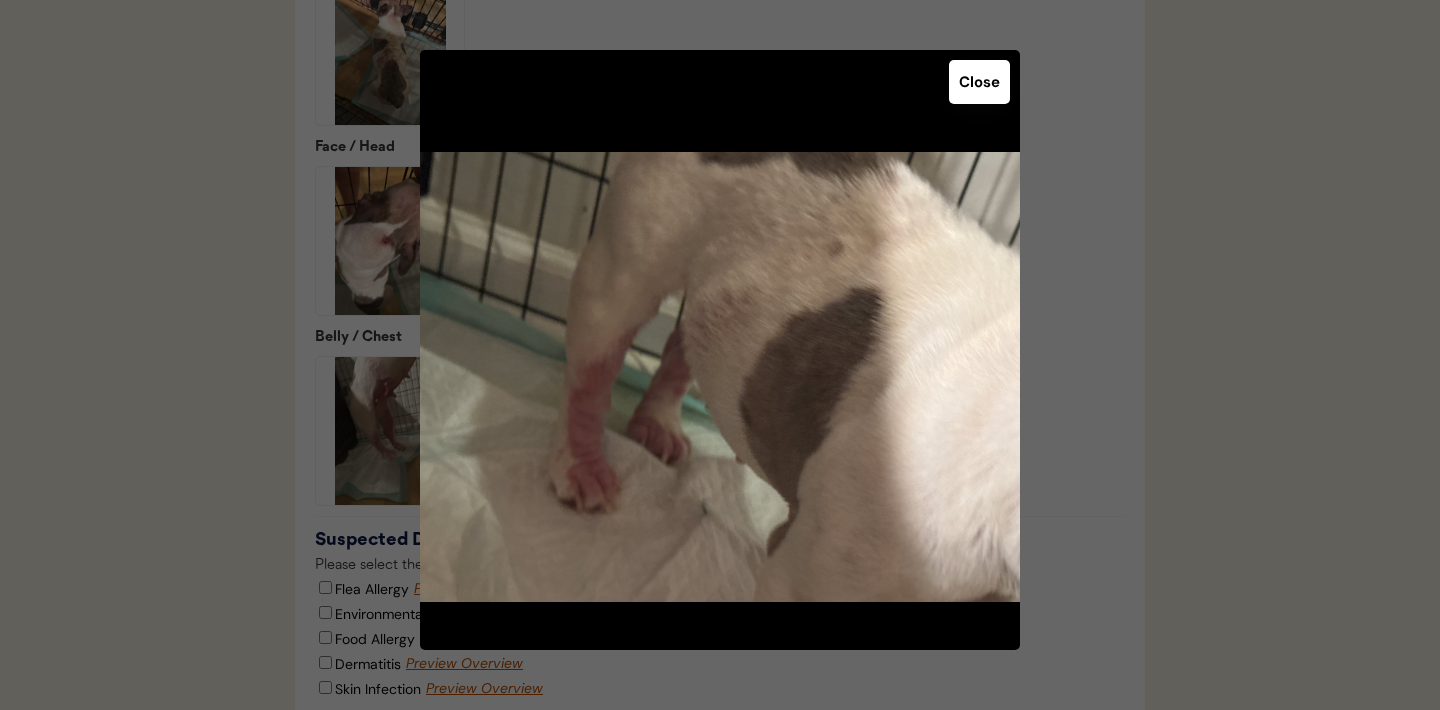 click on "Close" at bounding box center (979, 82) 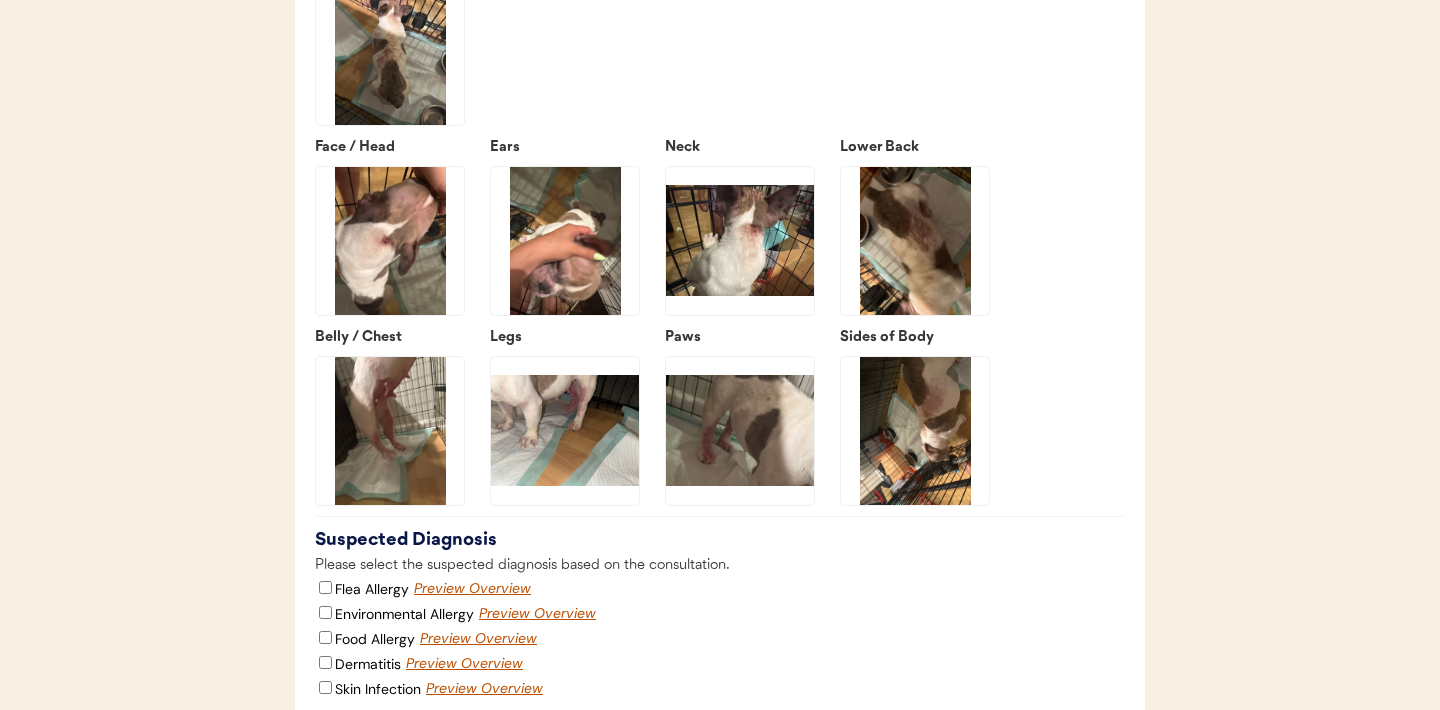 click 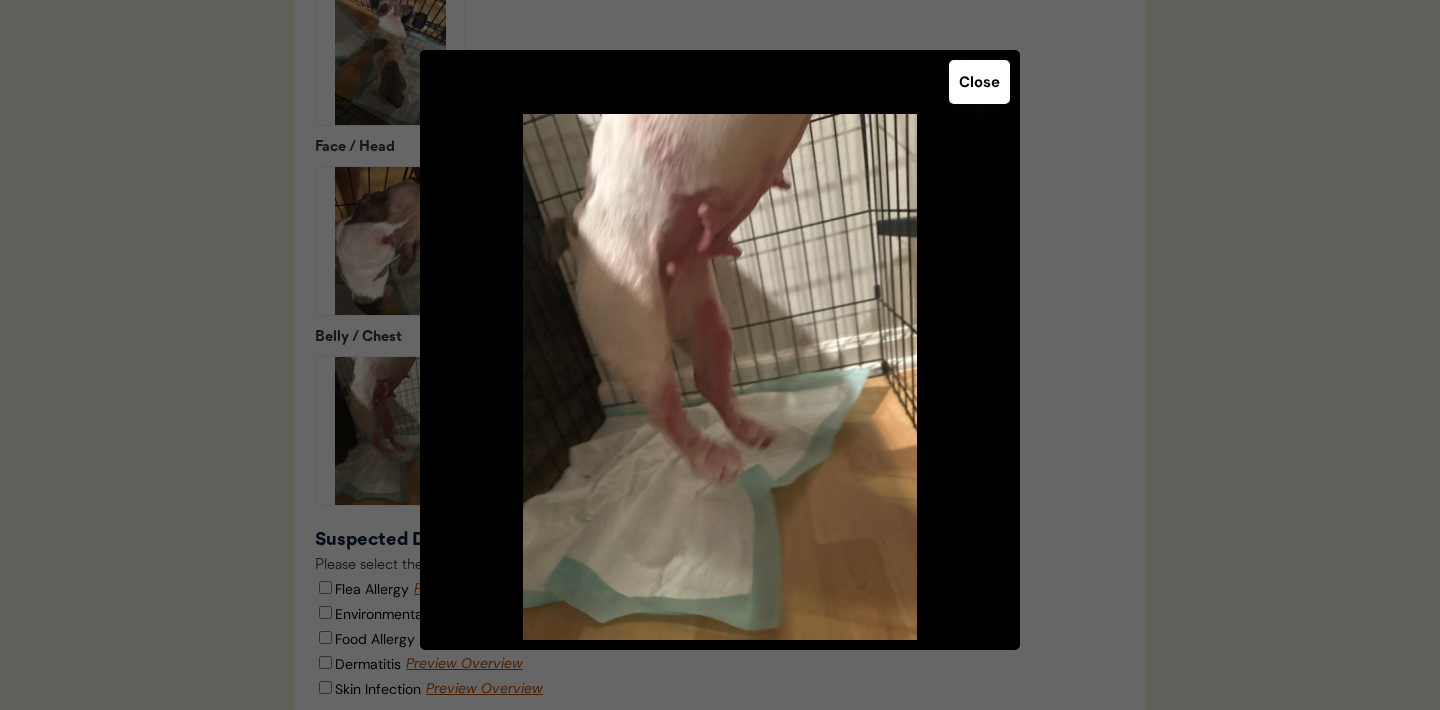 click on "Close" at bounding box center [979, 82] 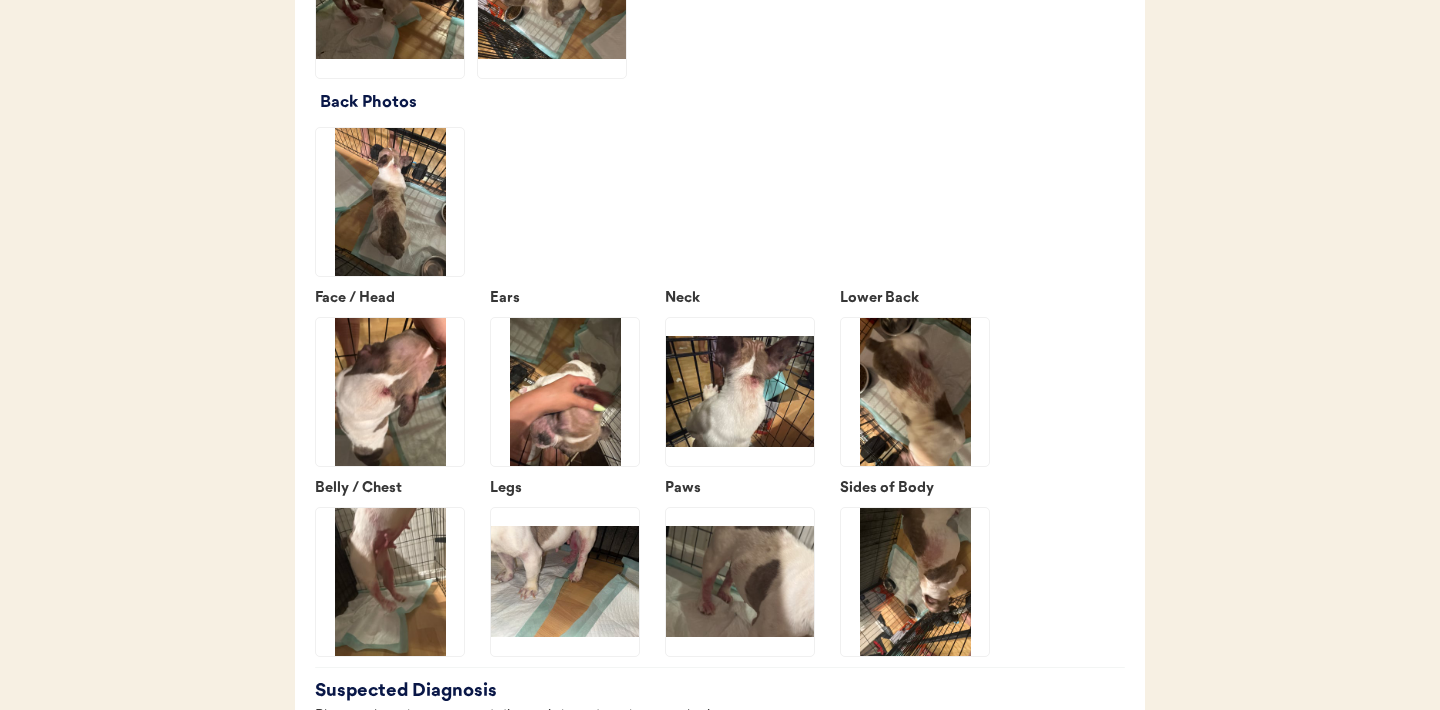 scroll, scrollTop: 2533, scrollLeft: 0, axis: vertical 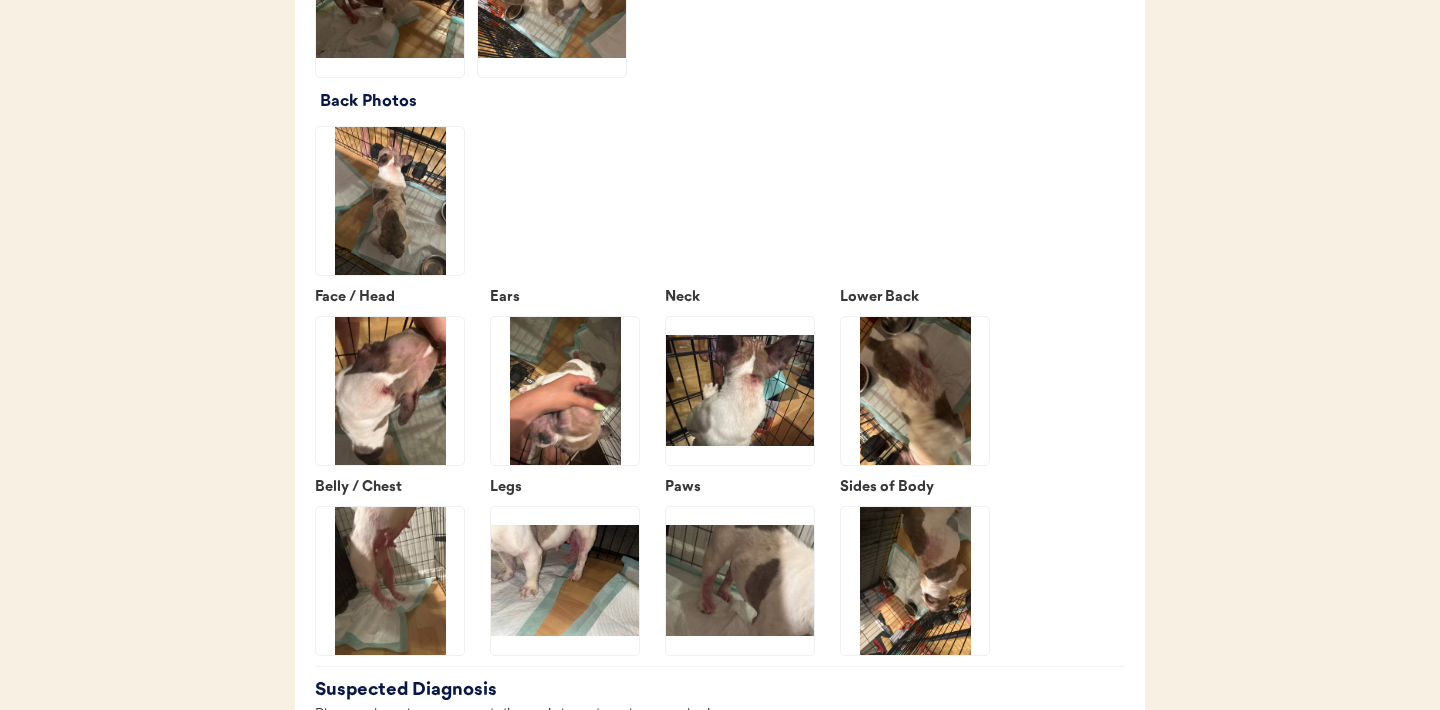 click 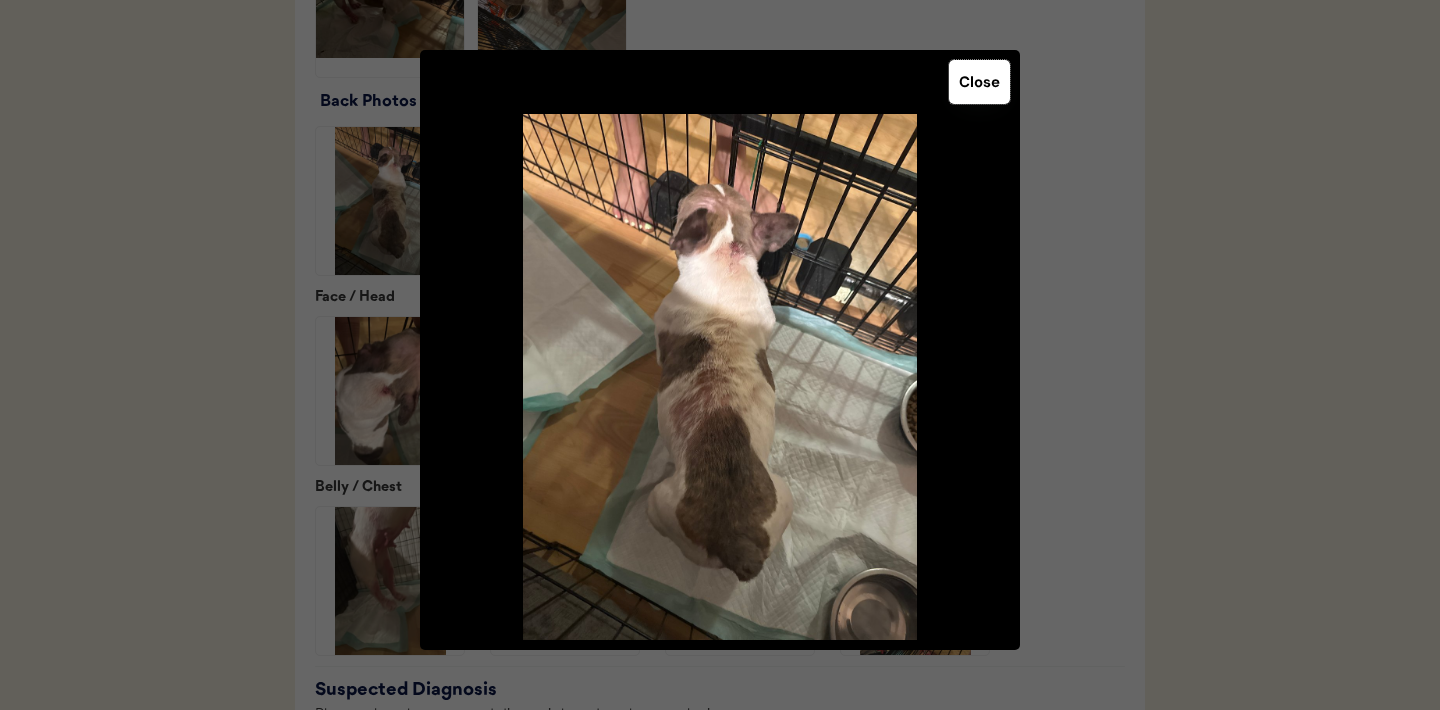 click on "Close" at bounding box center (979, 82) 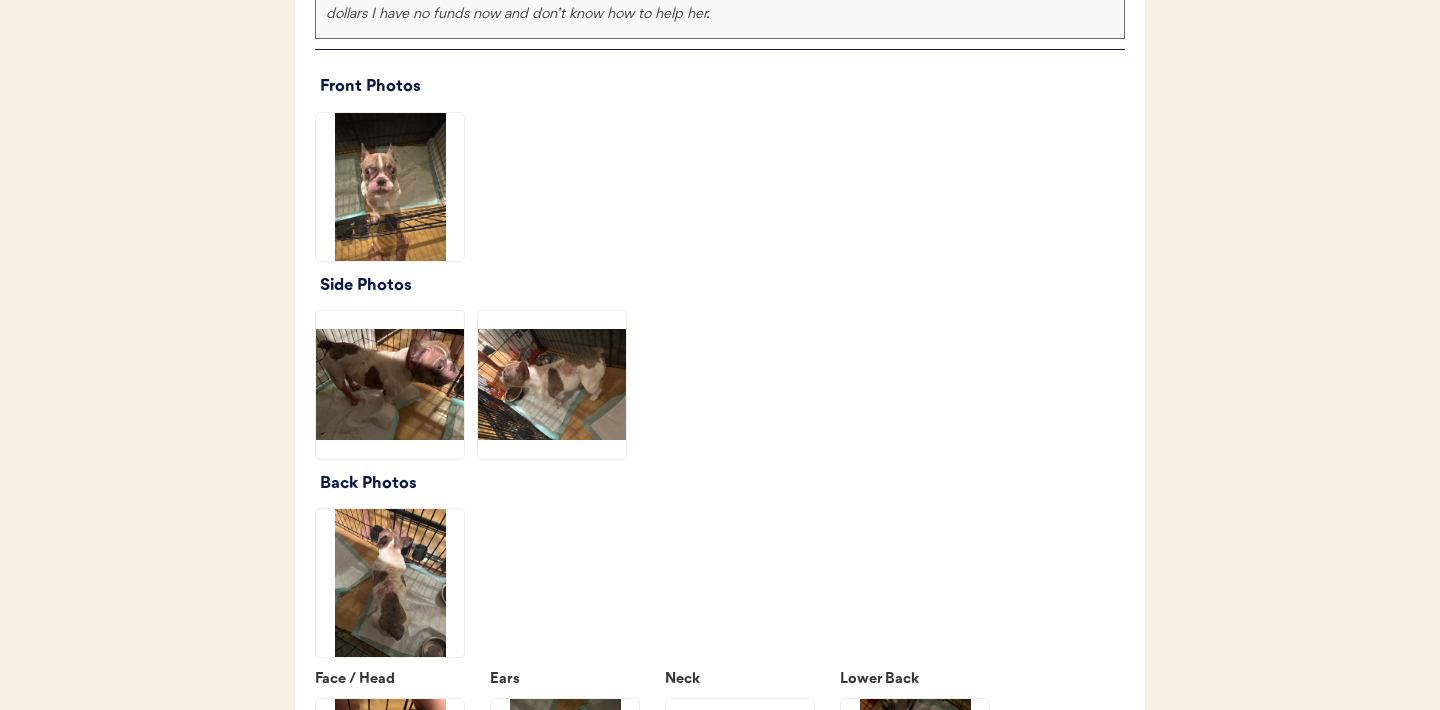 scroll, scrollTop: 2154, scrollLeft: 0, axis: vertical 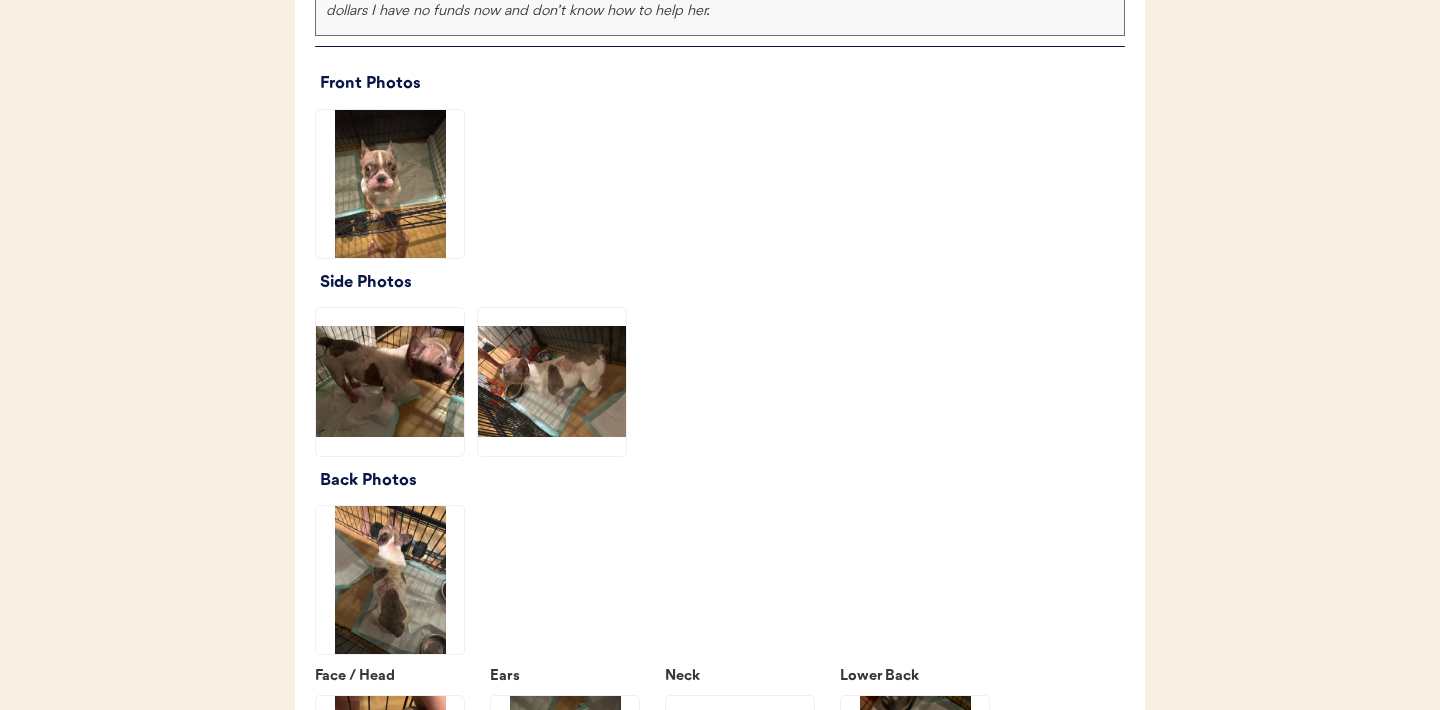 click 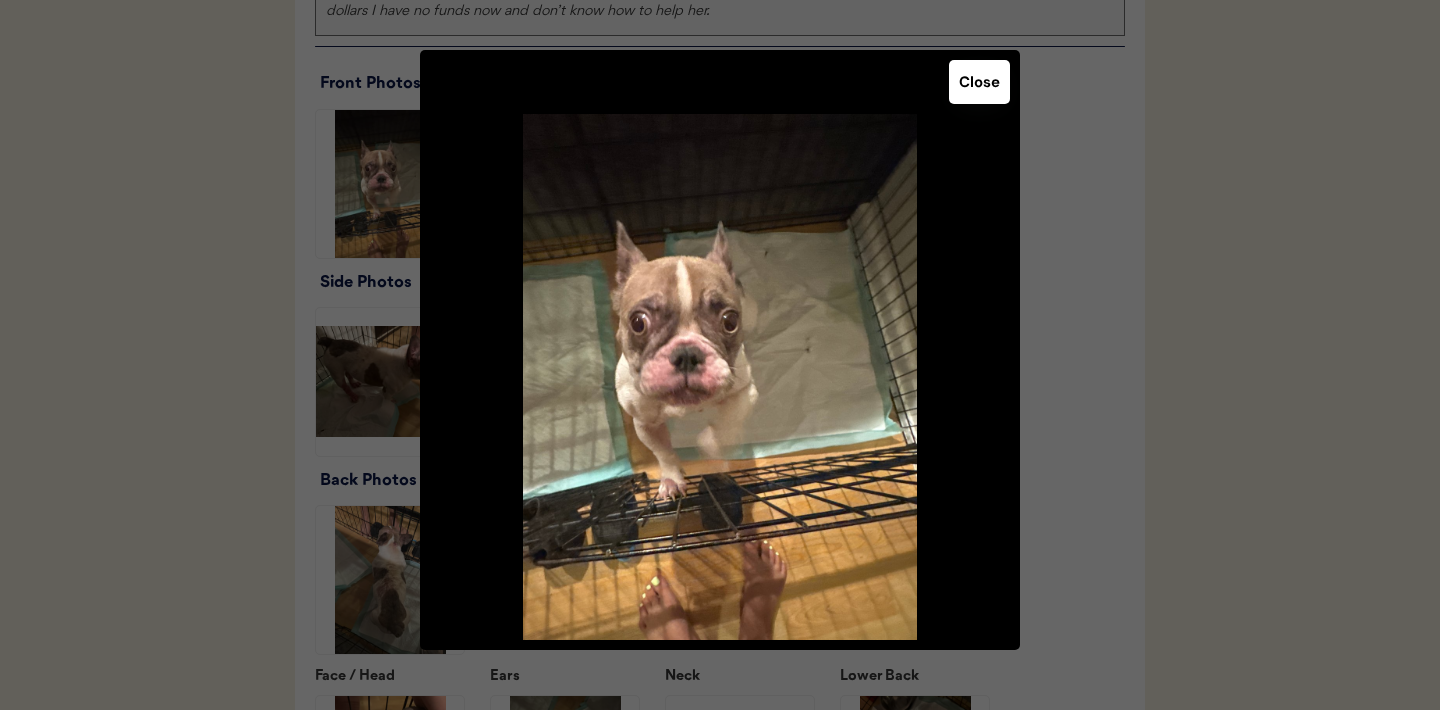 click on "Close" at bounding box center (979, 82) 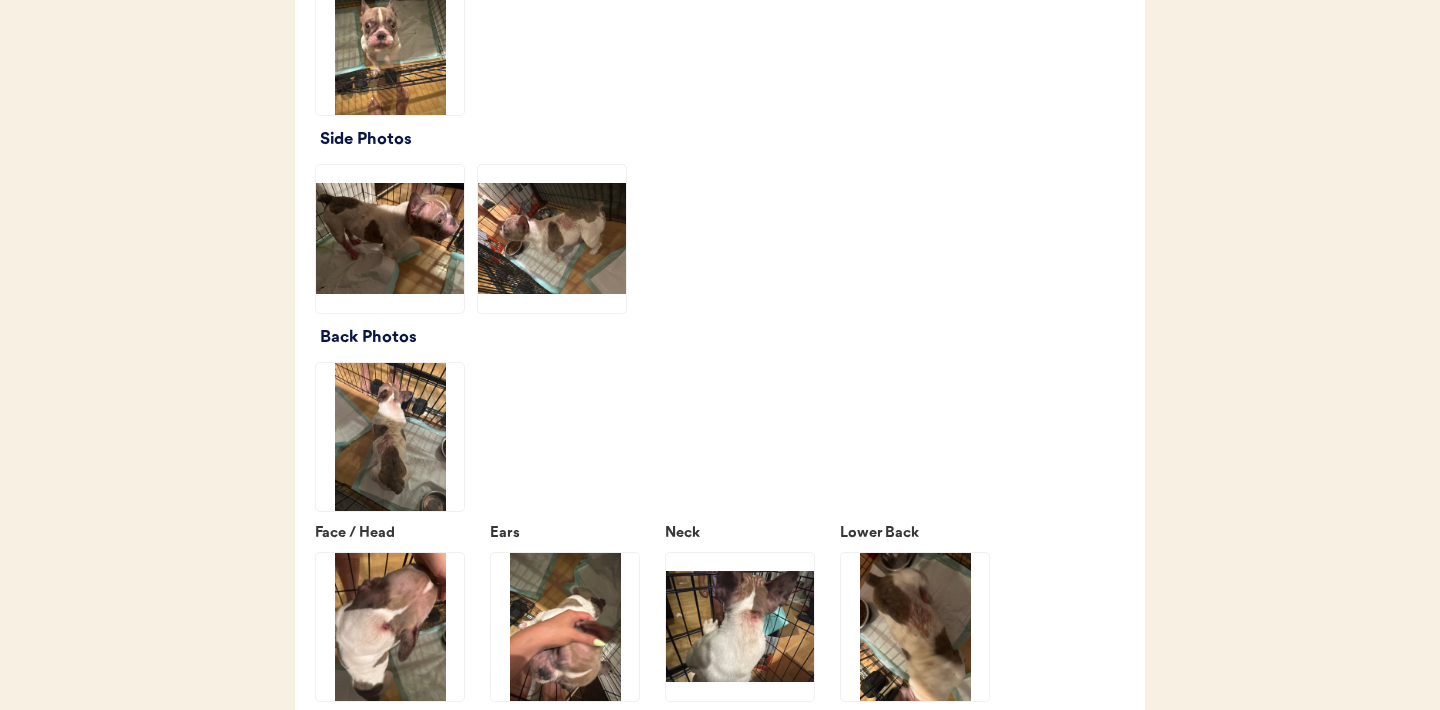 scroll, scrollTop: 2298, scrollLeft: 0, axis: vertical 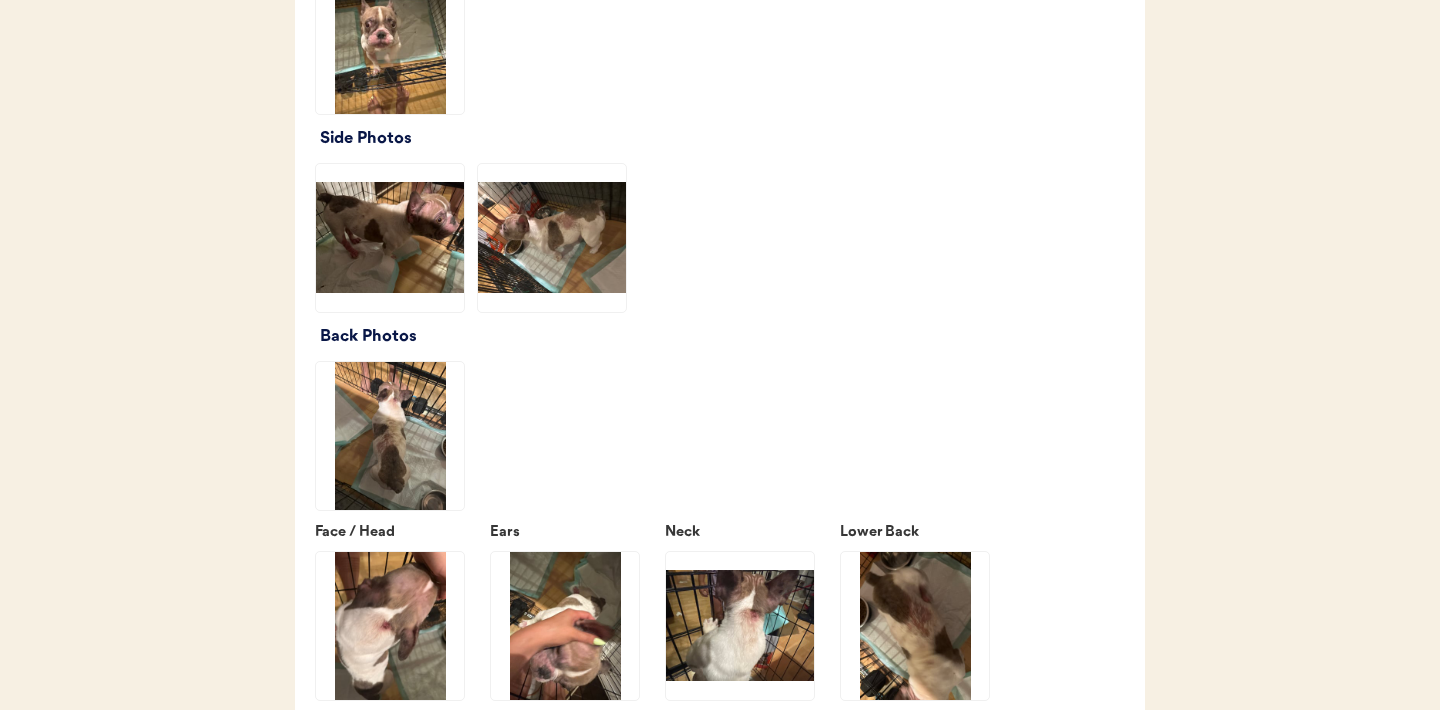 click 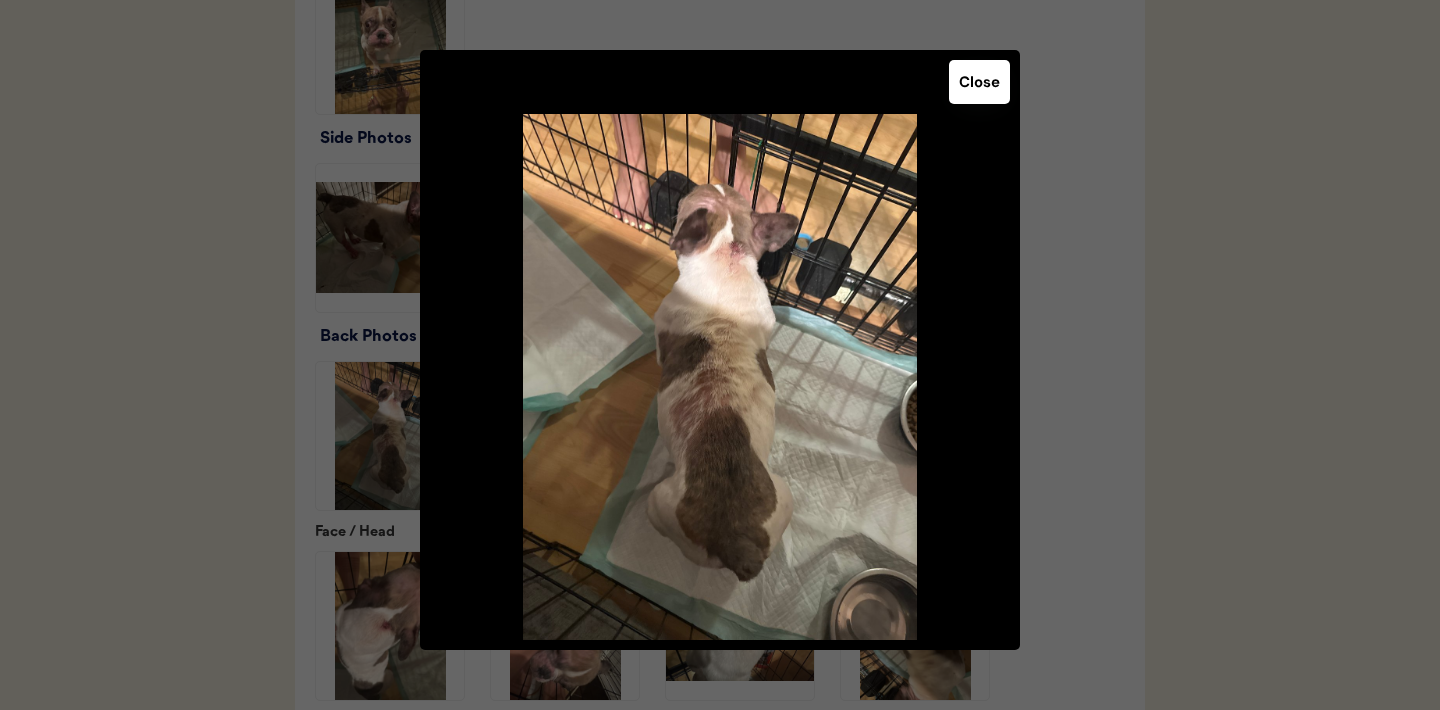 click on "Close" at bounding box center [979, 82] 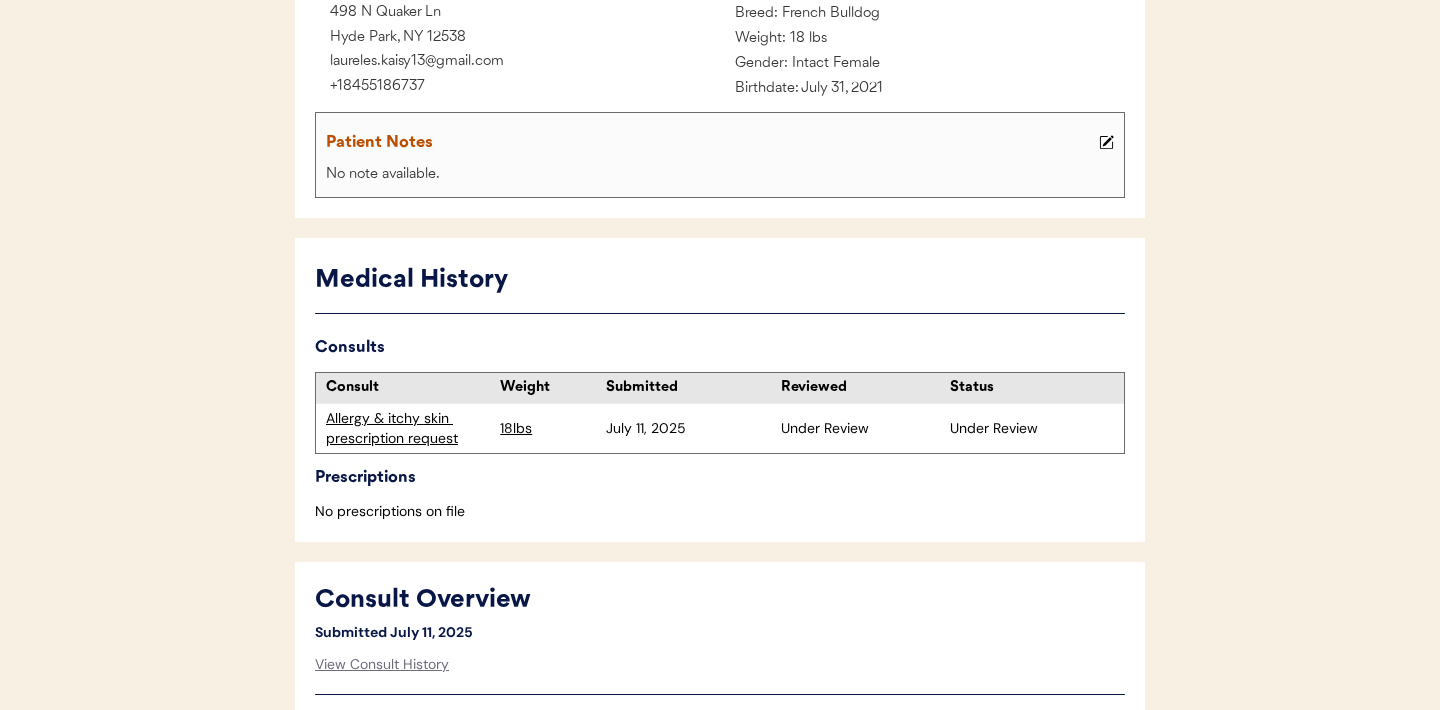 scroll, scrollTop: 173, scrollLeft: 0, axis: vertical 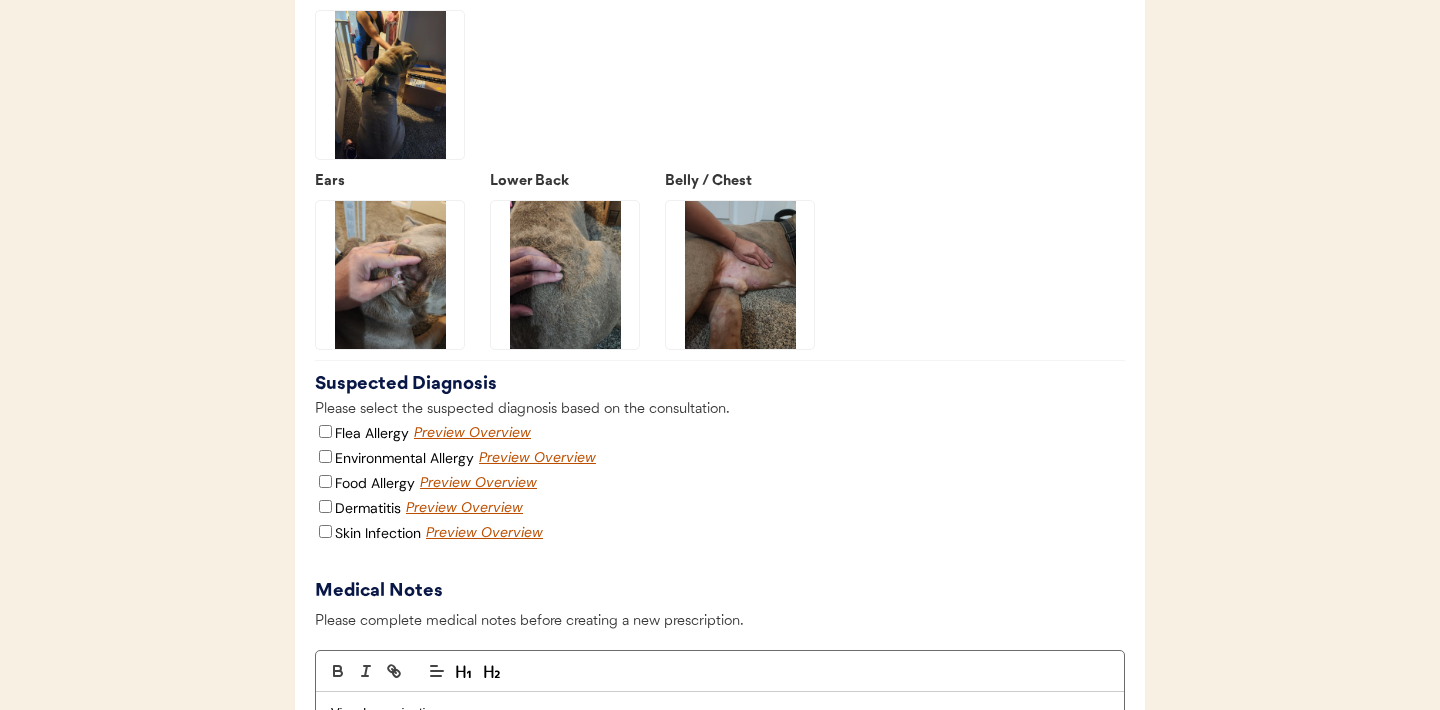 click 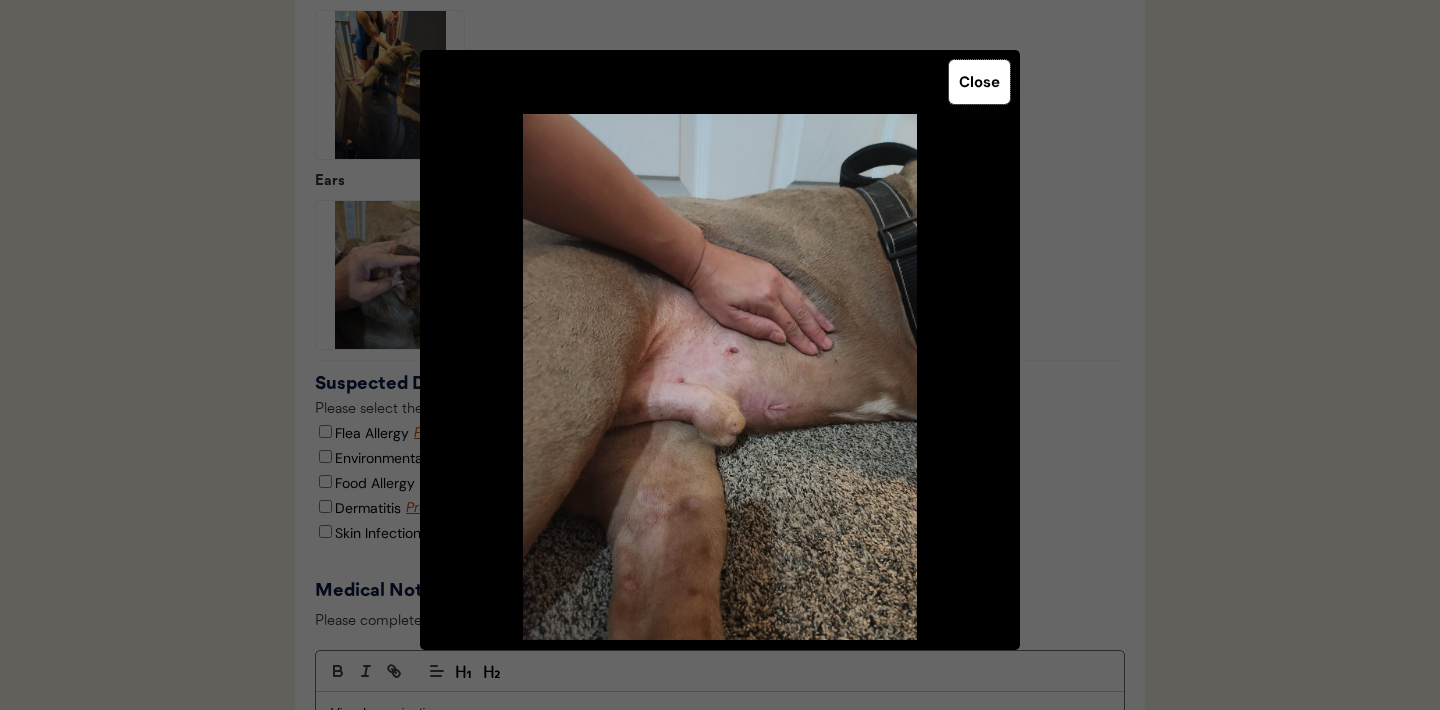 click on "Close" at bounding box center (979, 82) 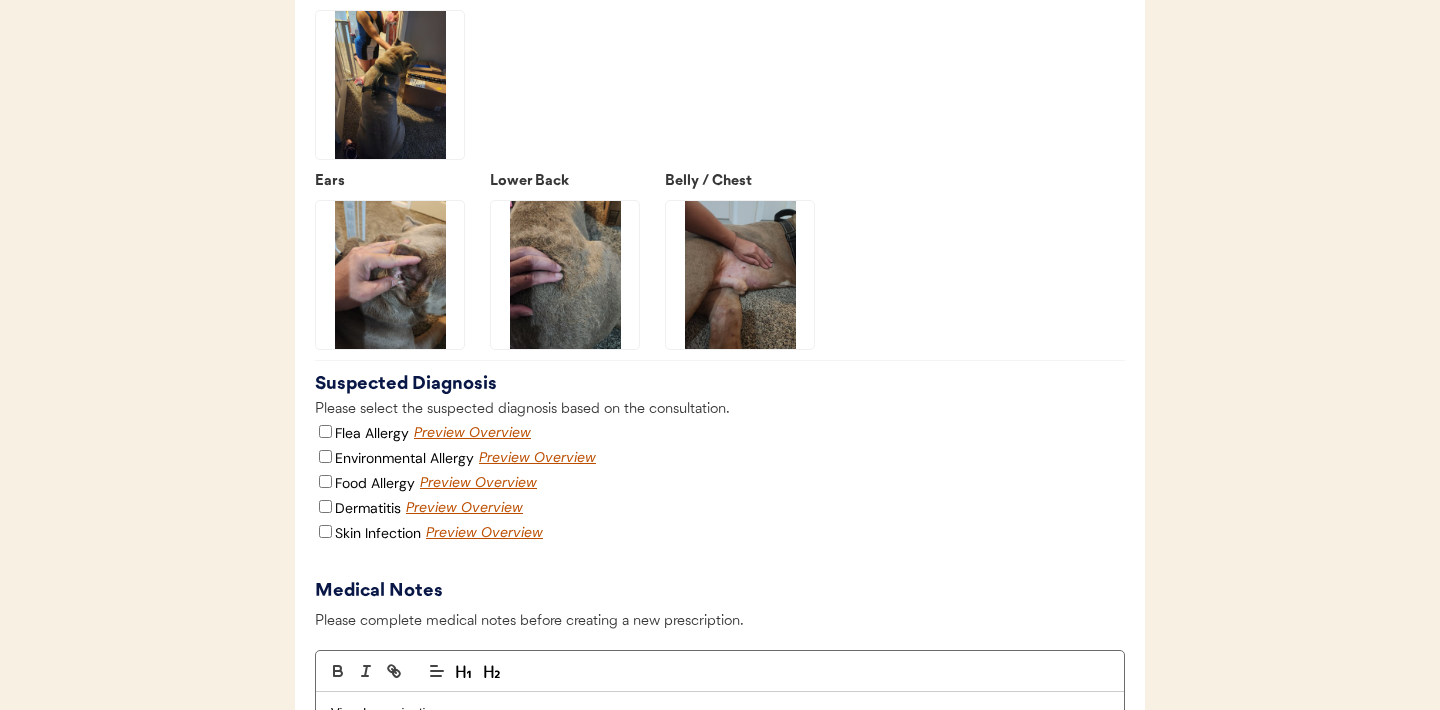 click 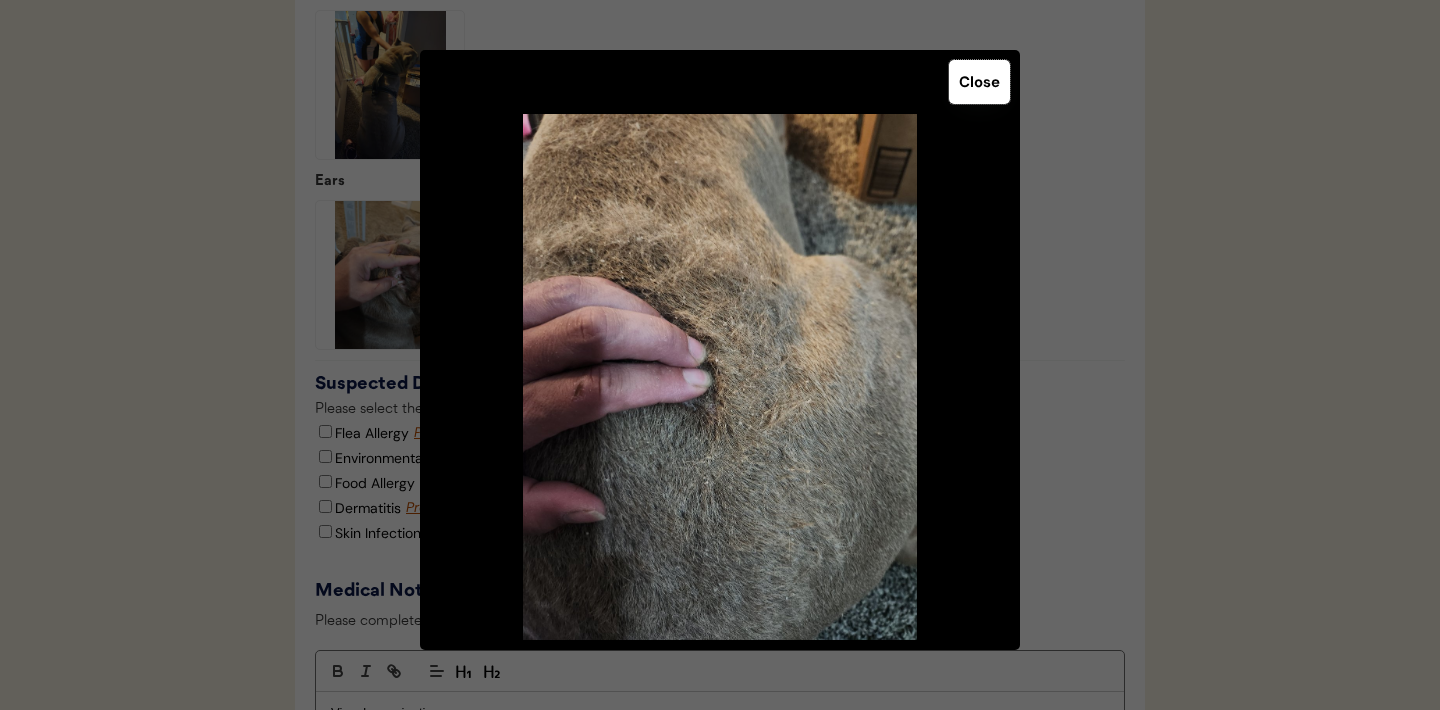 click on "Close" at bounding box center (979, 82) 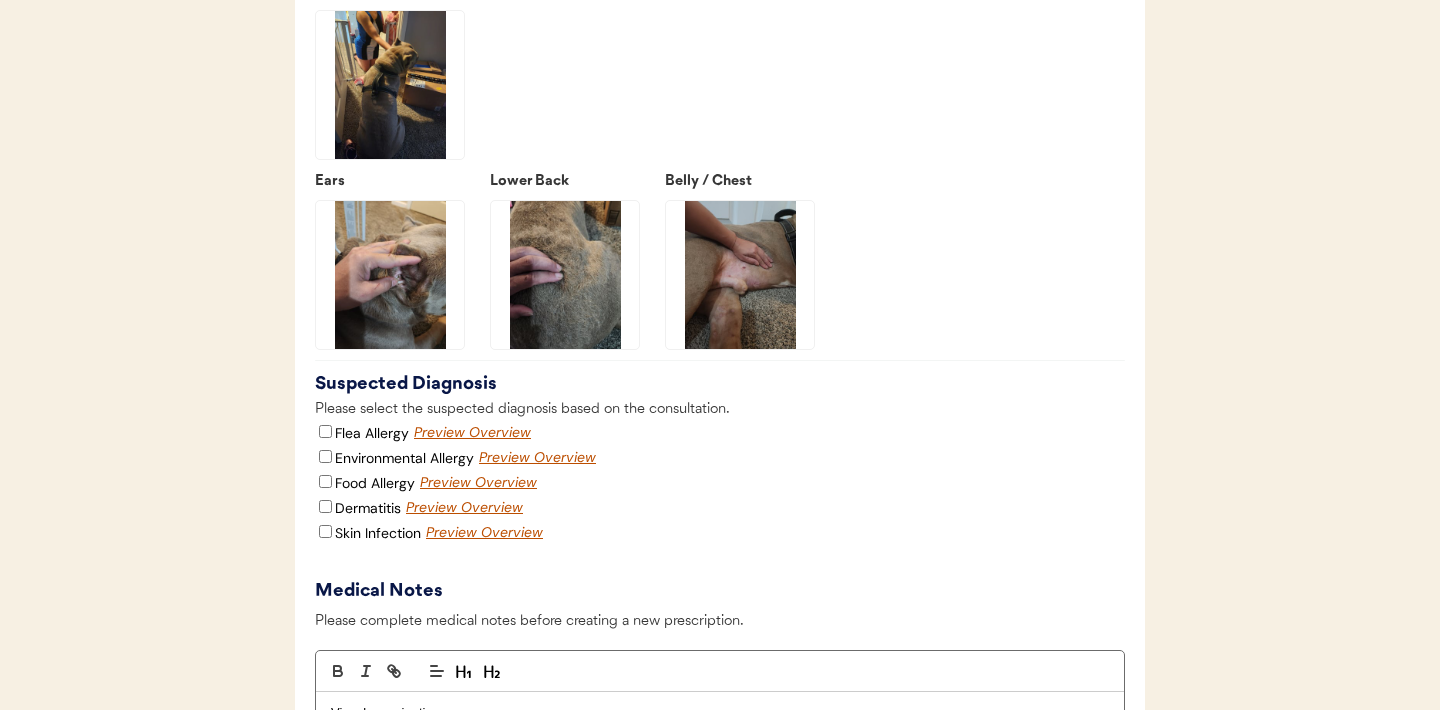 click 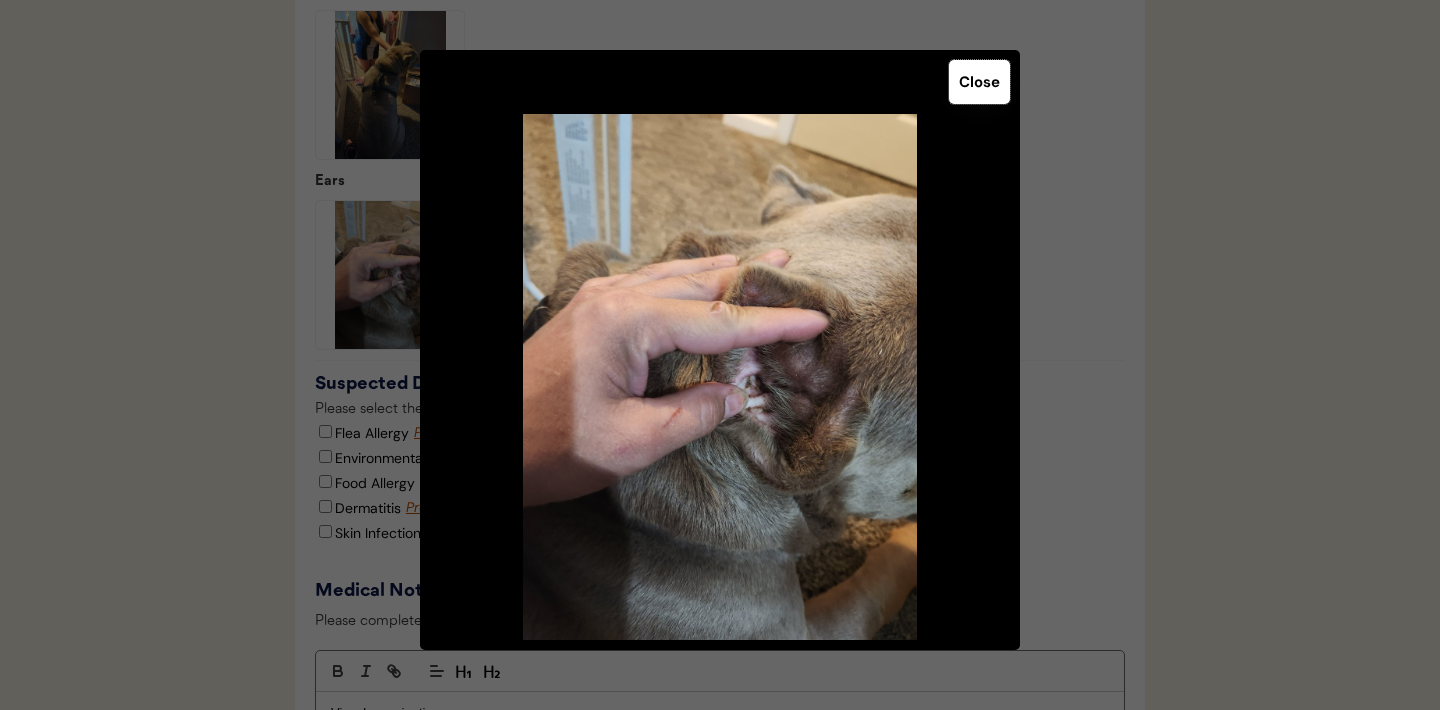 click on "Close" at bounding box center (979, 82) 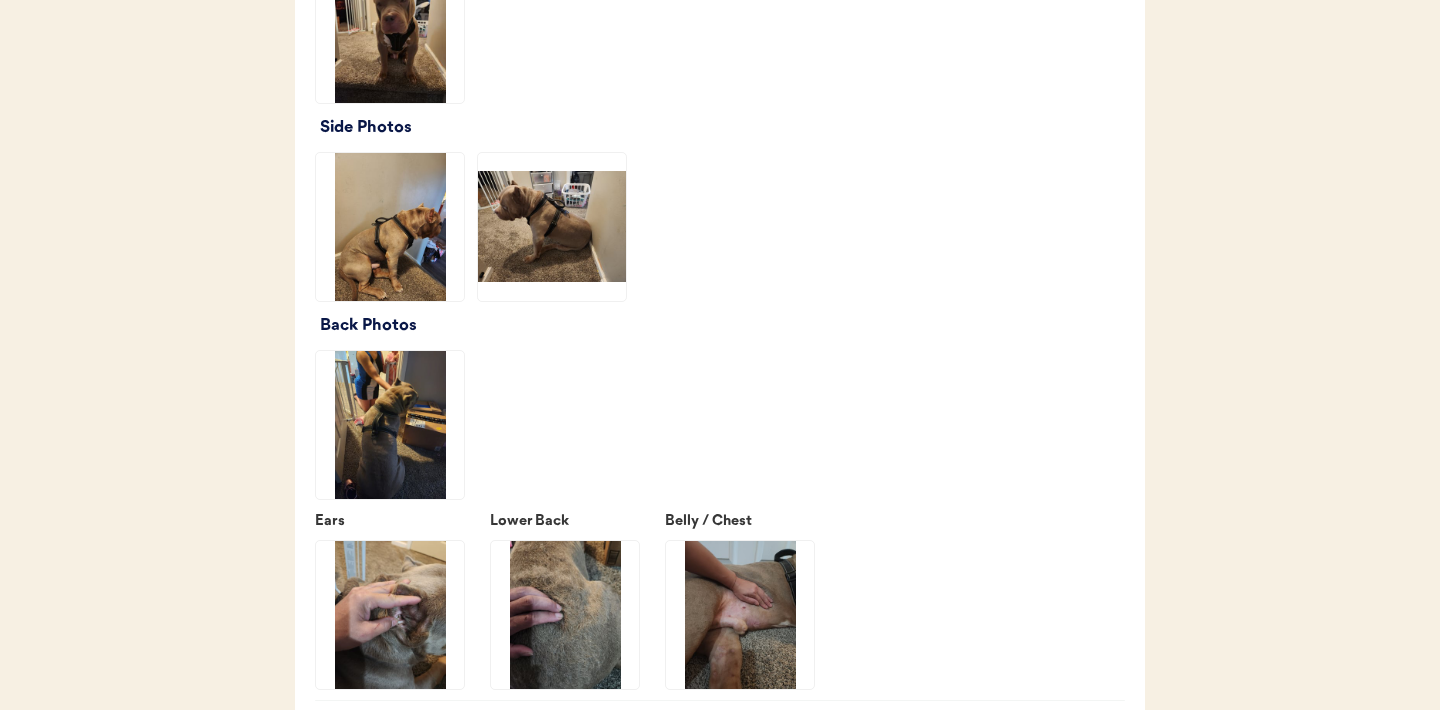 scroll, scrollTop: 2283, scrollLeft: 0, axis: vertical 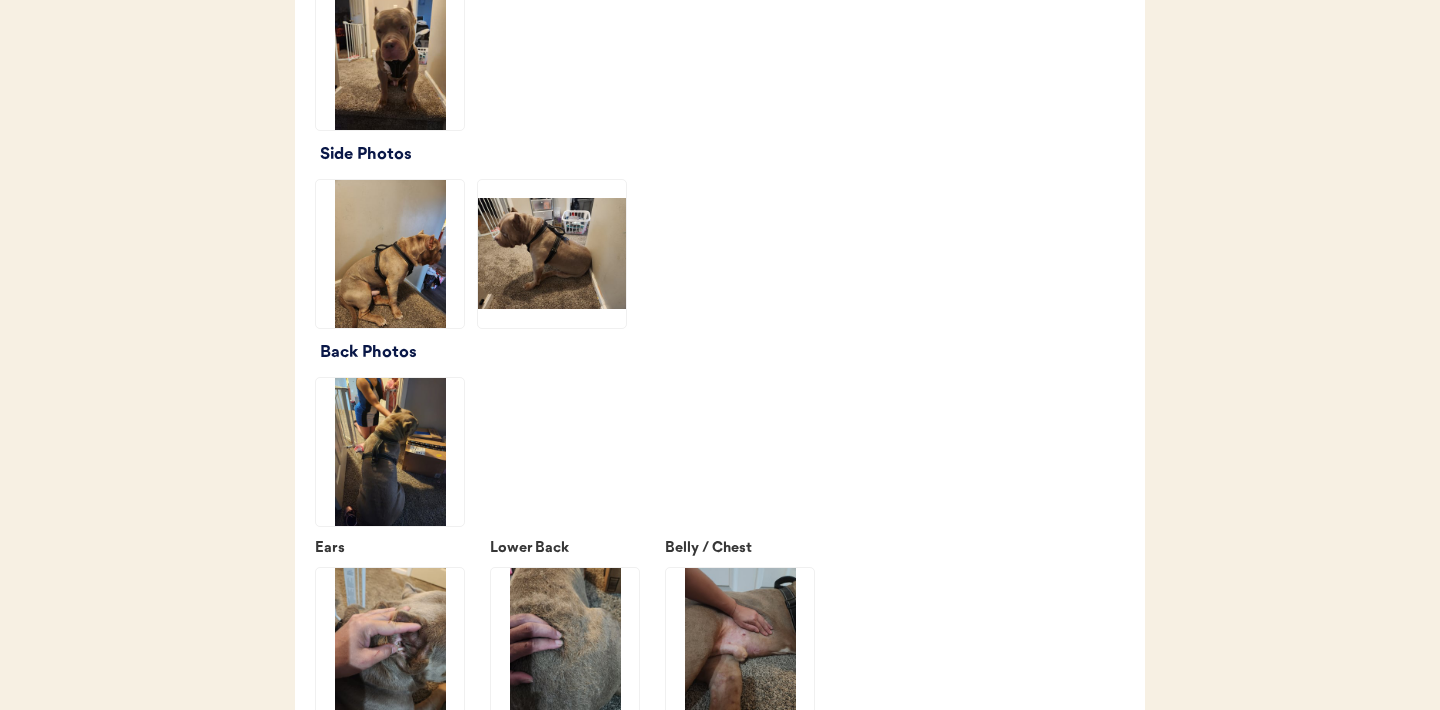 click 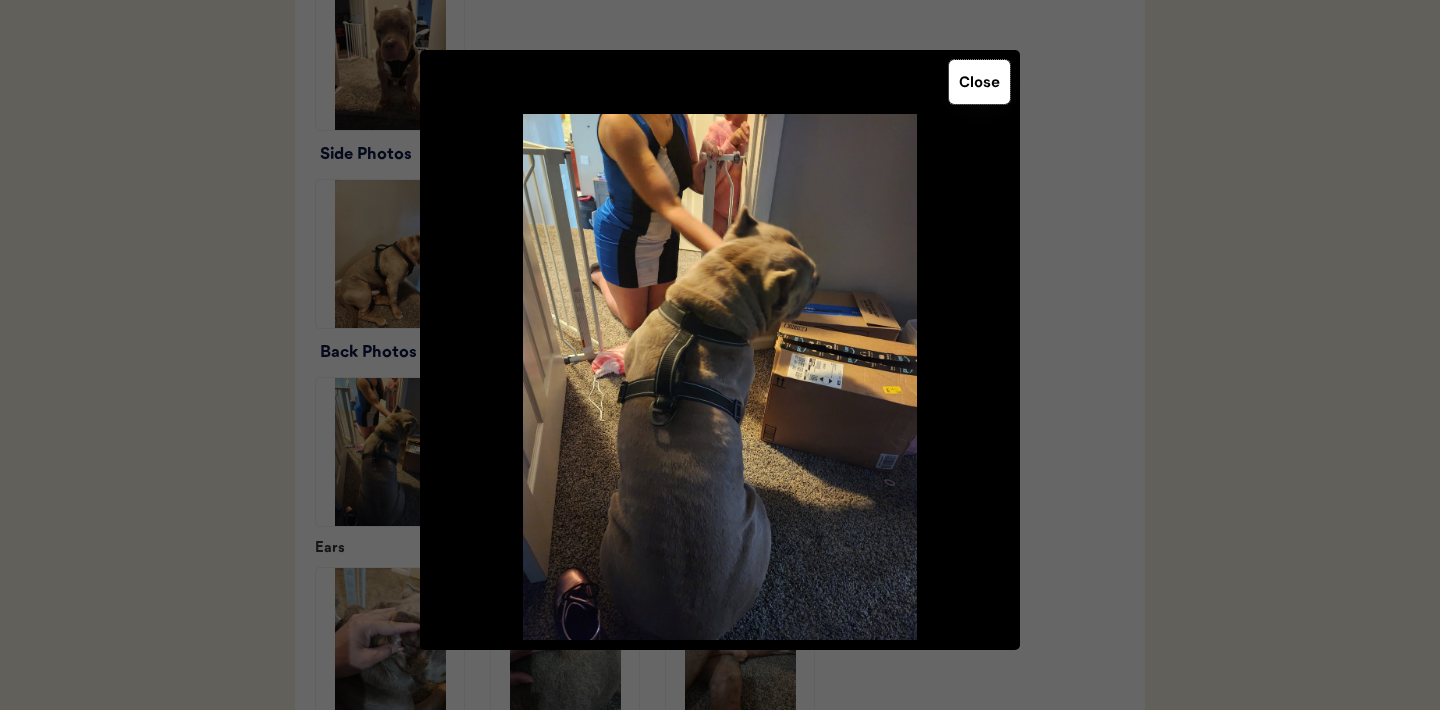 click on "Close" at bounding box center [979, 82] 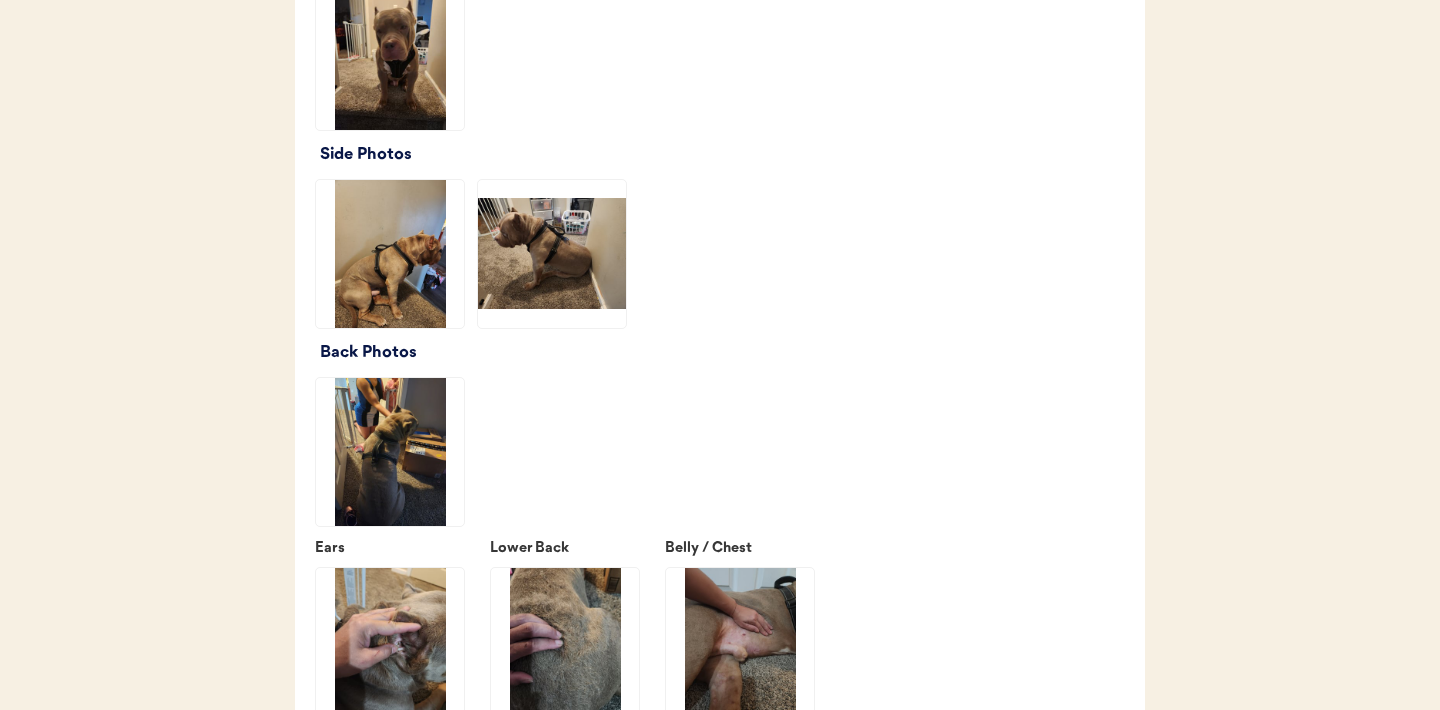 click 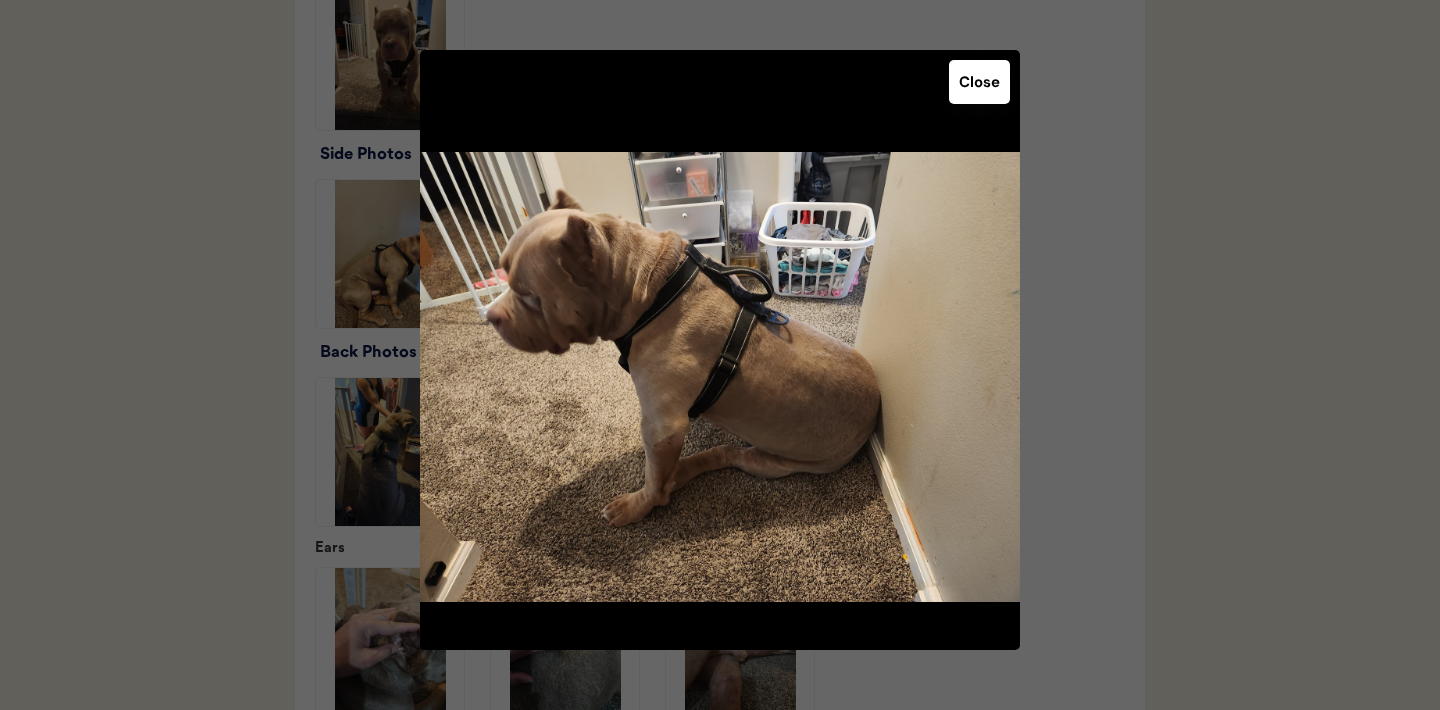 click on "Close" at bounding box center [979, 82] 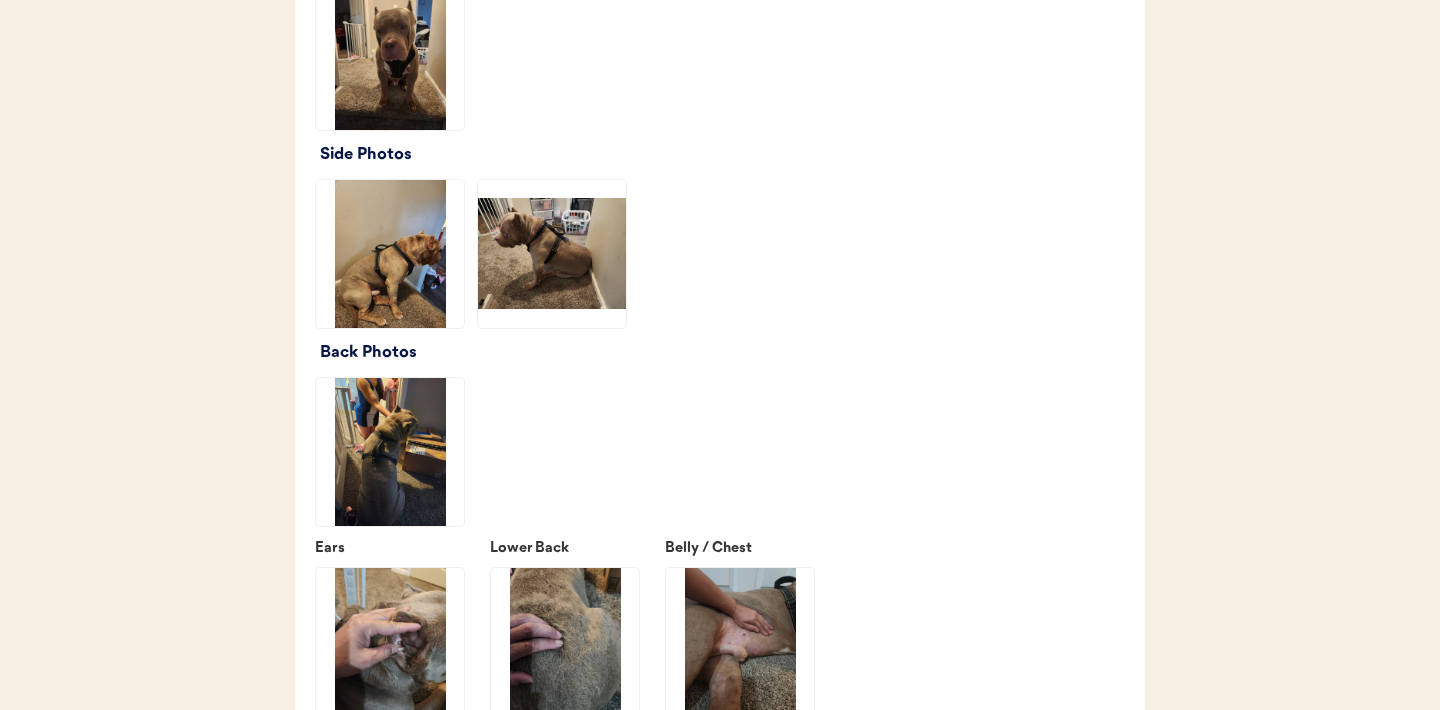 click 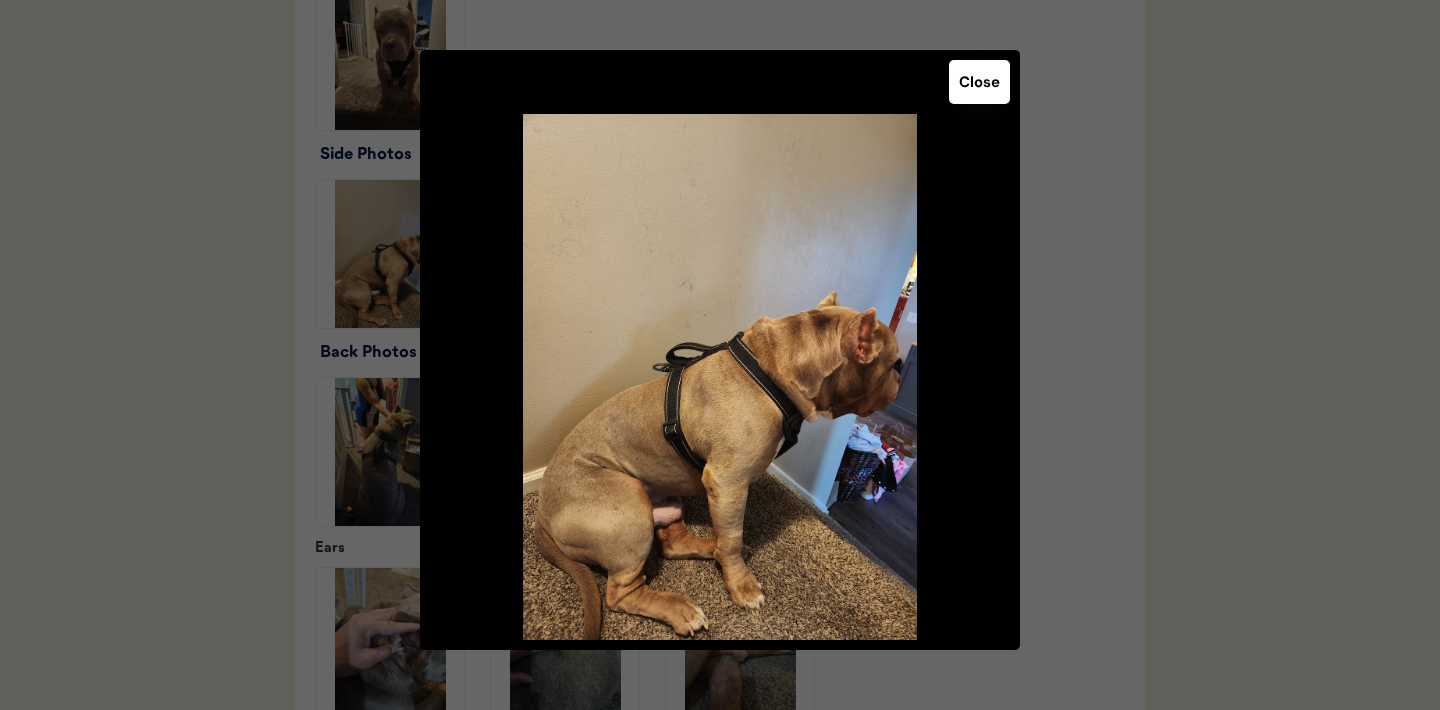 click on "Close" at bounding box center (979, 82) 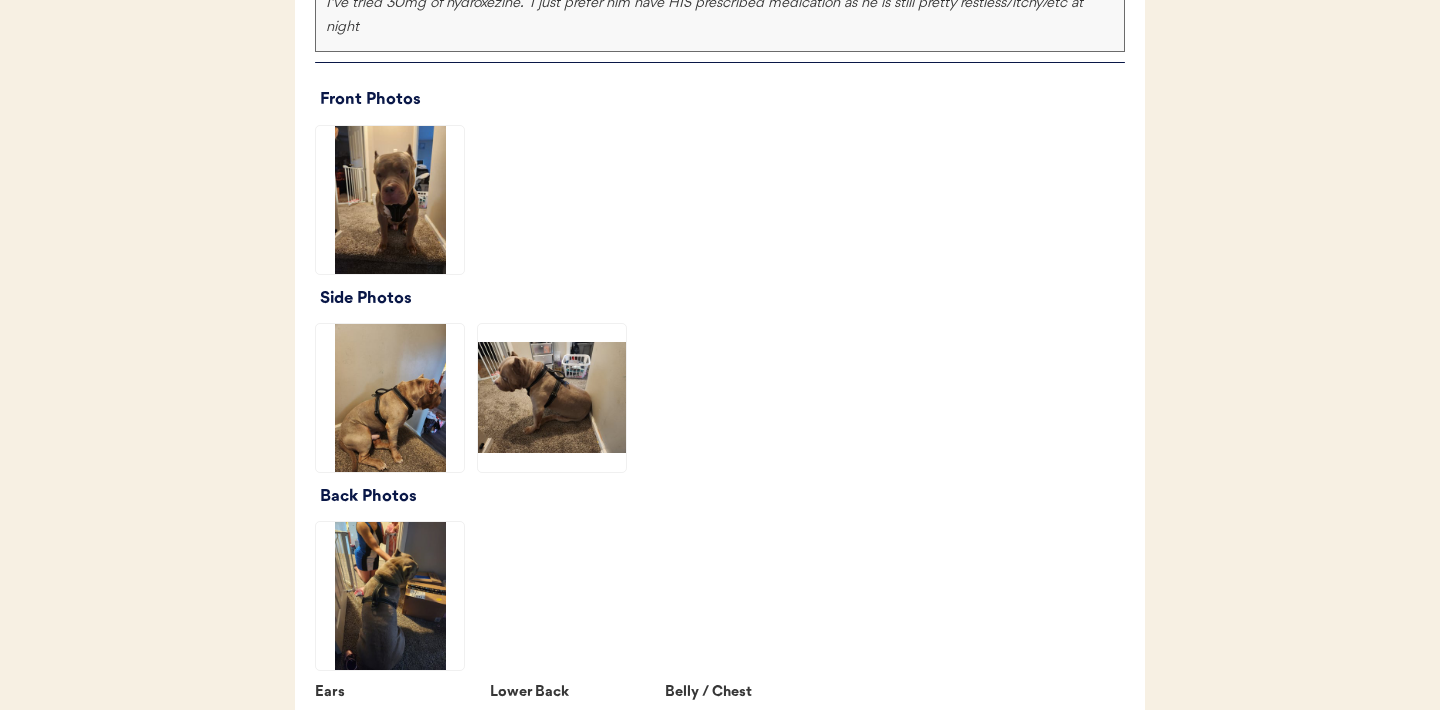 scroll, scrollTop: 2137, scrollLeft: 0, axis: vertical 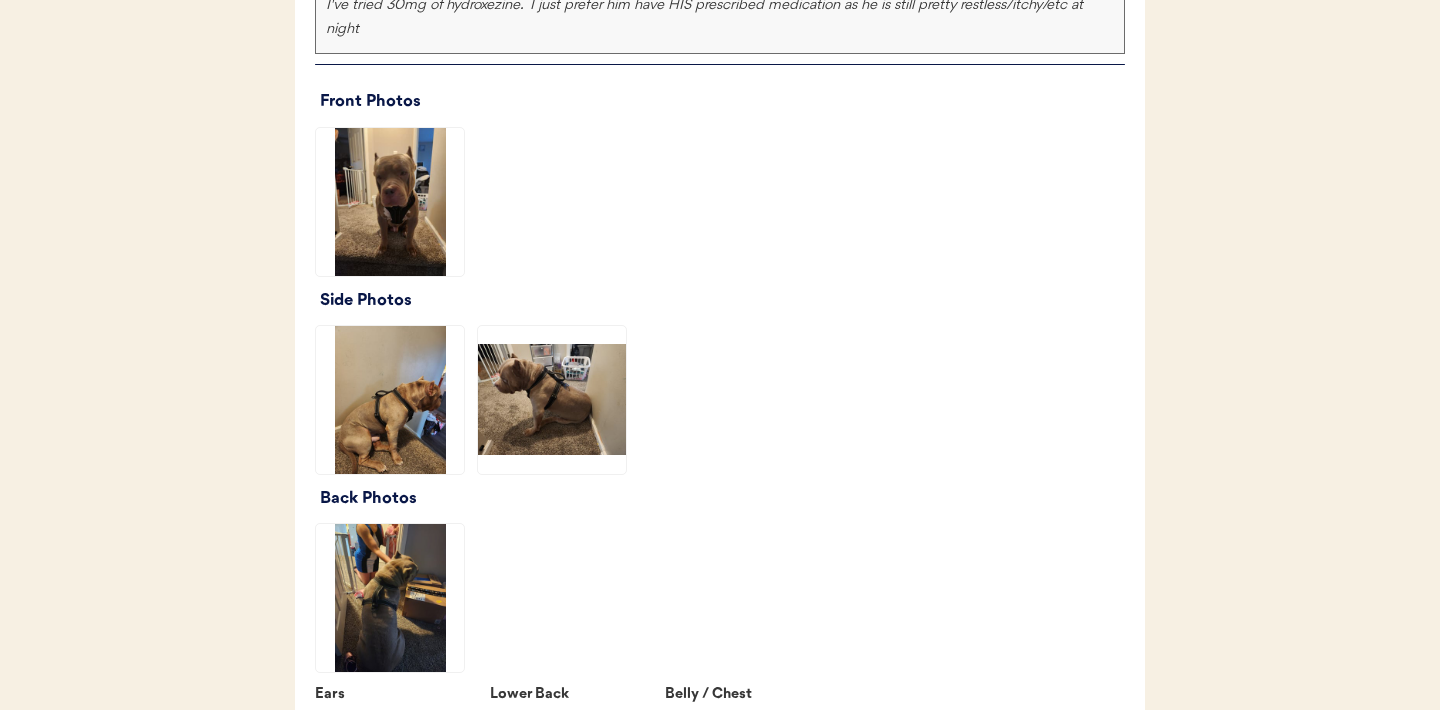 click 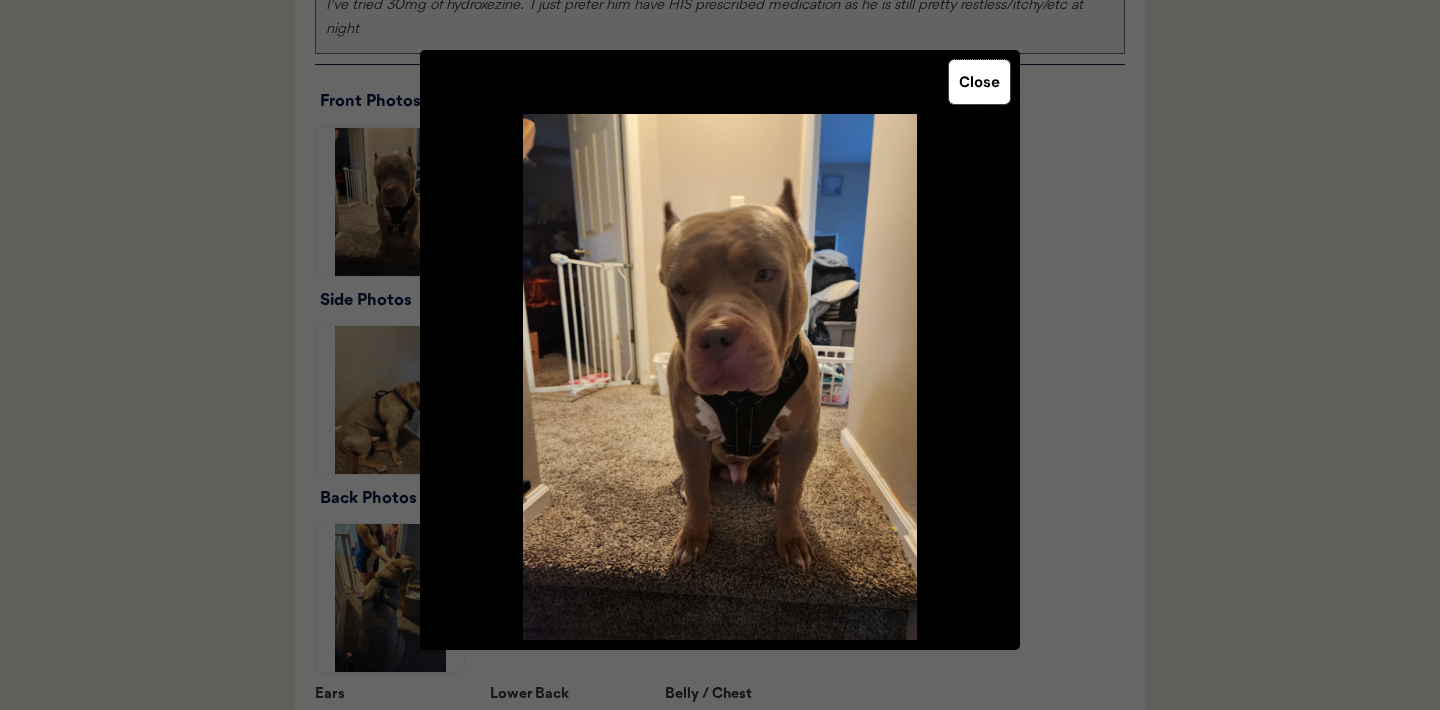 click on "Close" at bounding box center (979, 82) 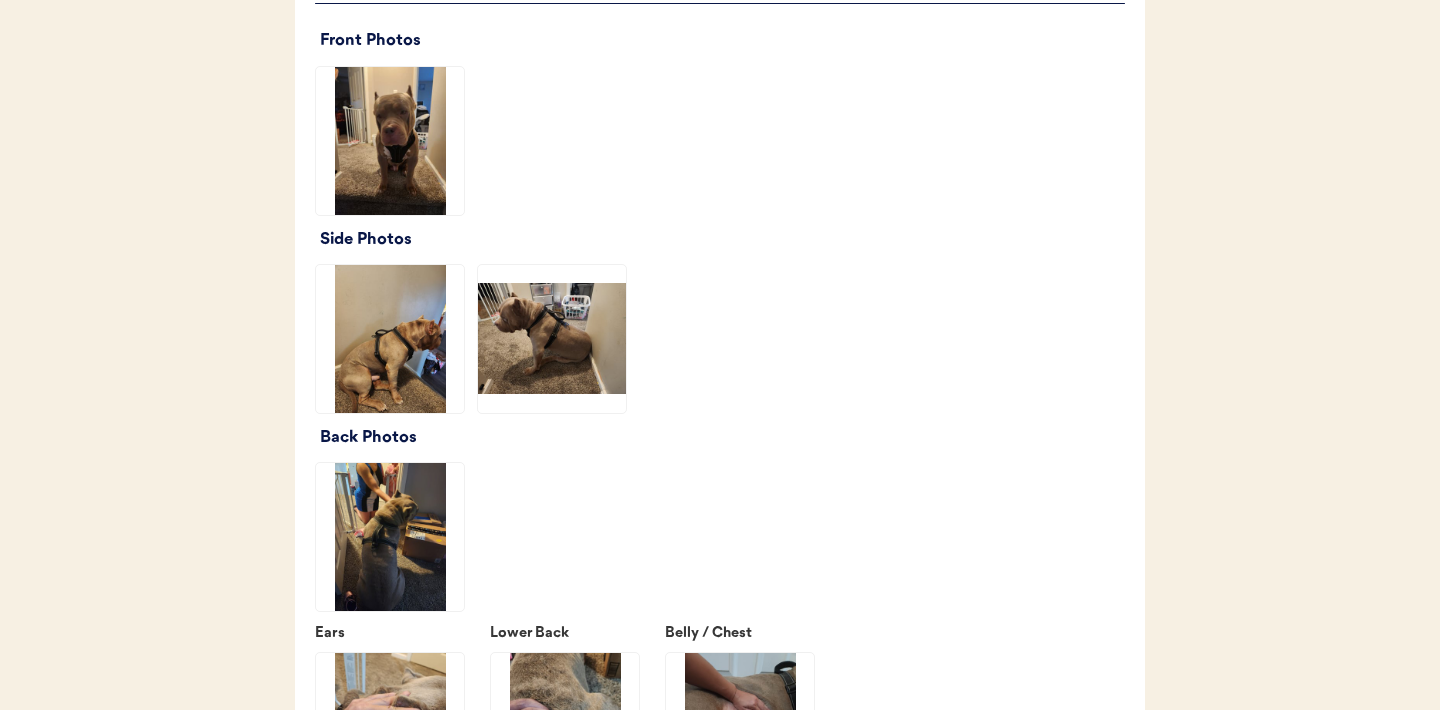 scroll, scrollTop: 2195, scrollLeft: 0, axis: vertical 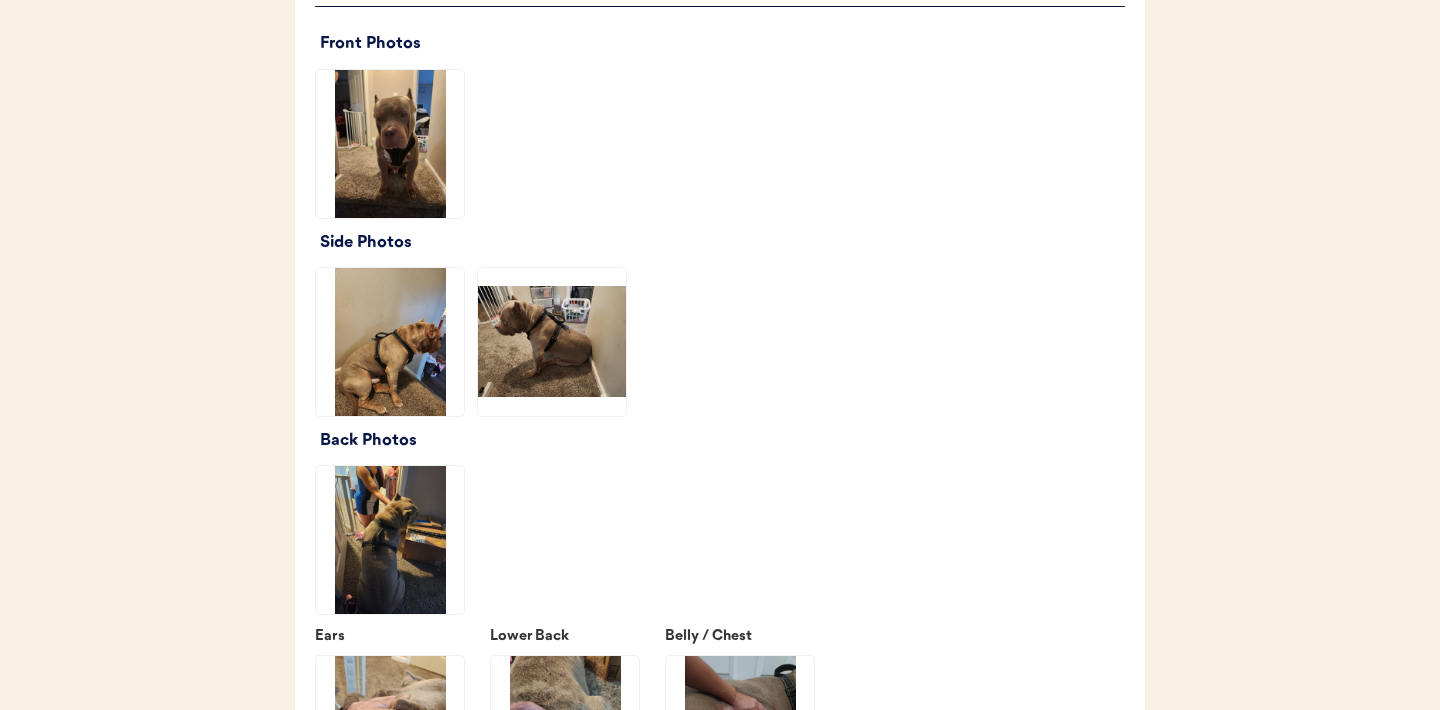 click 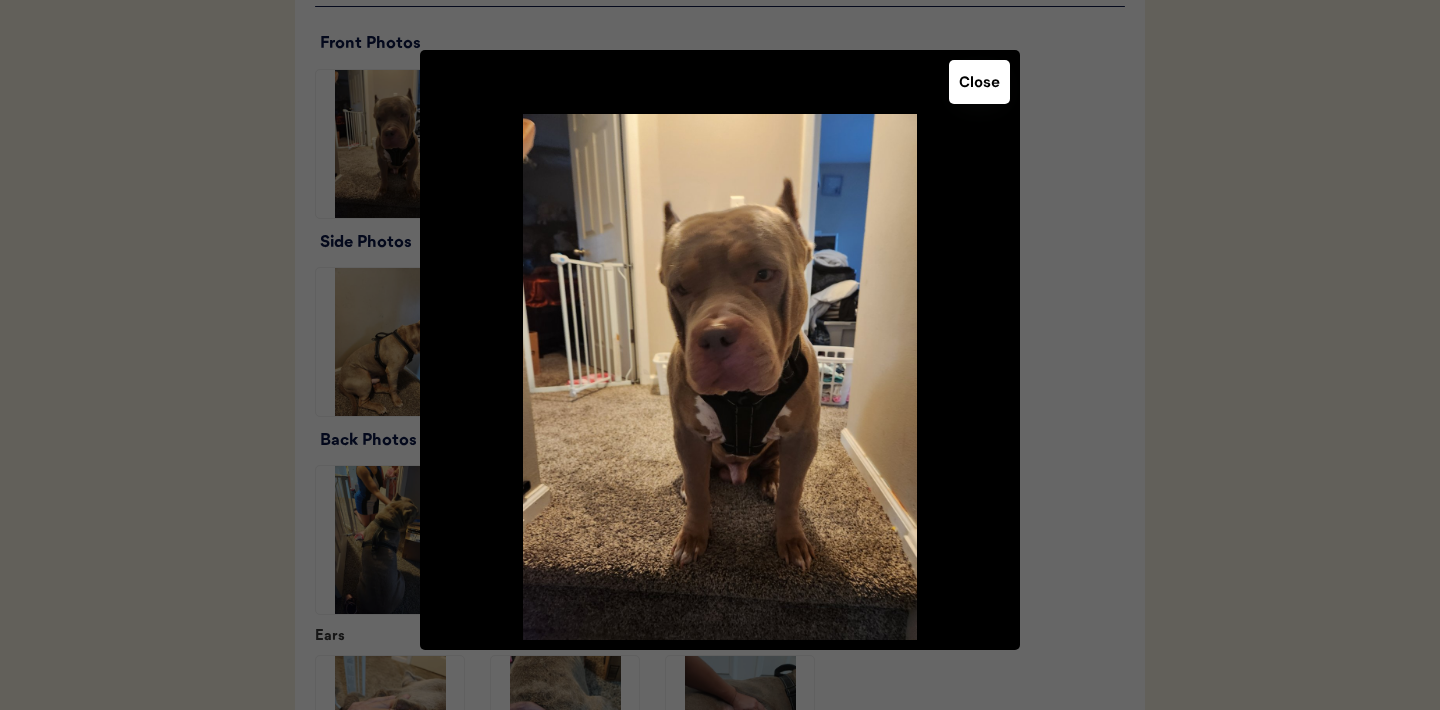 click on "Close" at bounding box center [979, 82] 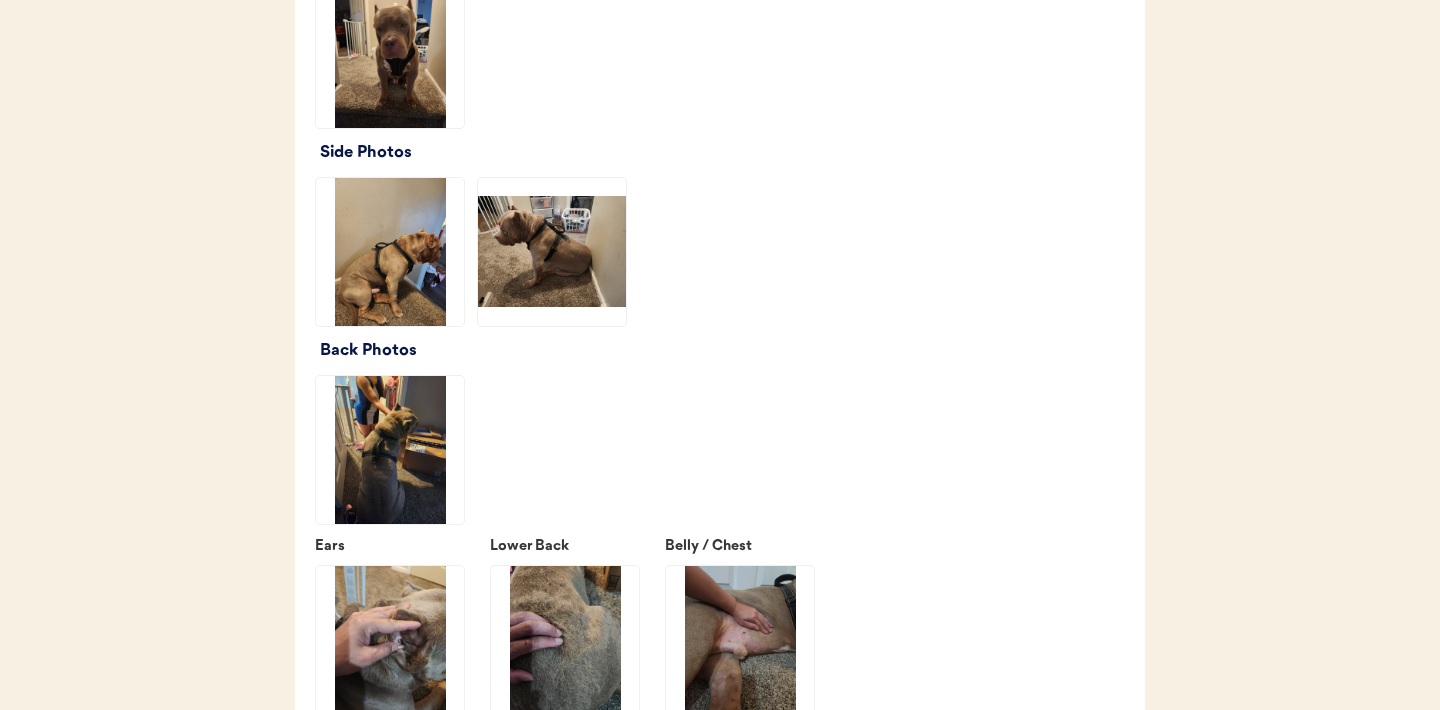 scroll, scrollTop: 2286, scrollLeft: 0, axis: vertical 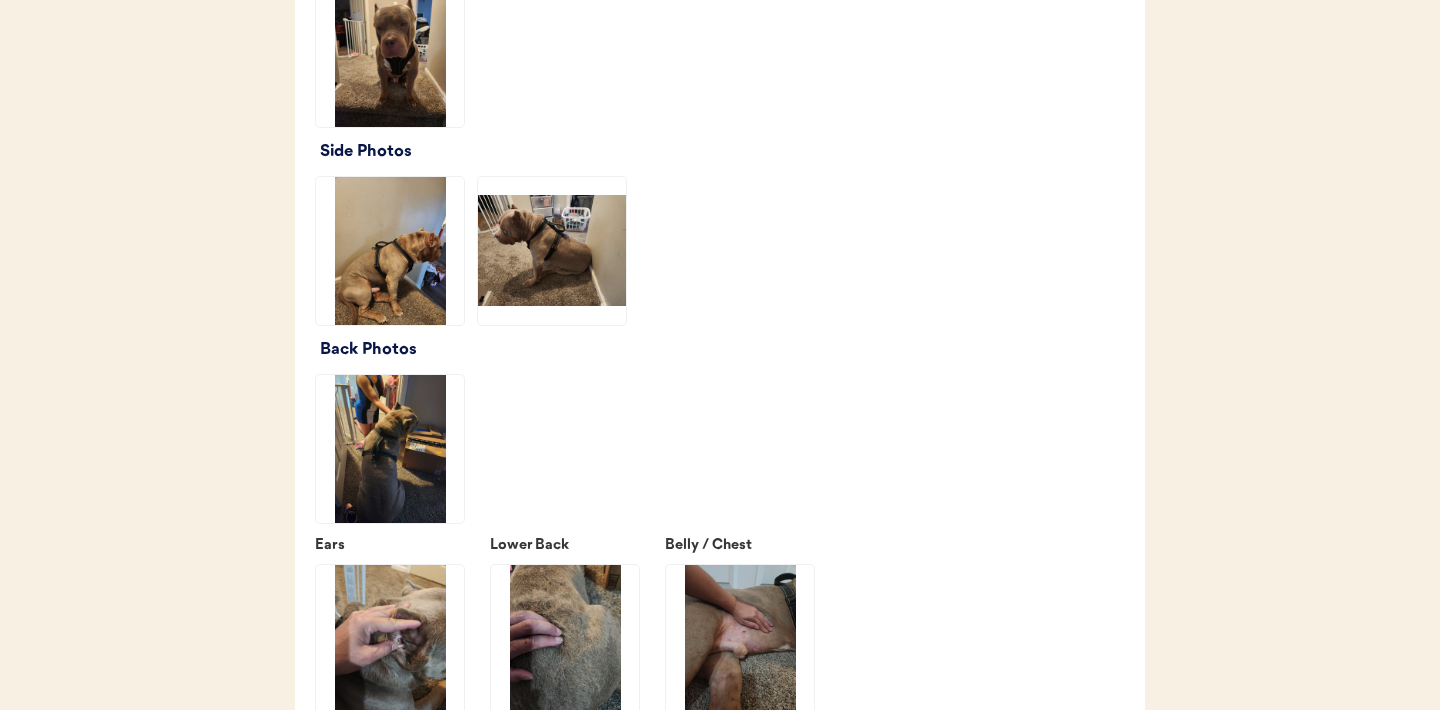 click 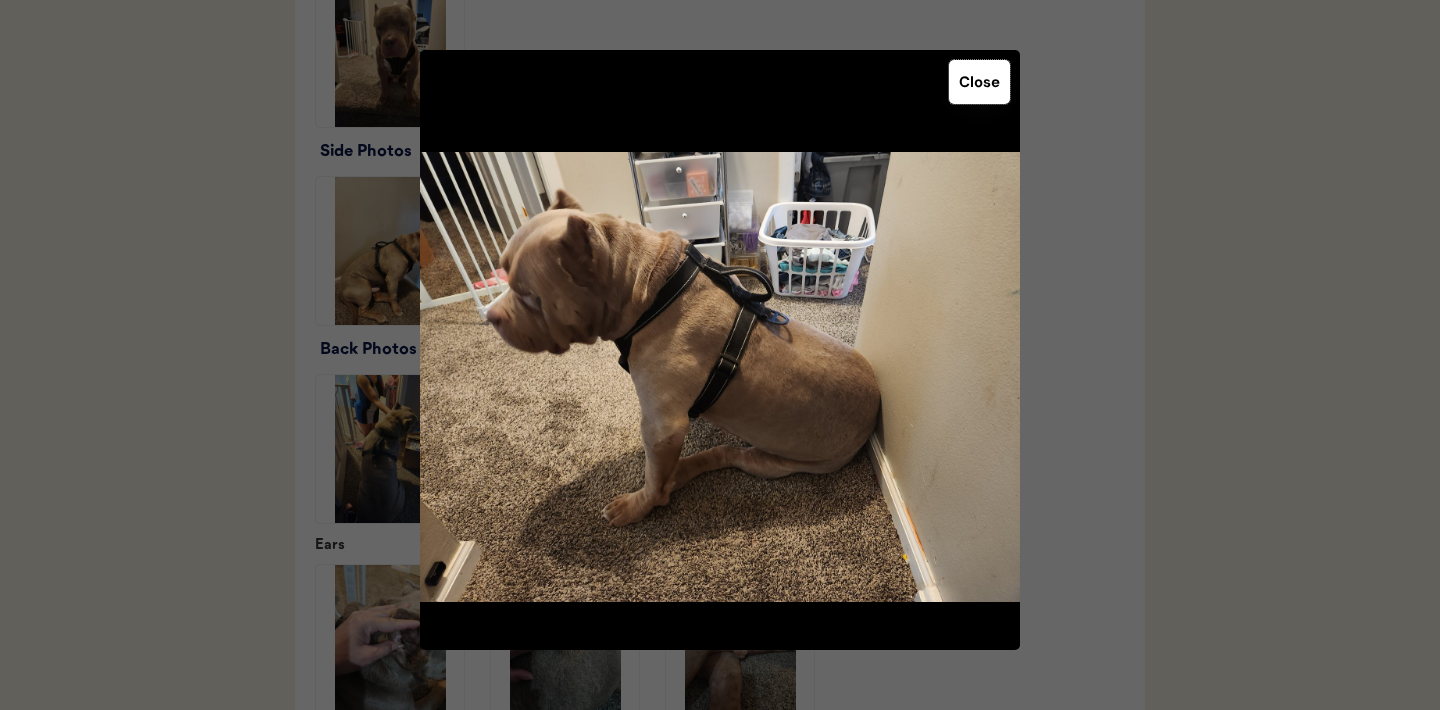click on "Close" at bounding box center (979, 82) 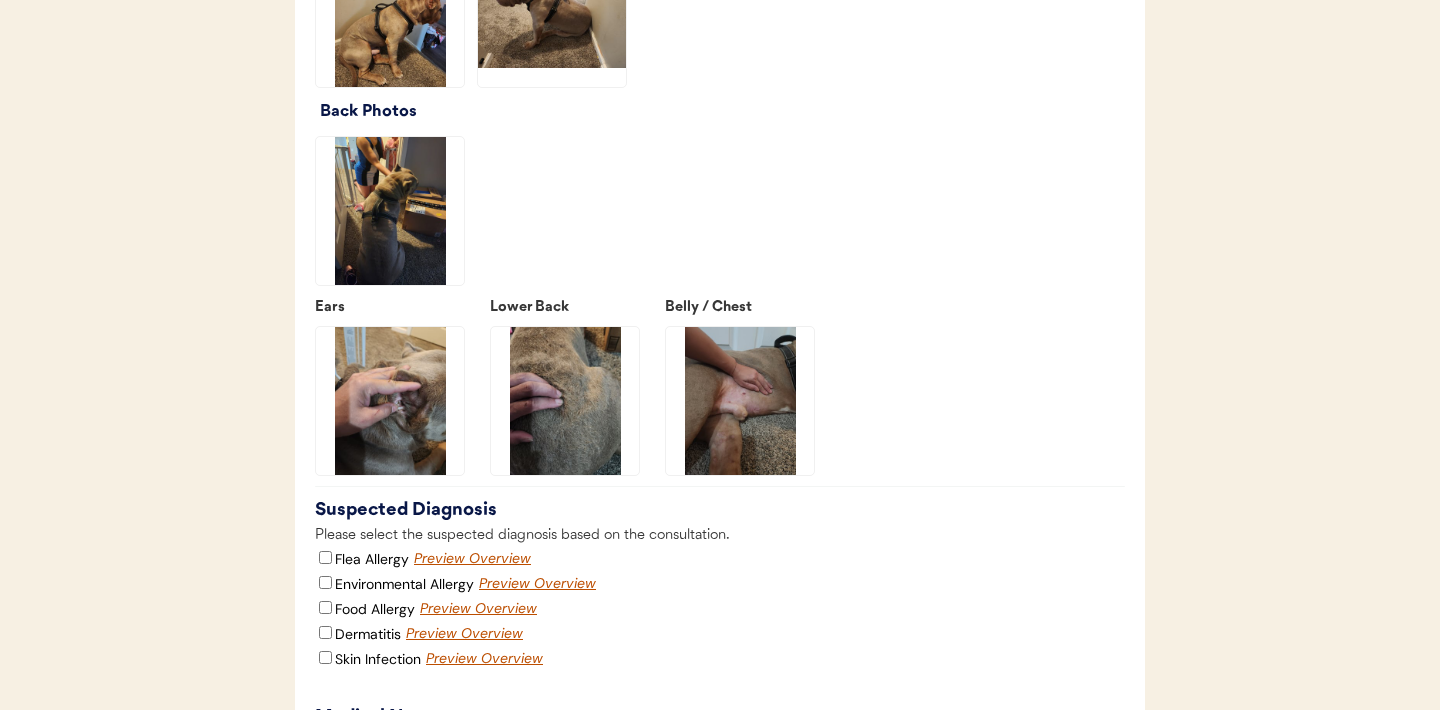 scroll, scrollTop: 2525, scrollLeft: 0, axis: vertical 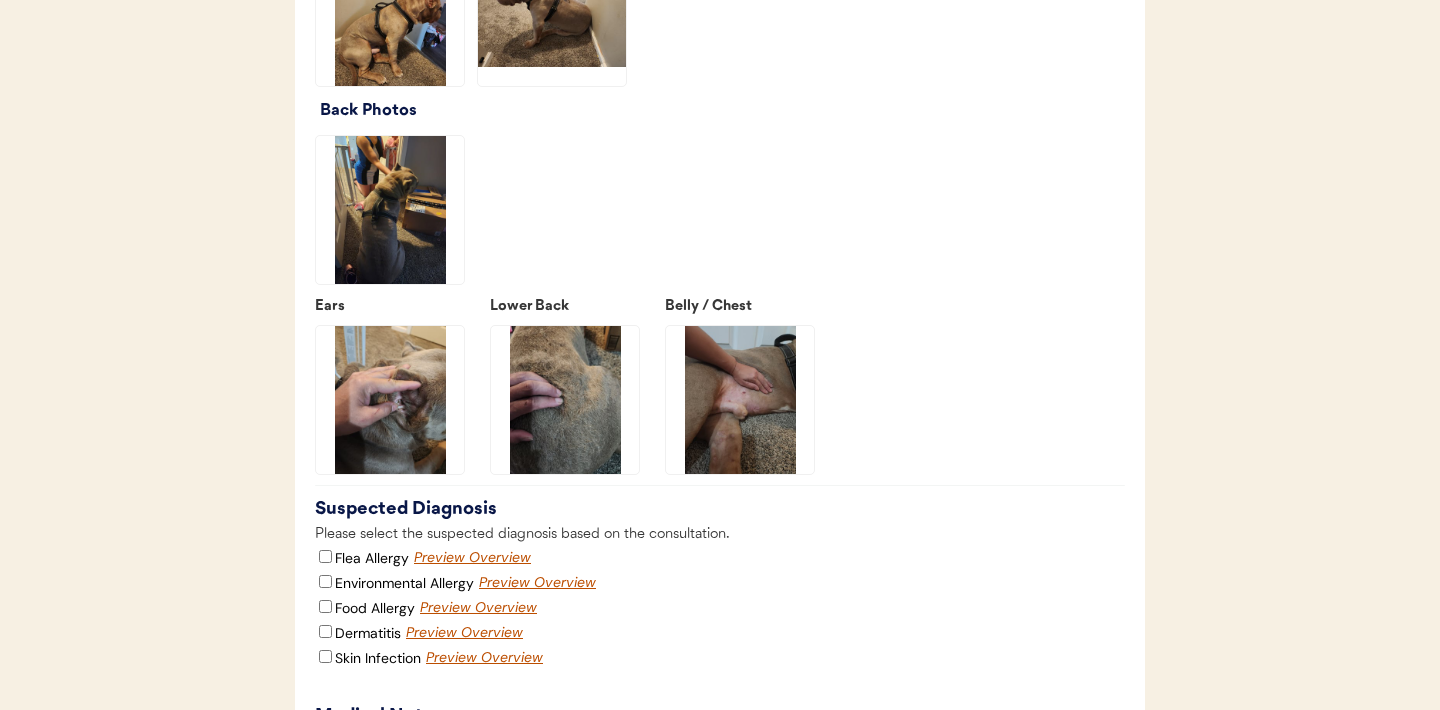 click 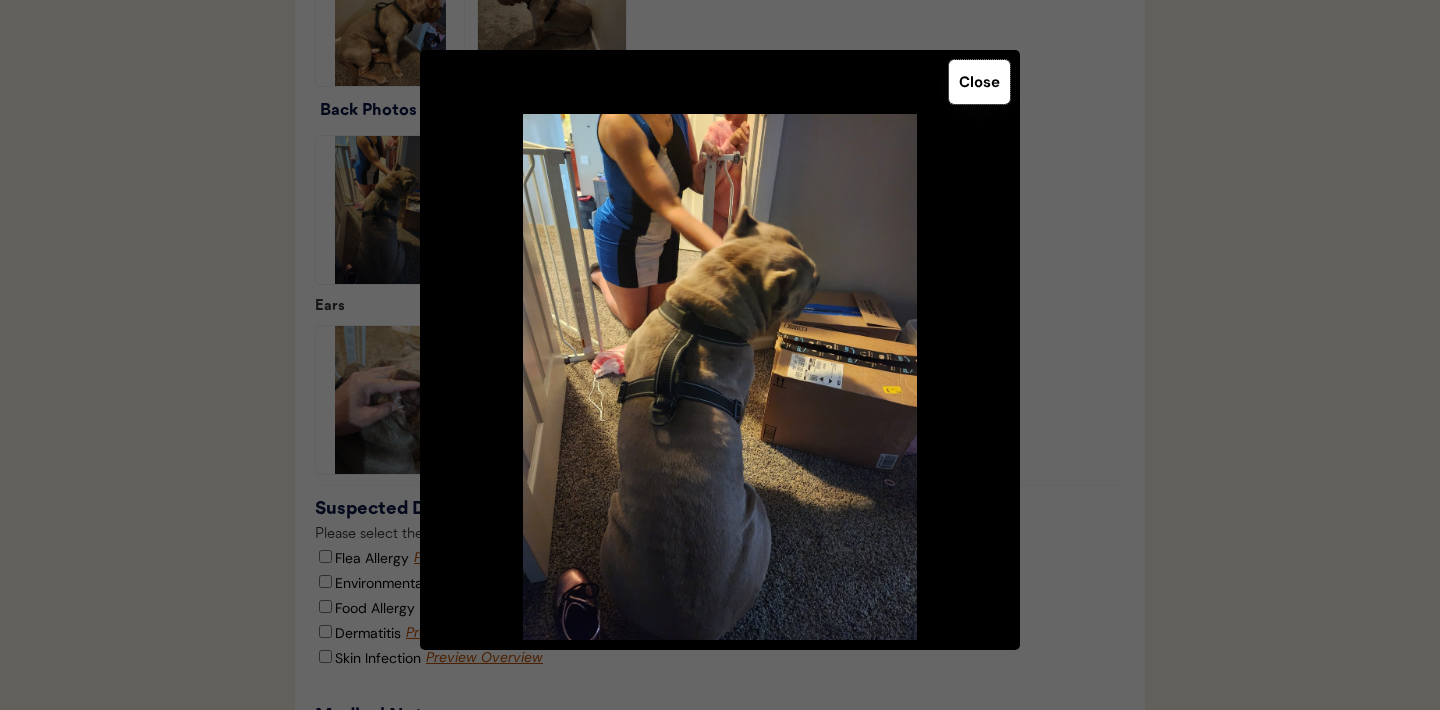 click on "Close" at bounding box center (979, 82) 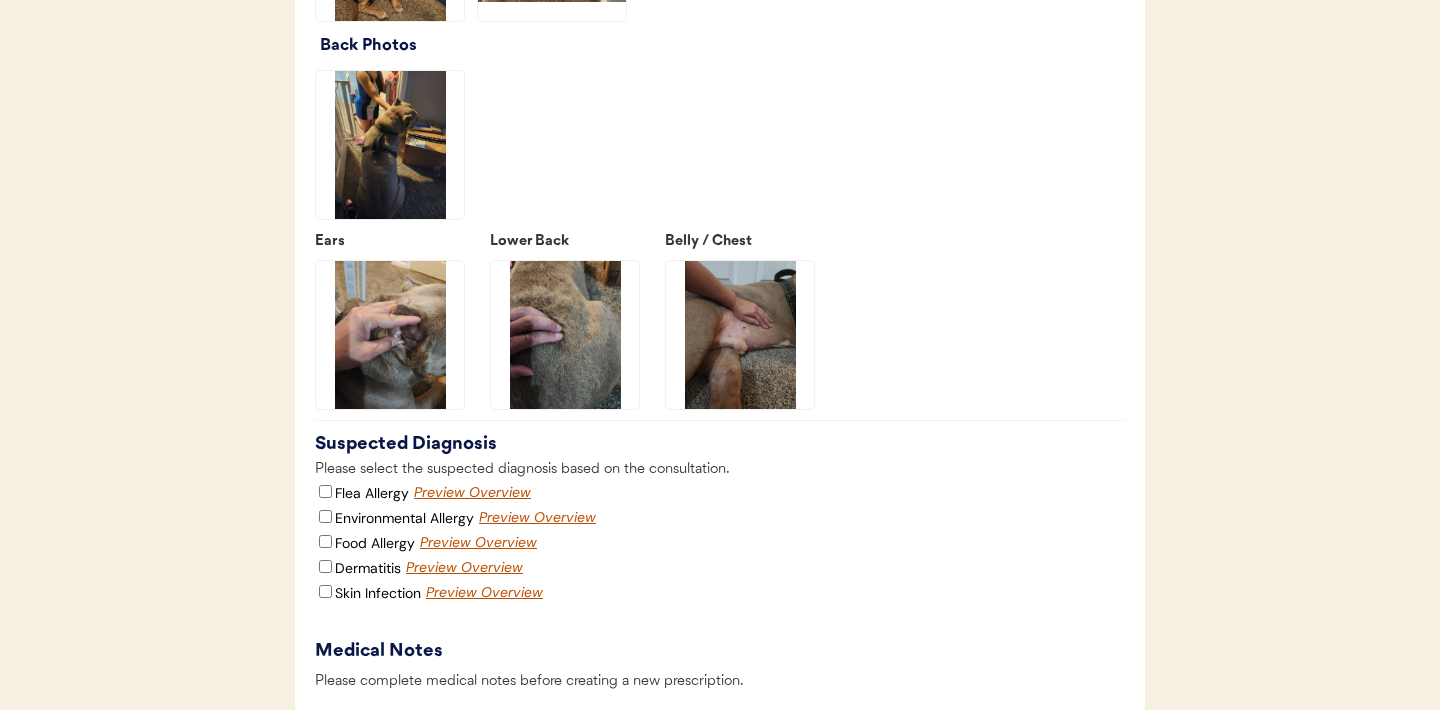 scroll, scrollTop: 2598, scrollLeft: 0, axis: vertical 